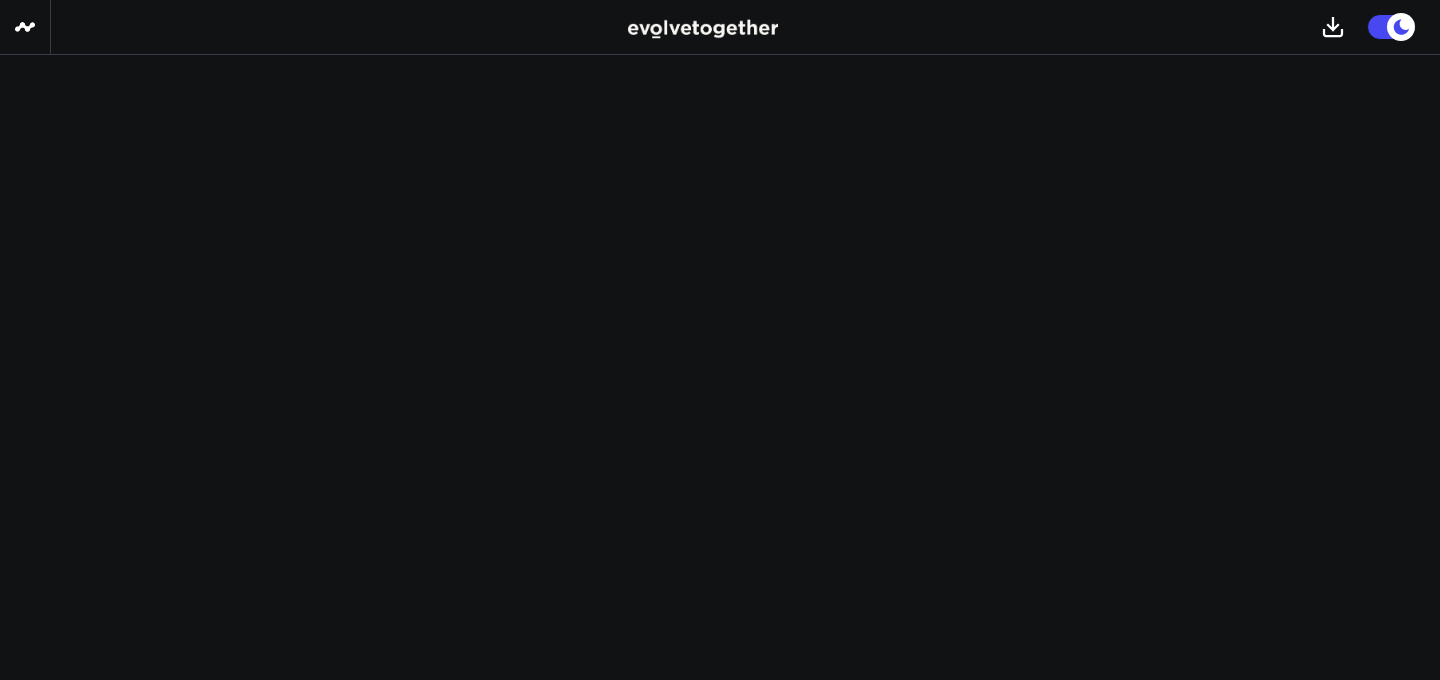 scroll, scrollTop: 0, scrollLeft: 0, axis: both 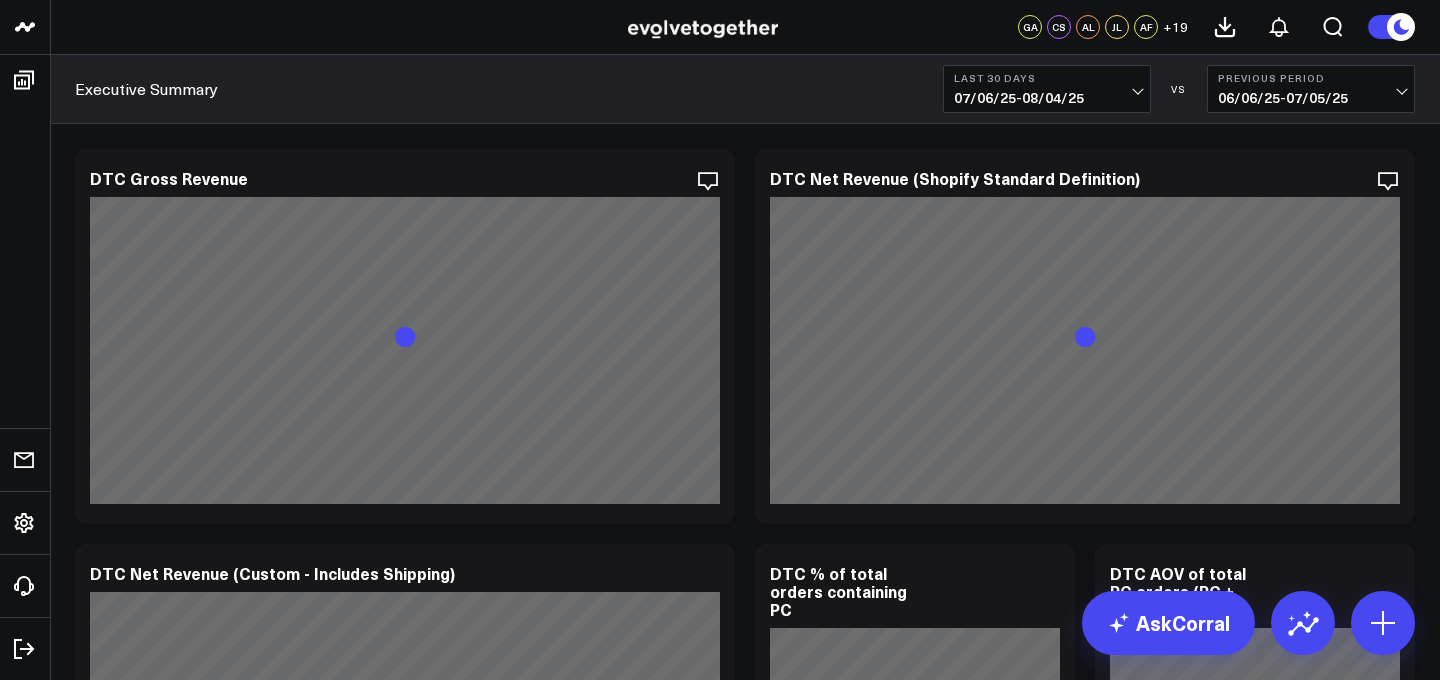 click on "Last 30 Days" at bounding box center (1047, 78) 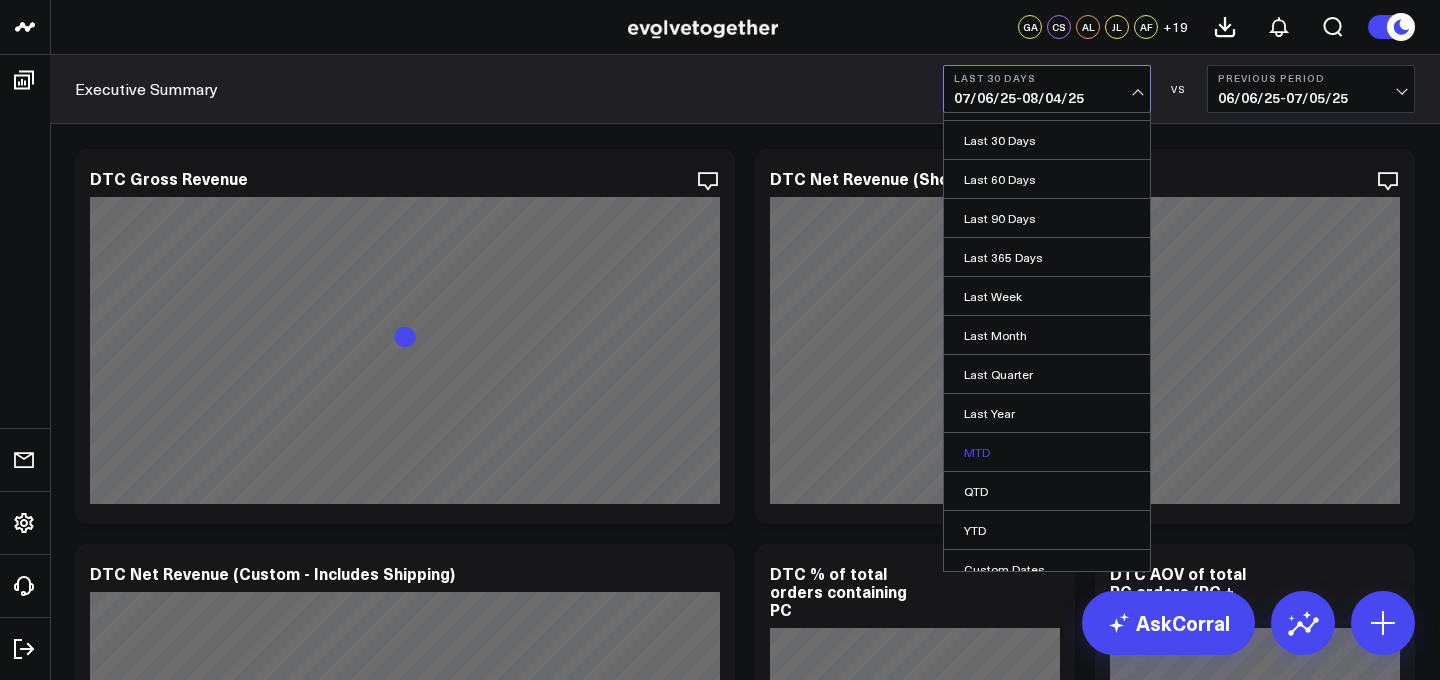 scroll, scrollTop: 87, scrollLeft: 0, axis: vertical 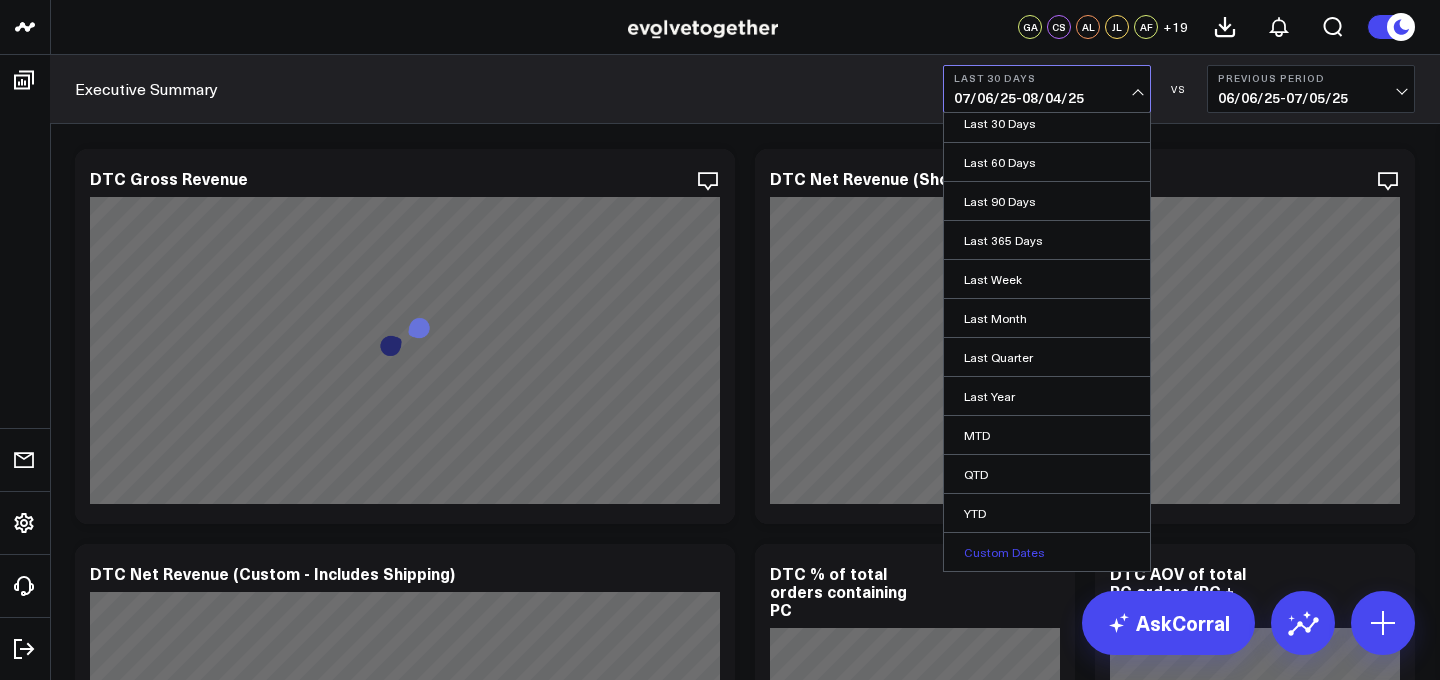 click on "Custom Dates" at bounding box center (1047, 552) 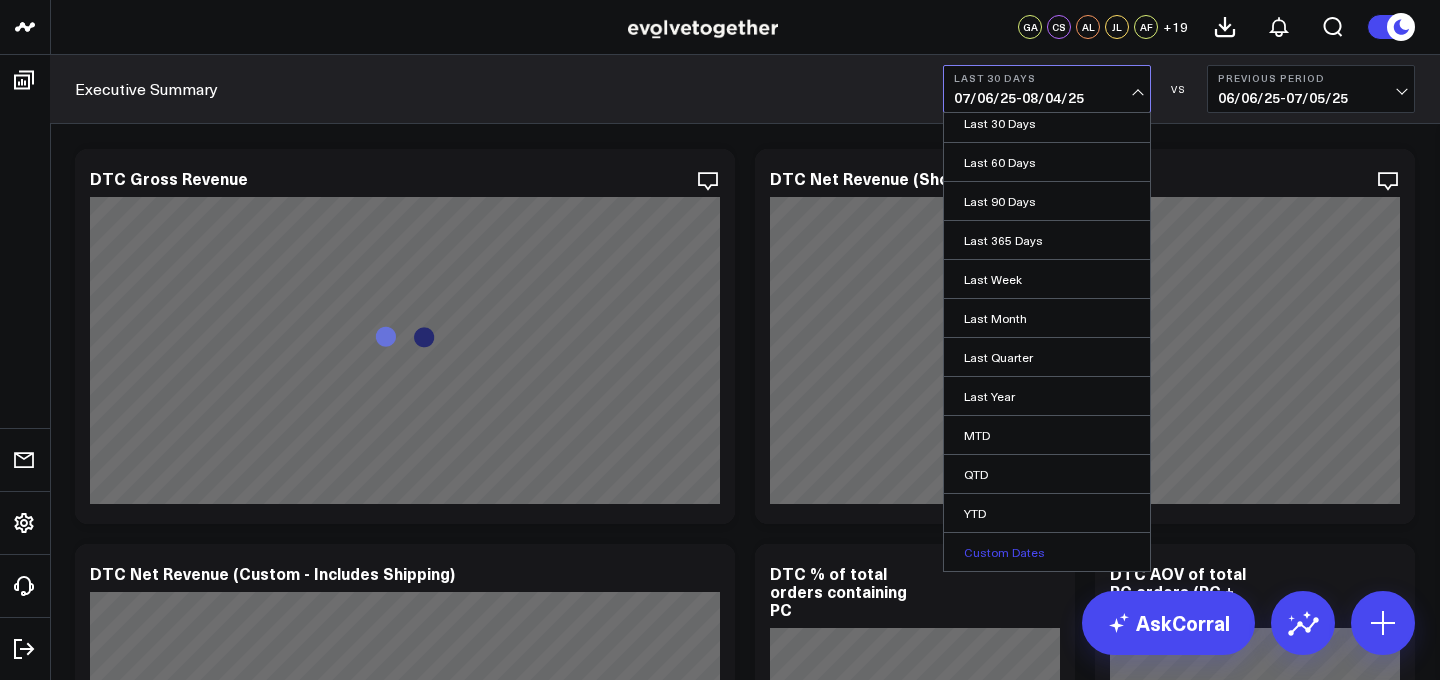 select on "7" 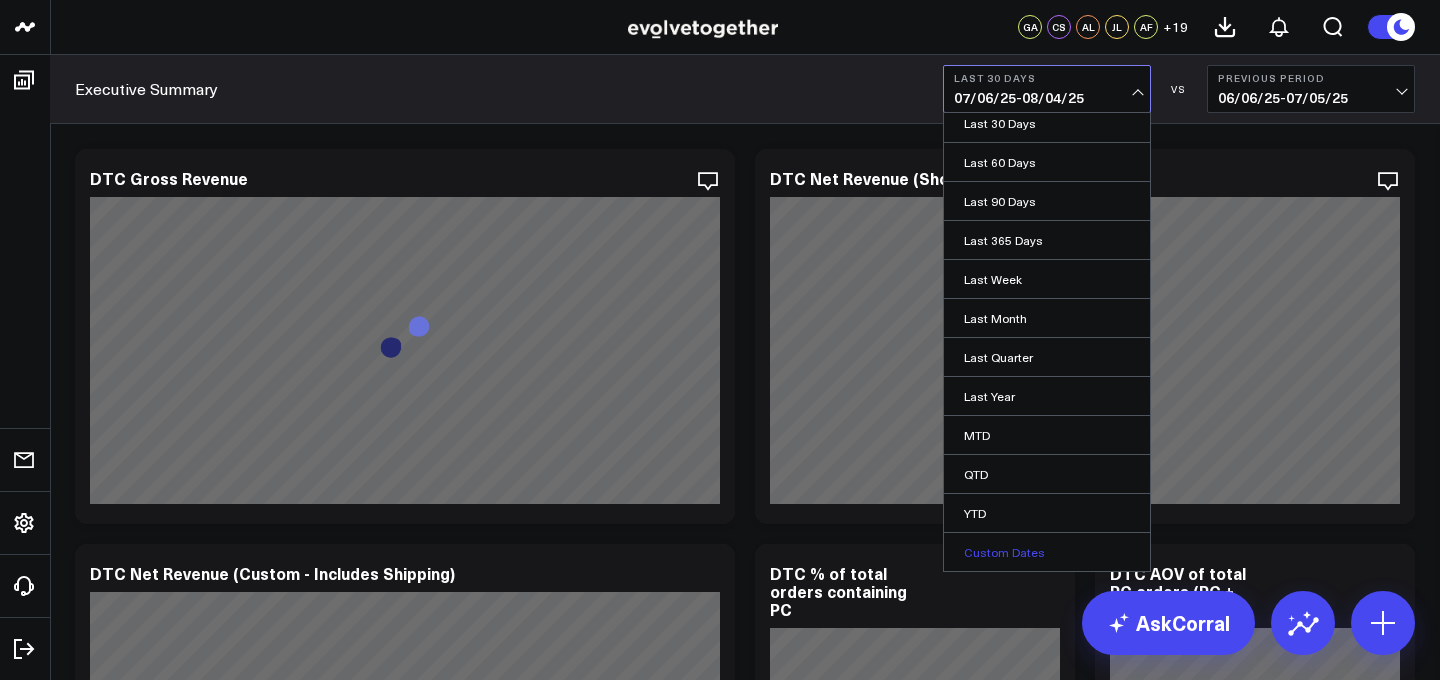 select on "2025" 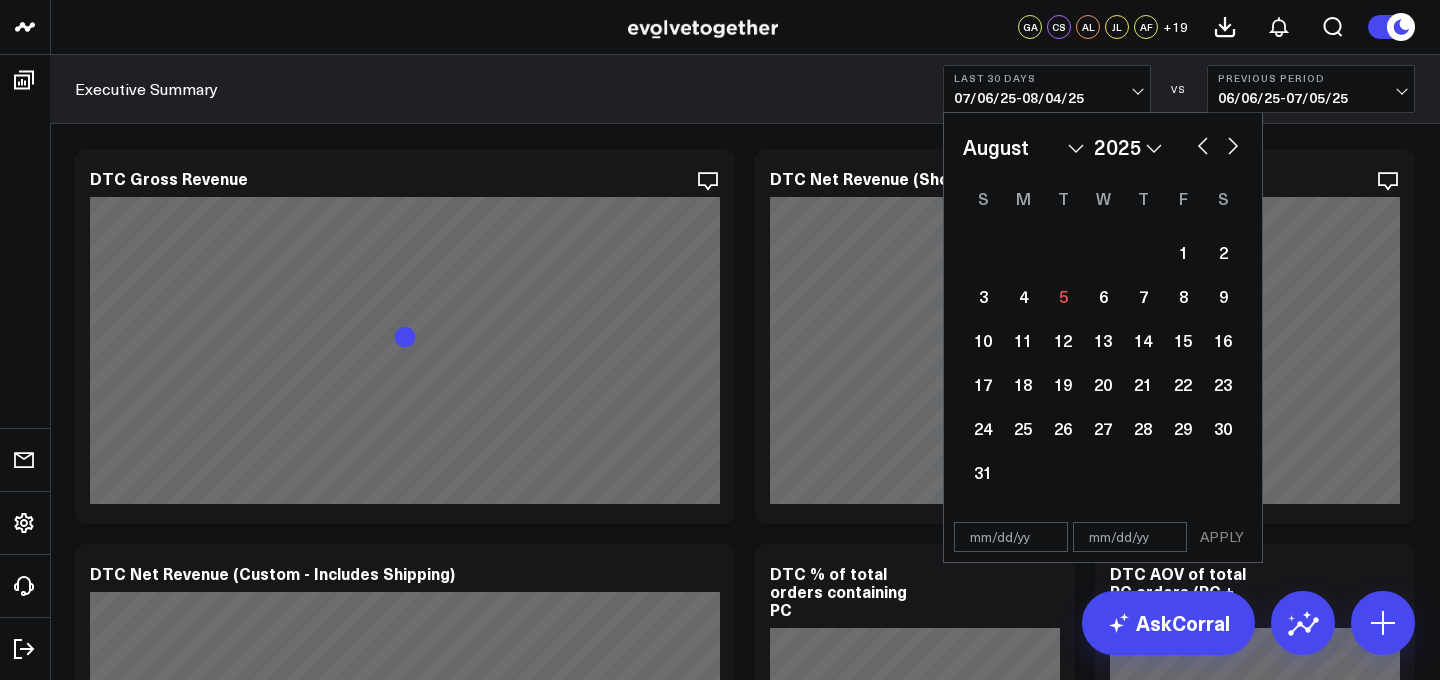 click on "January February March April May June July August September October November December" at bounding box center [1023, 147] 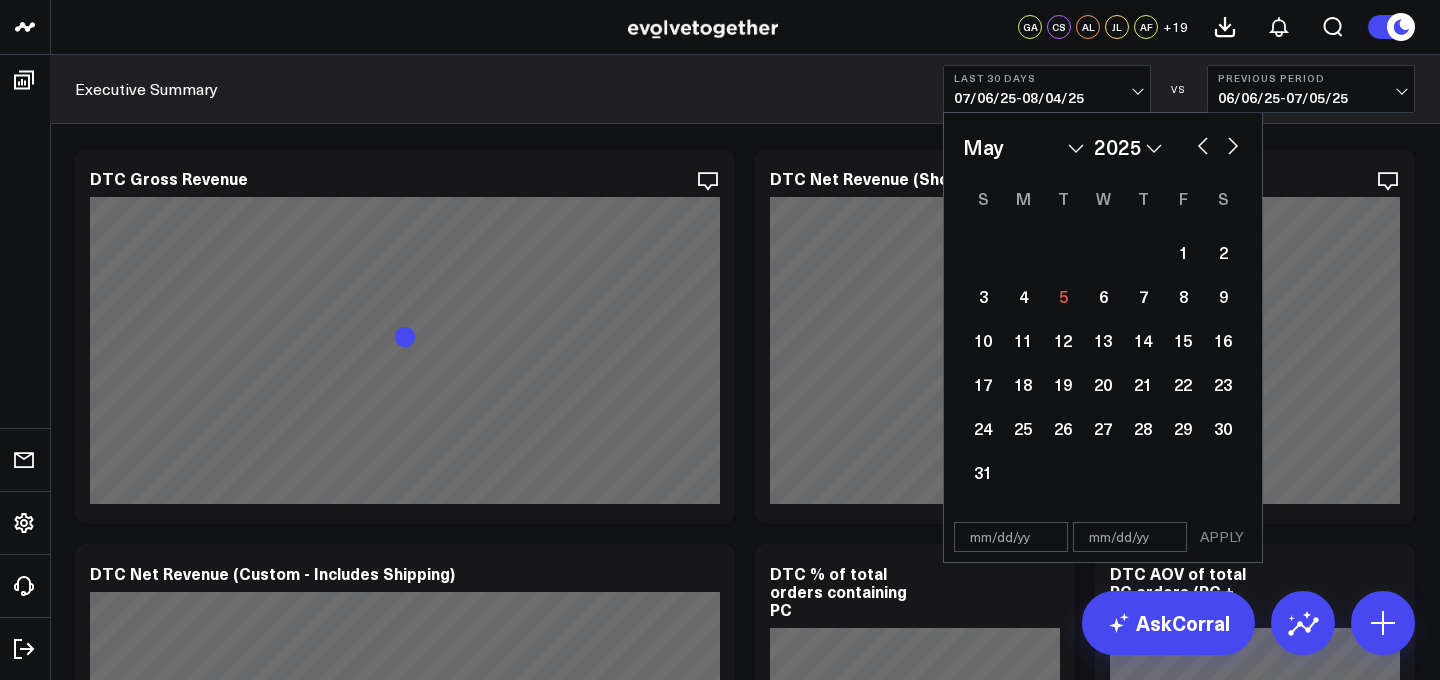 select on "4" 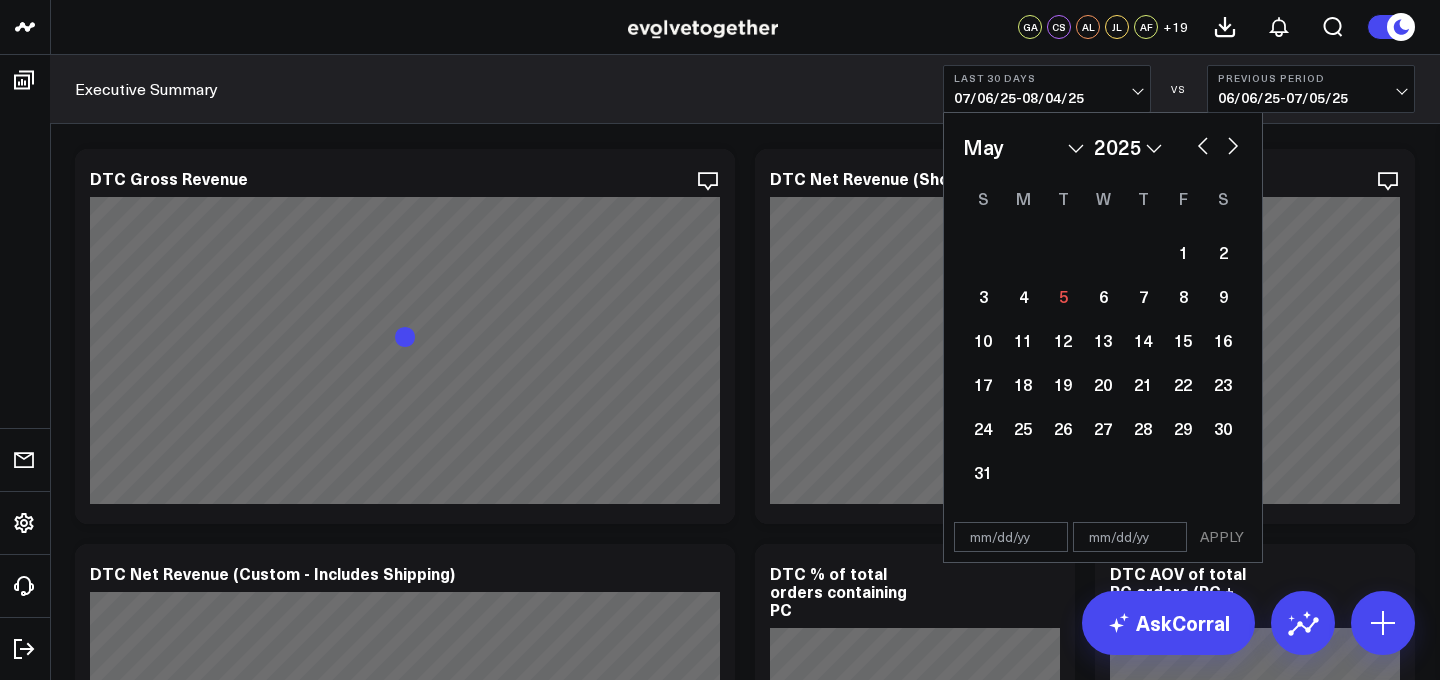 select on "2025" 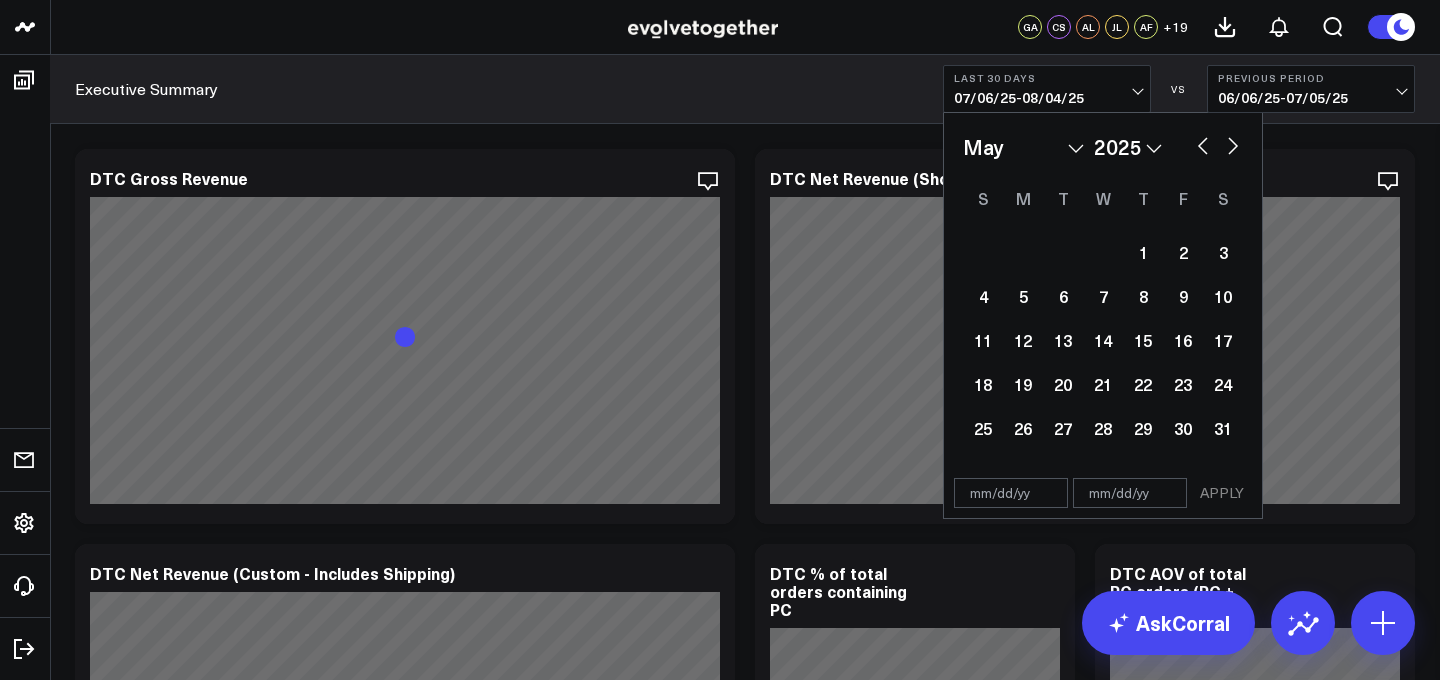 click on "2026 2025 2024 2023 2022 2021 2020 2019 2018 2017 2016 2015 2014 2013 2012 2011 2010 2009 2008 2007 2006 2005 2004 2003 2002 2001 2000" at bounding box center (1128, 147) 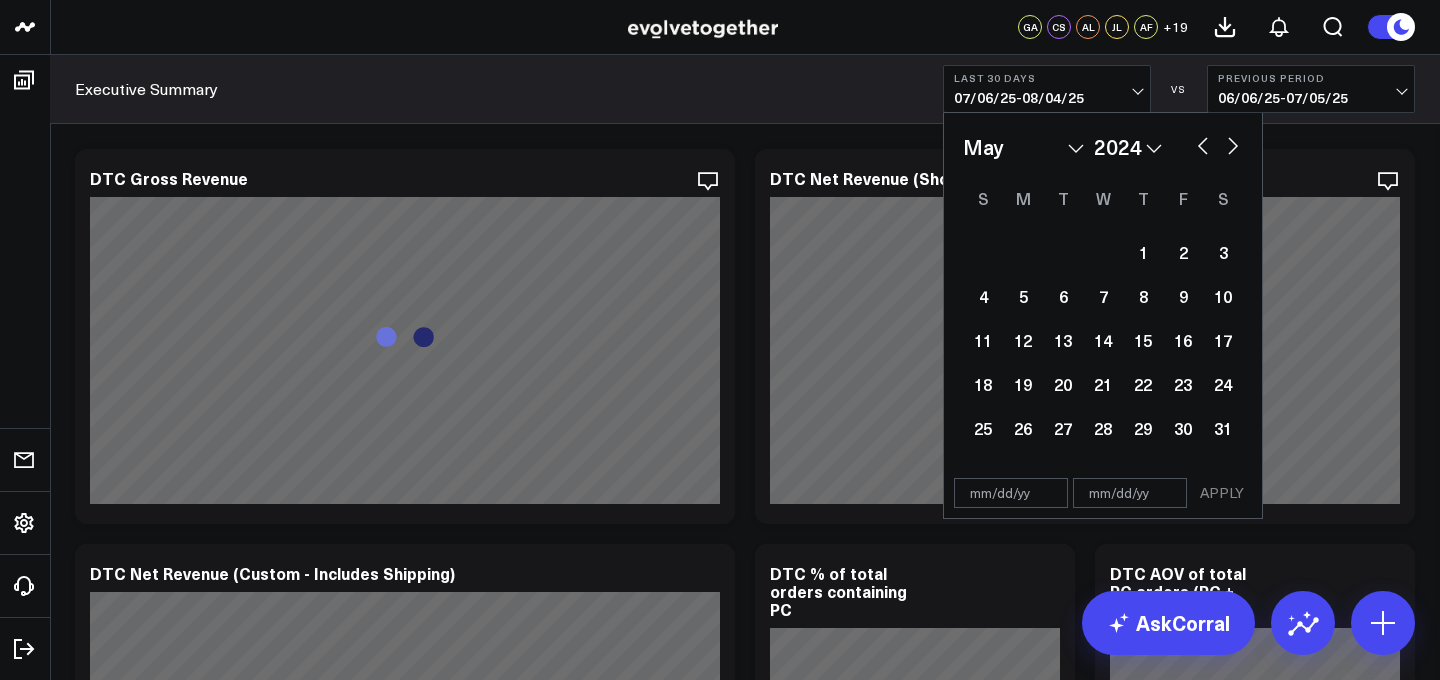 select on "4" 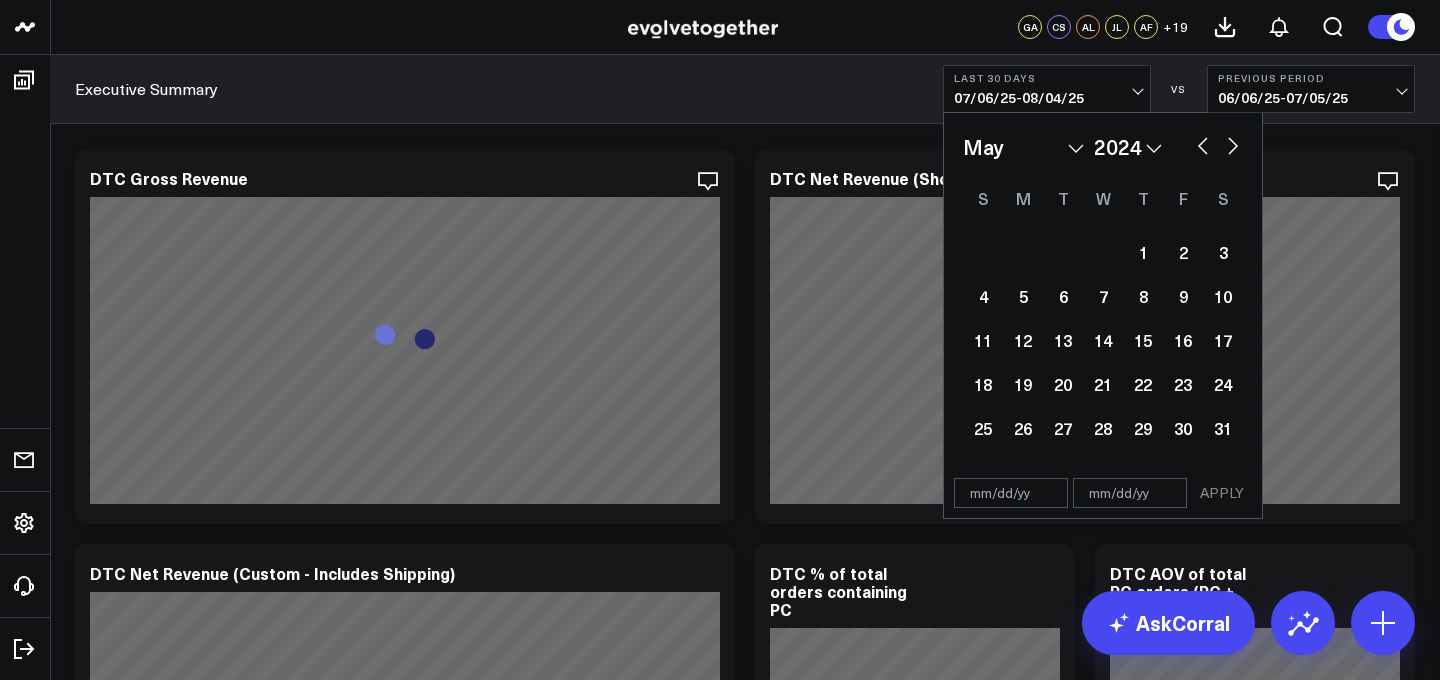 select on "2024" 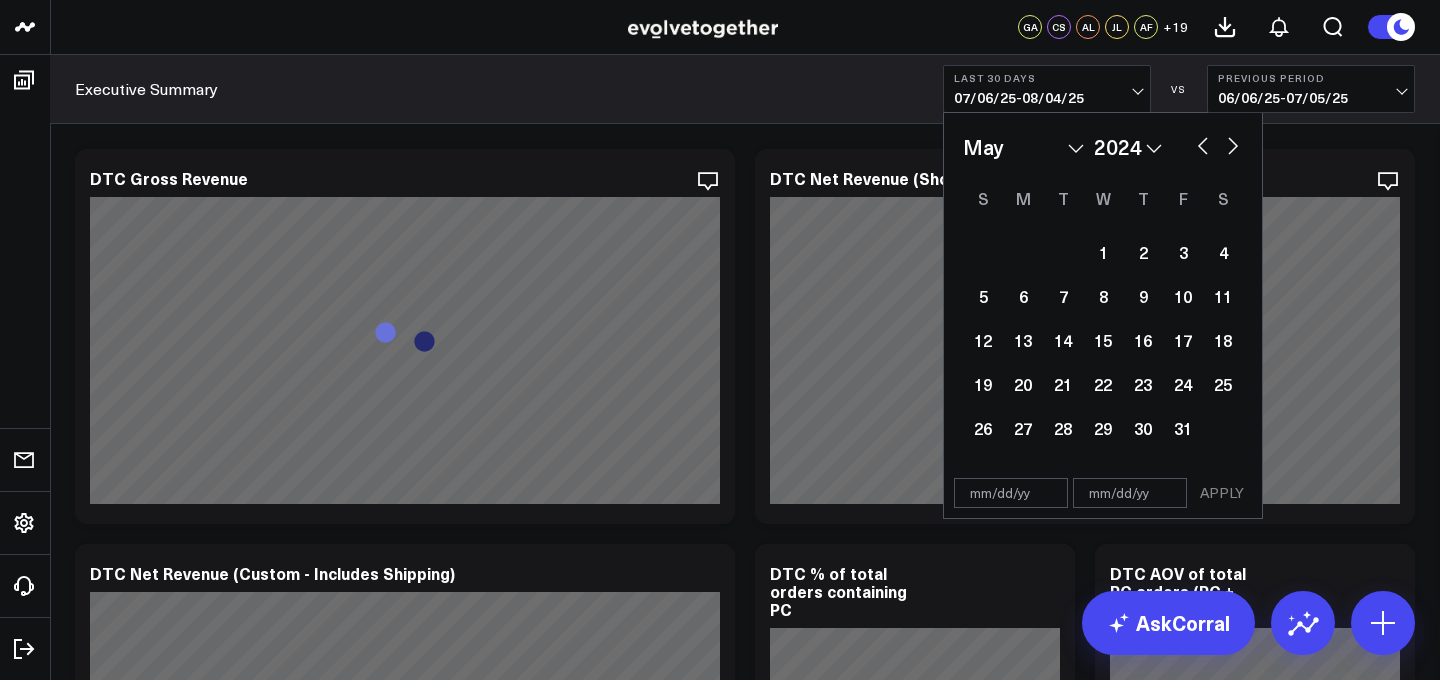 click on "January February March April May June July August September October November December" at bounding box center [1023, 147] 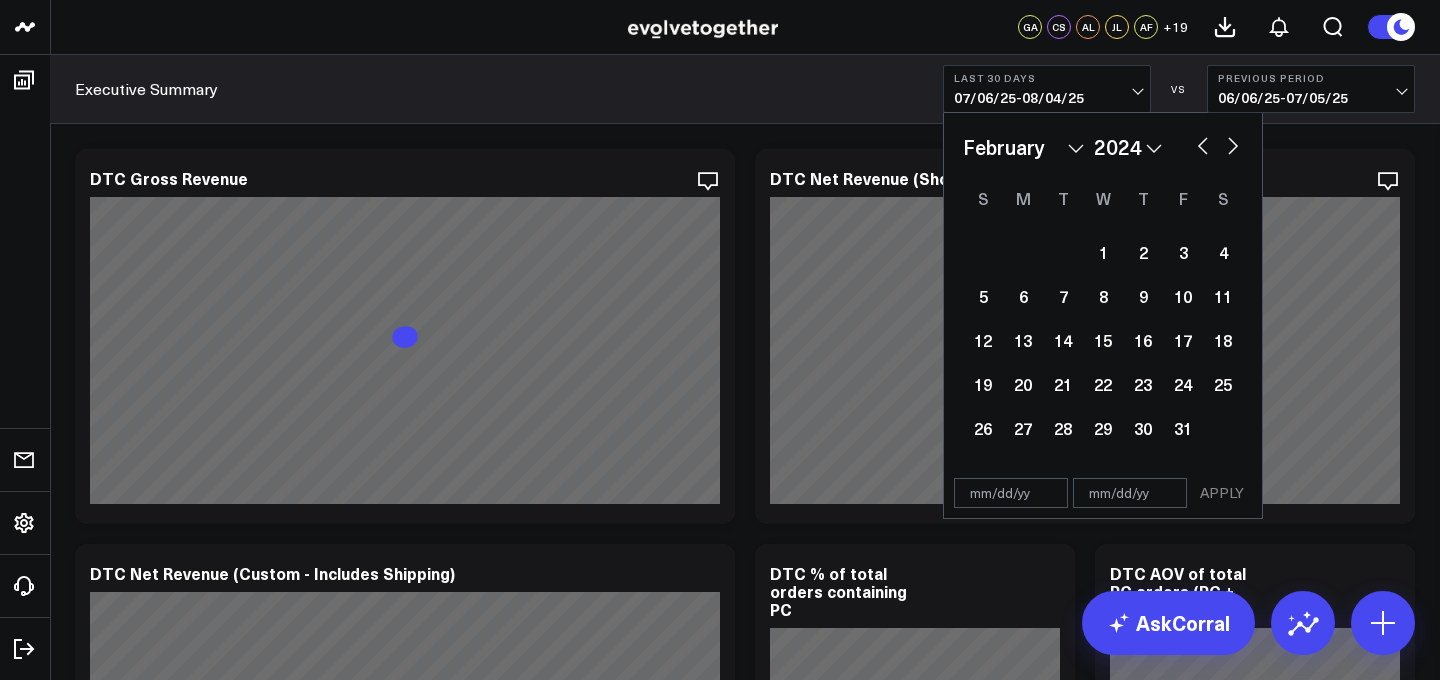 select on "1" 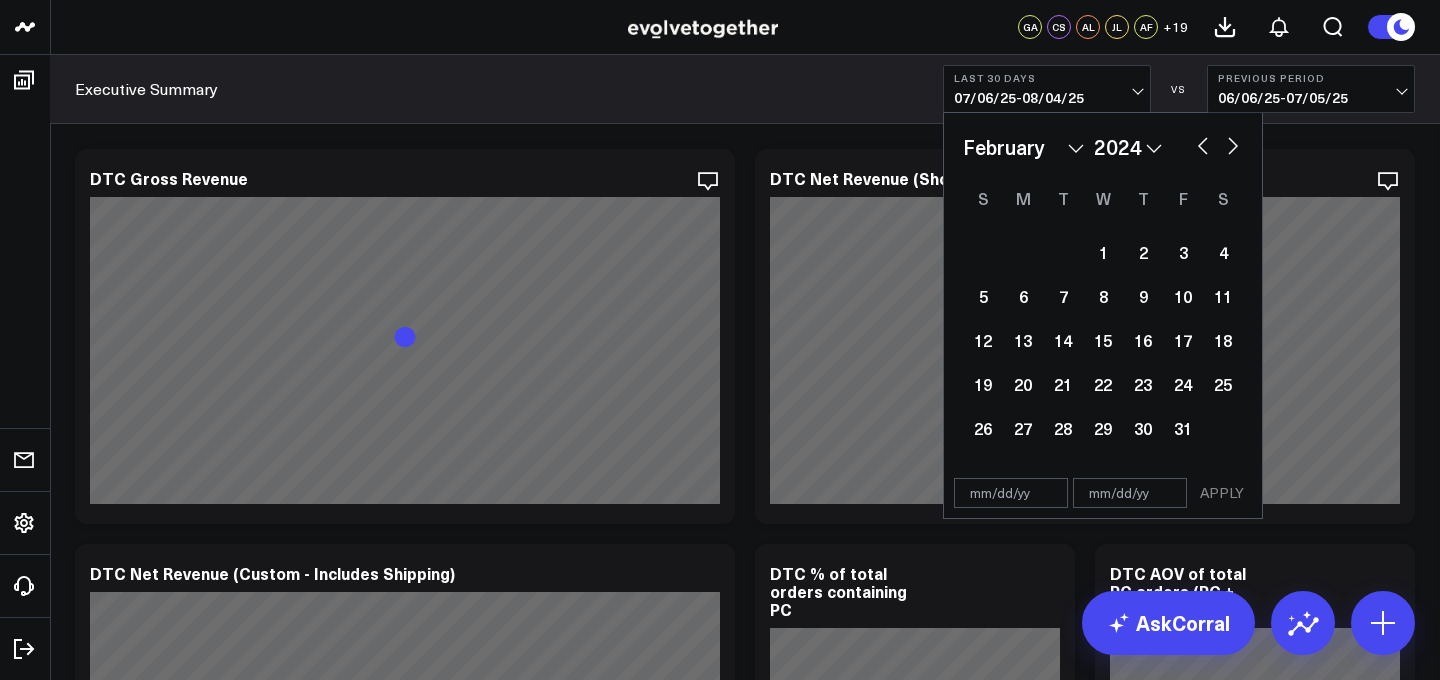 select on "2024" 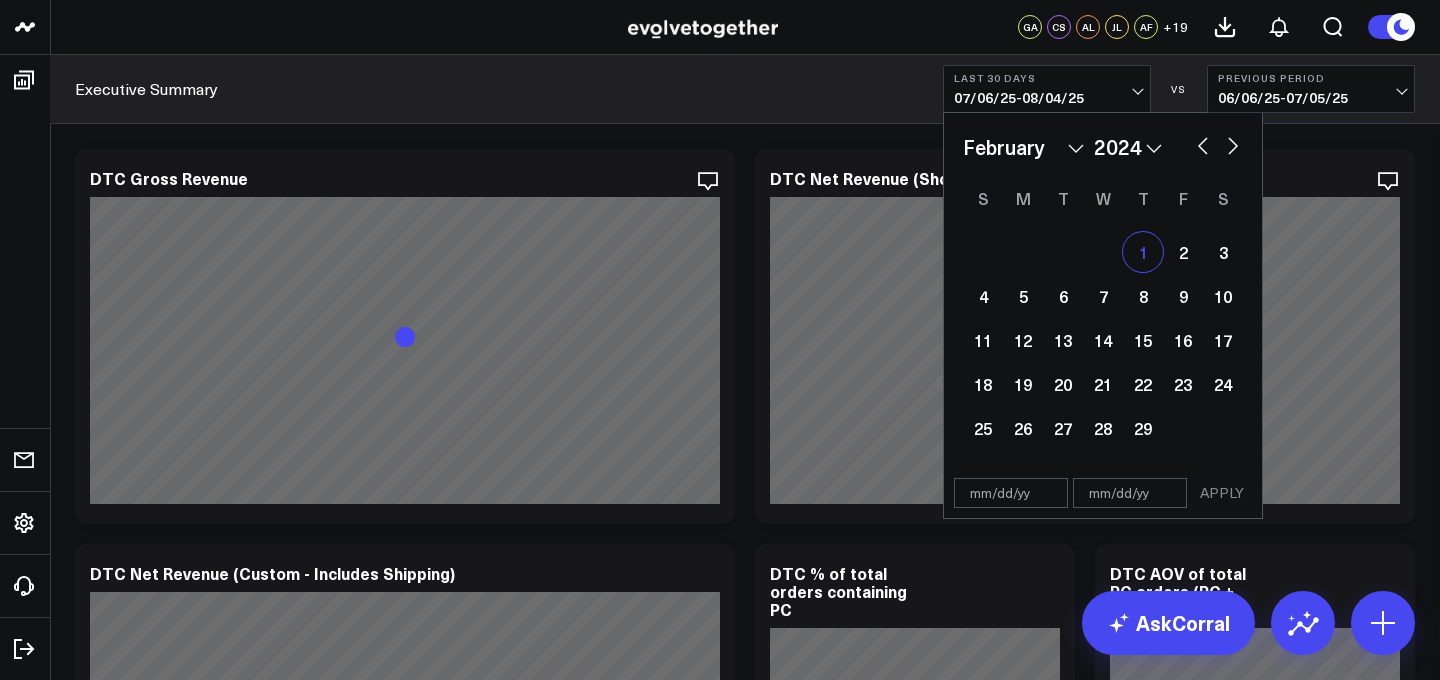 click on "1" at bounding box center [1143, 252] 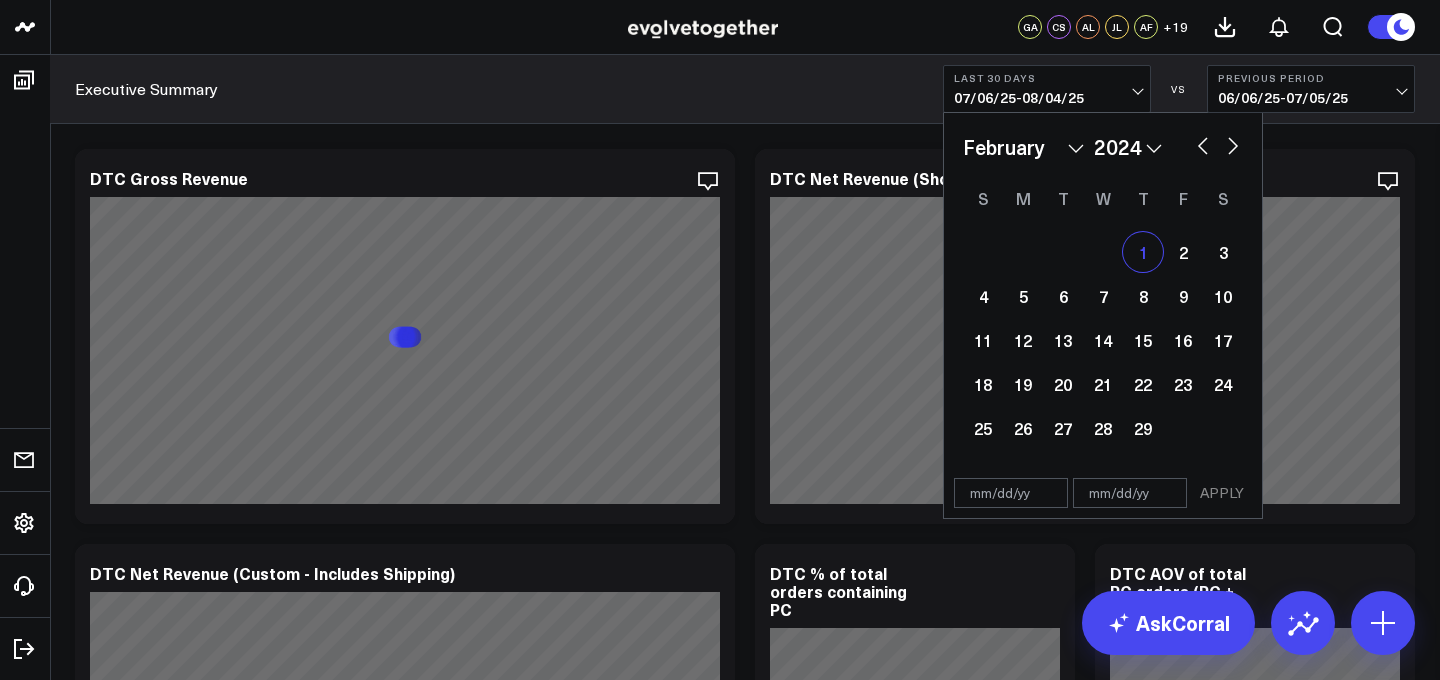 type on "[MONTH]/[DATE]/[YEAR]" 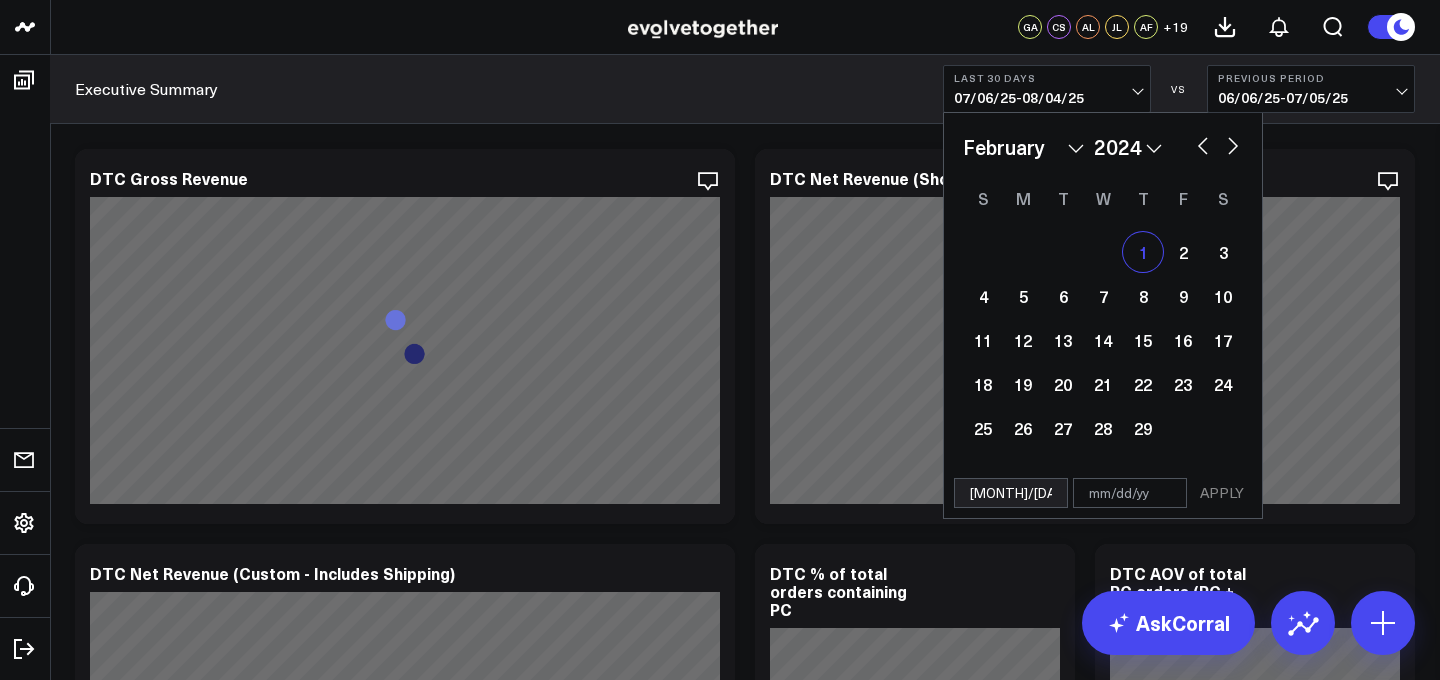 select on "1" 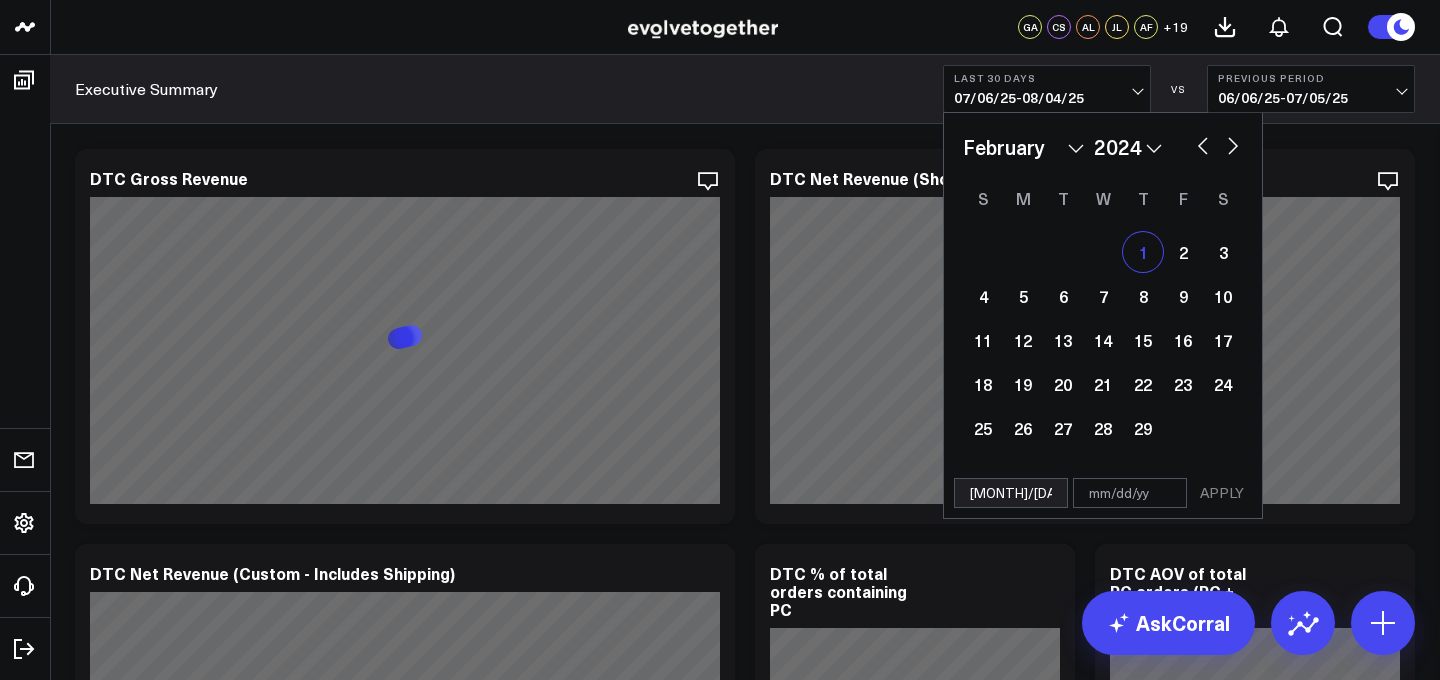 select on "2024" 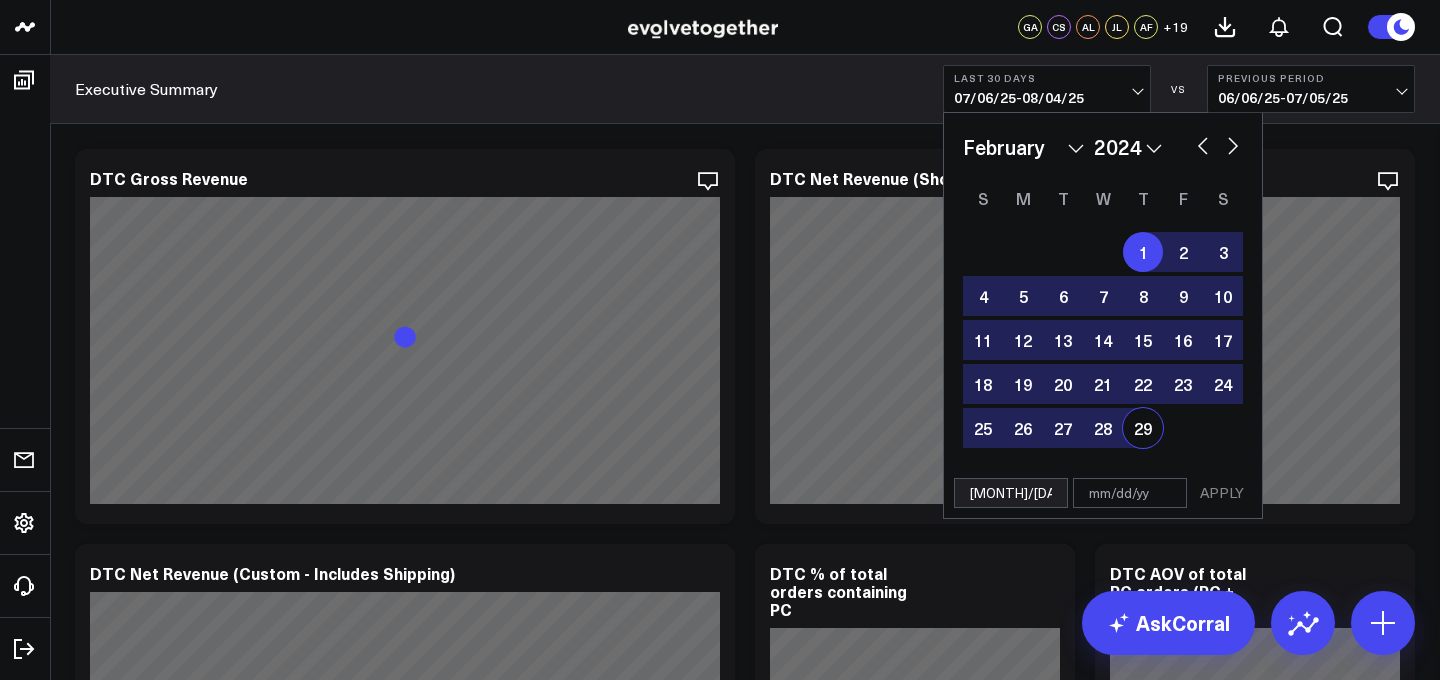 click at bounding box center (1130, 493) 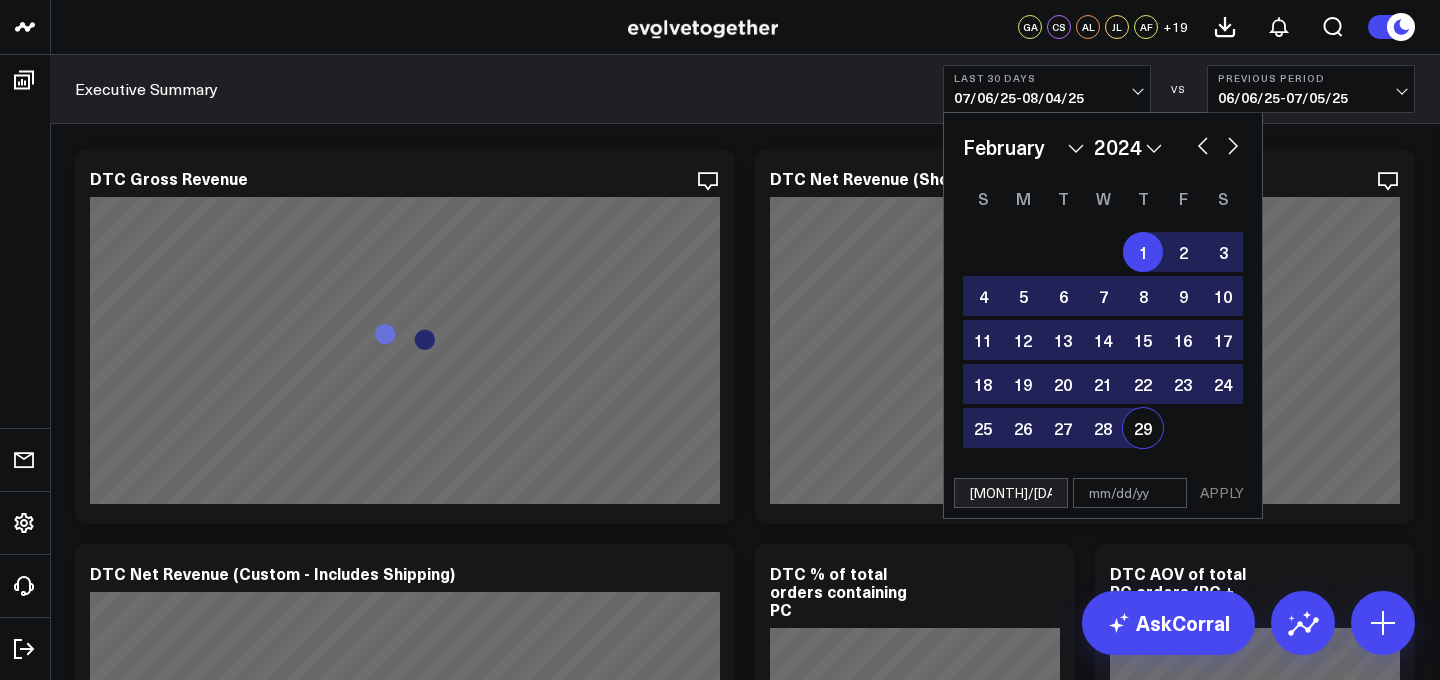 select on "1" 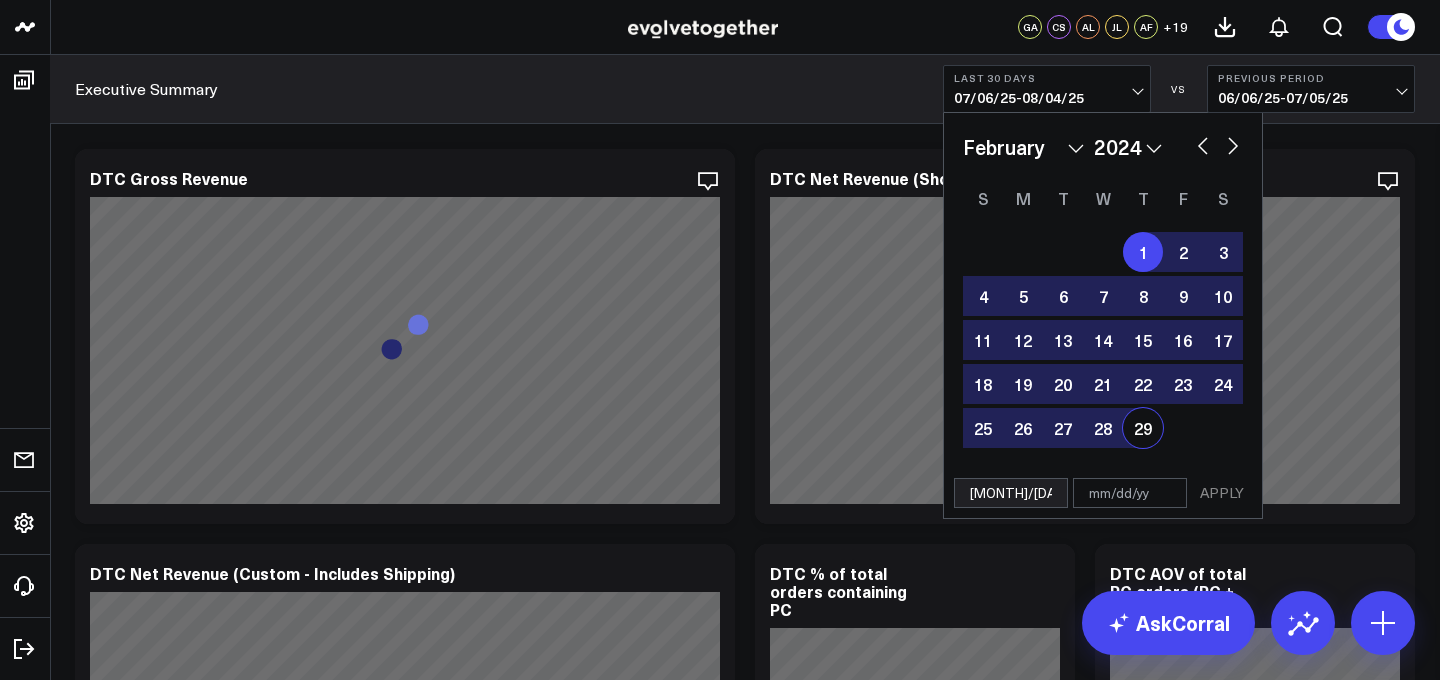 select on "2024" 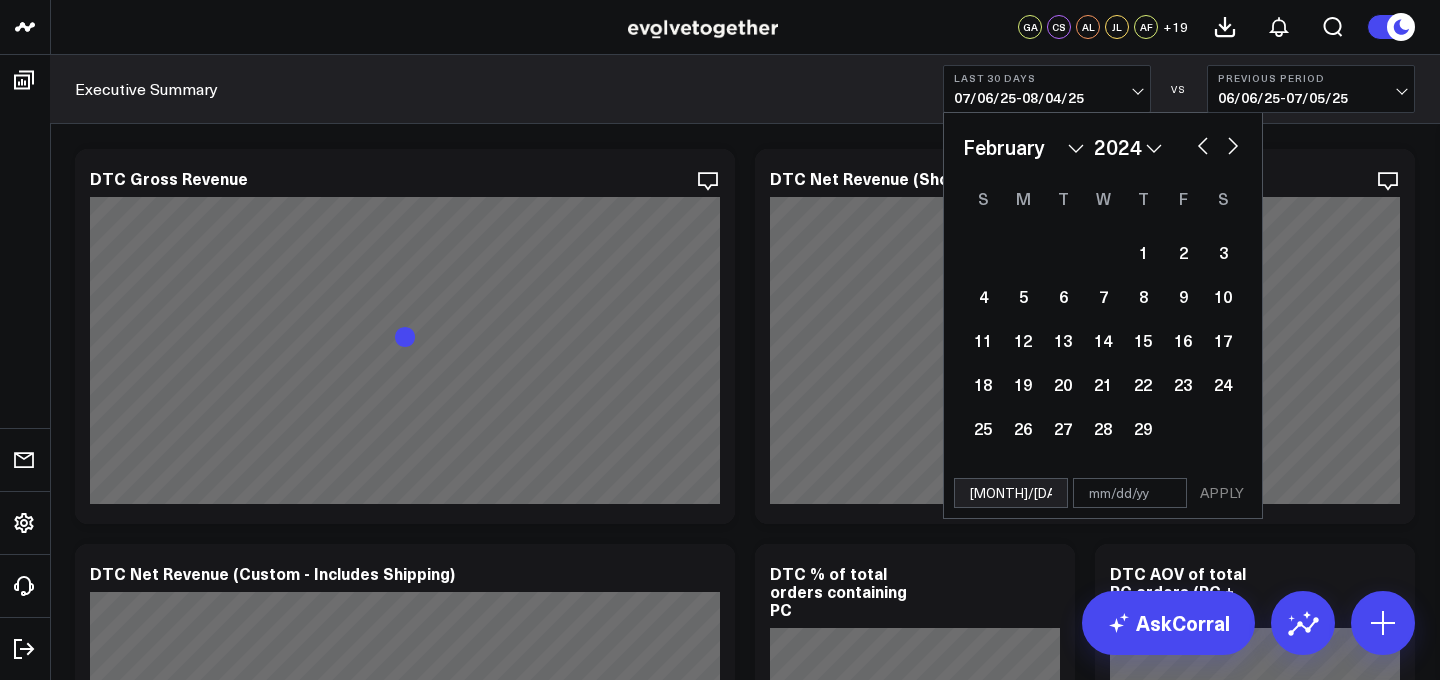 type 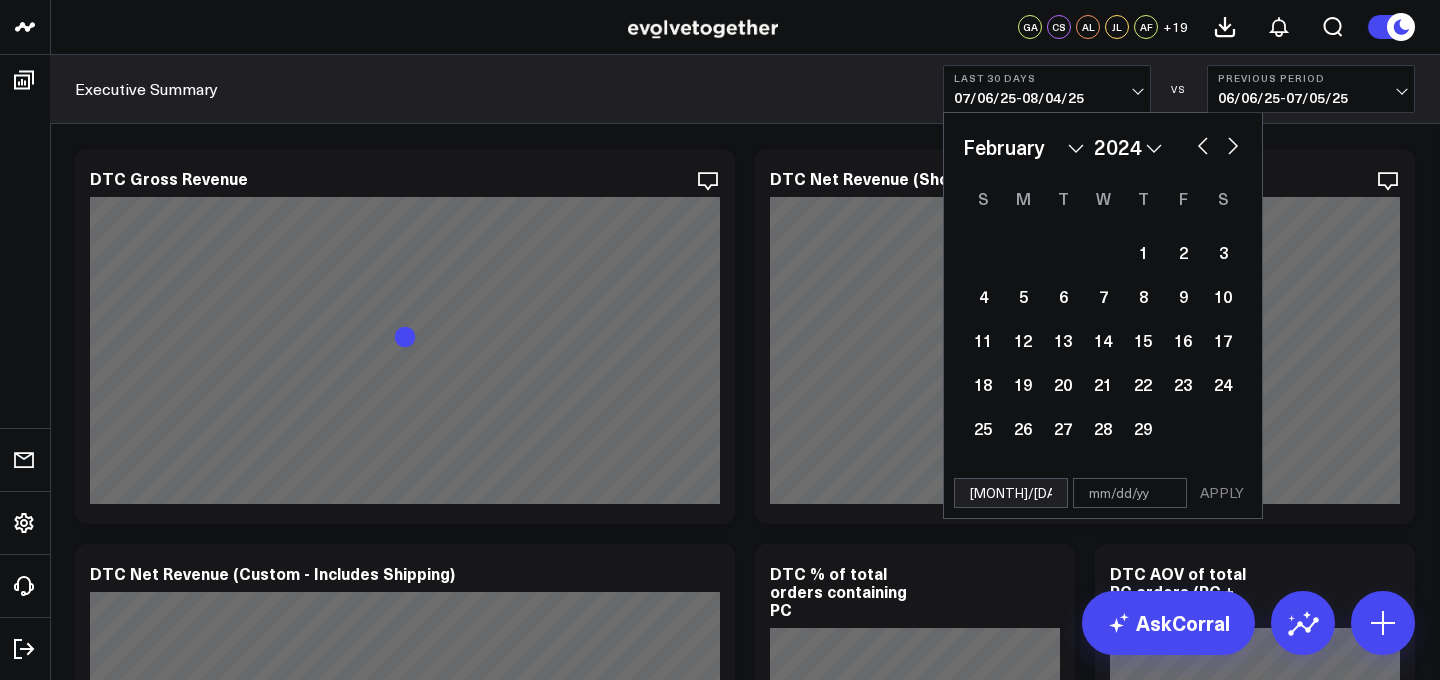 select on "1" 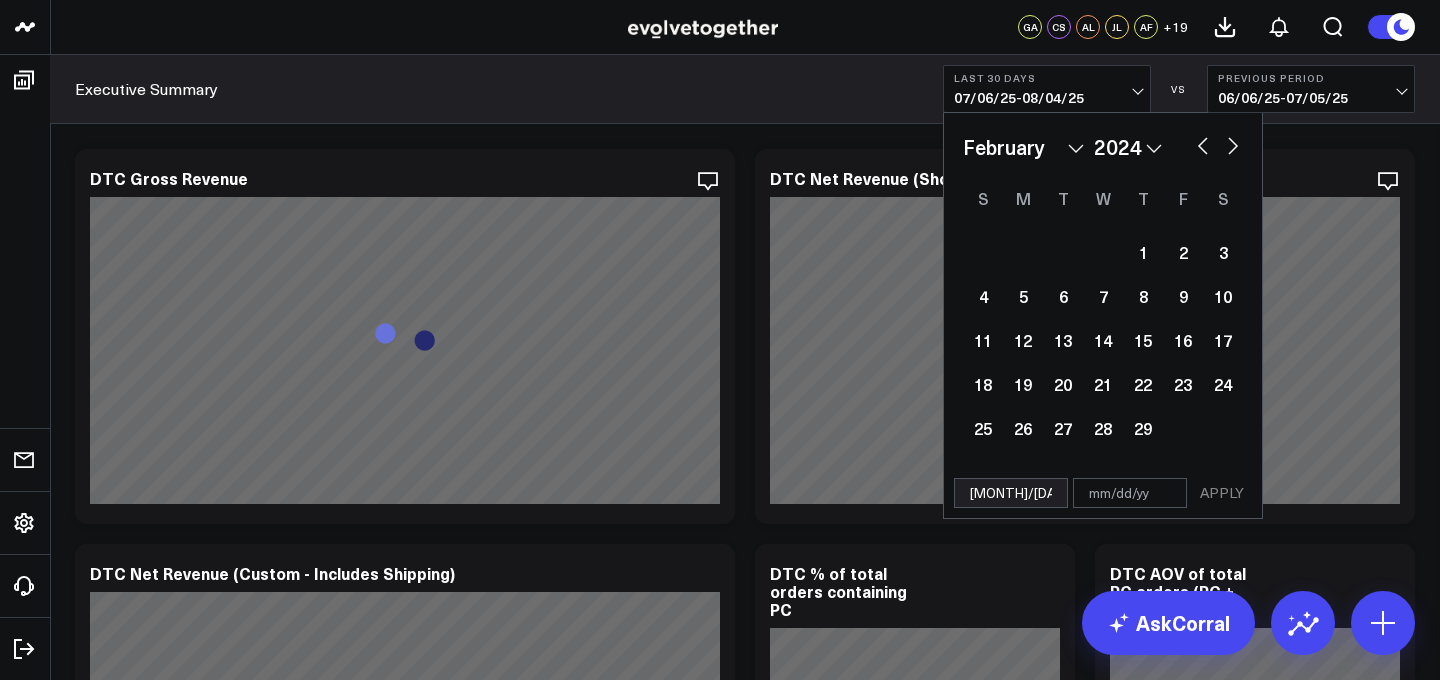 select on "2024" 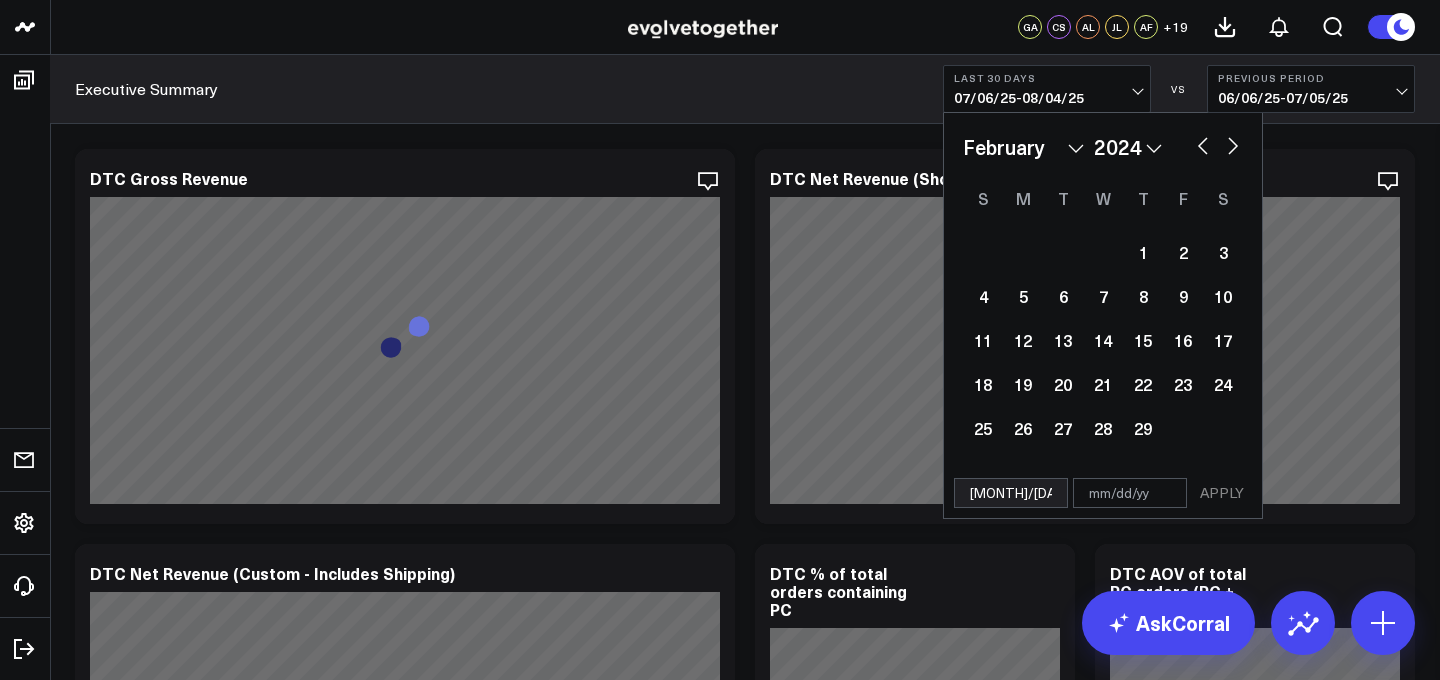 type on "0" 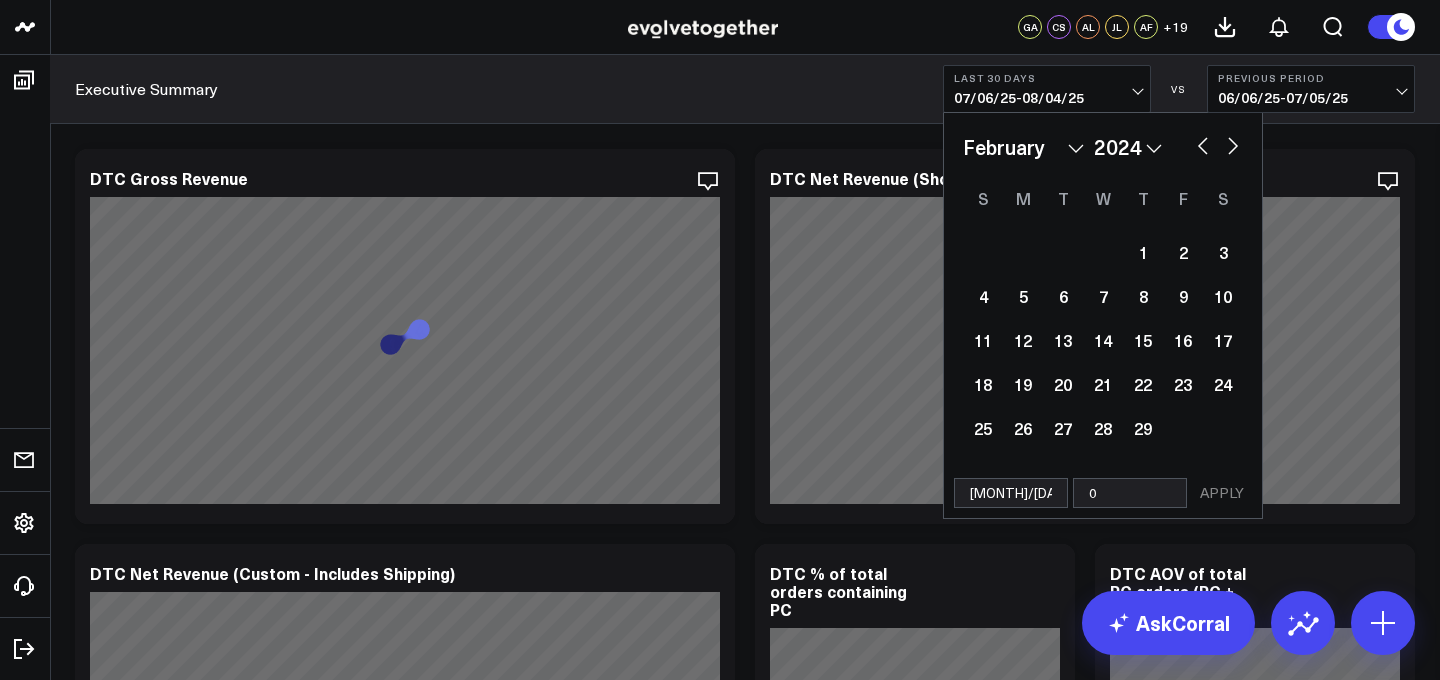 select on "1" 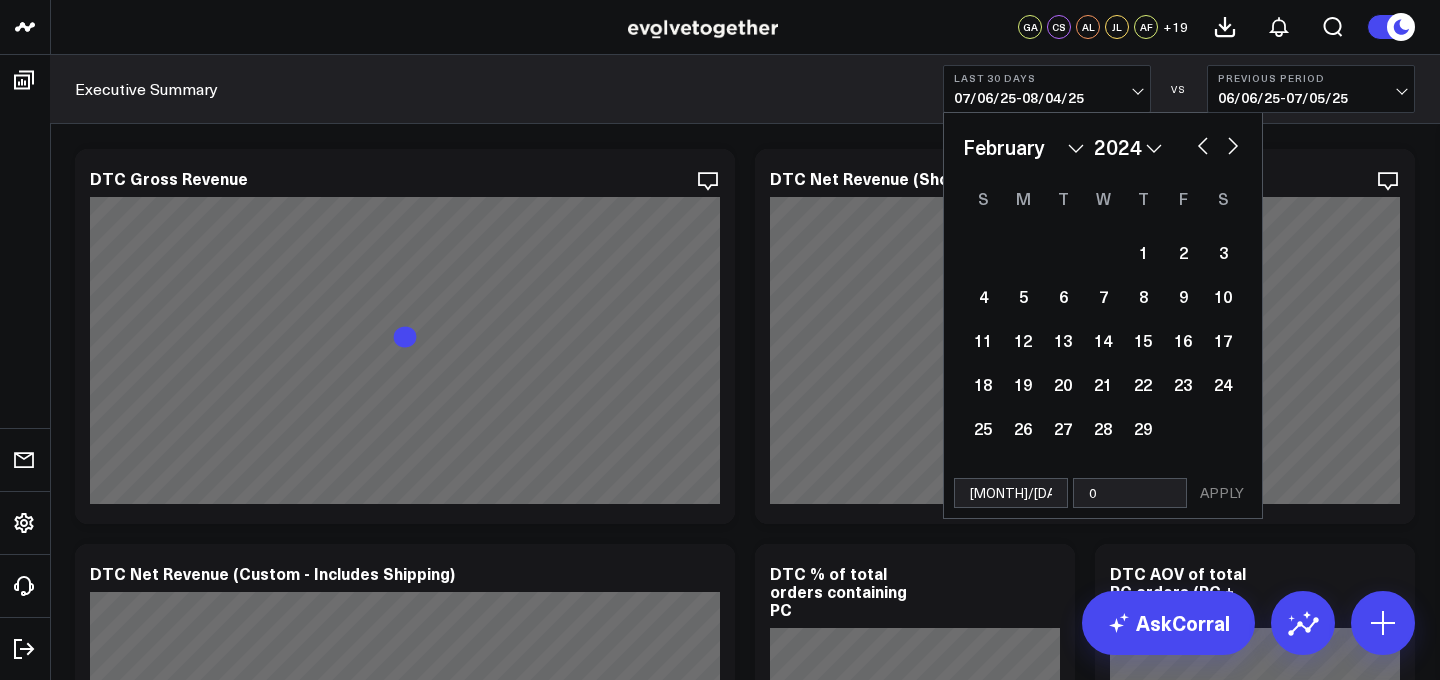 select on "2024" 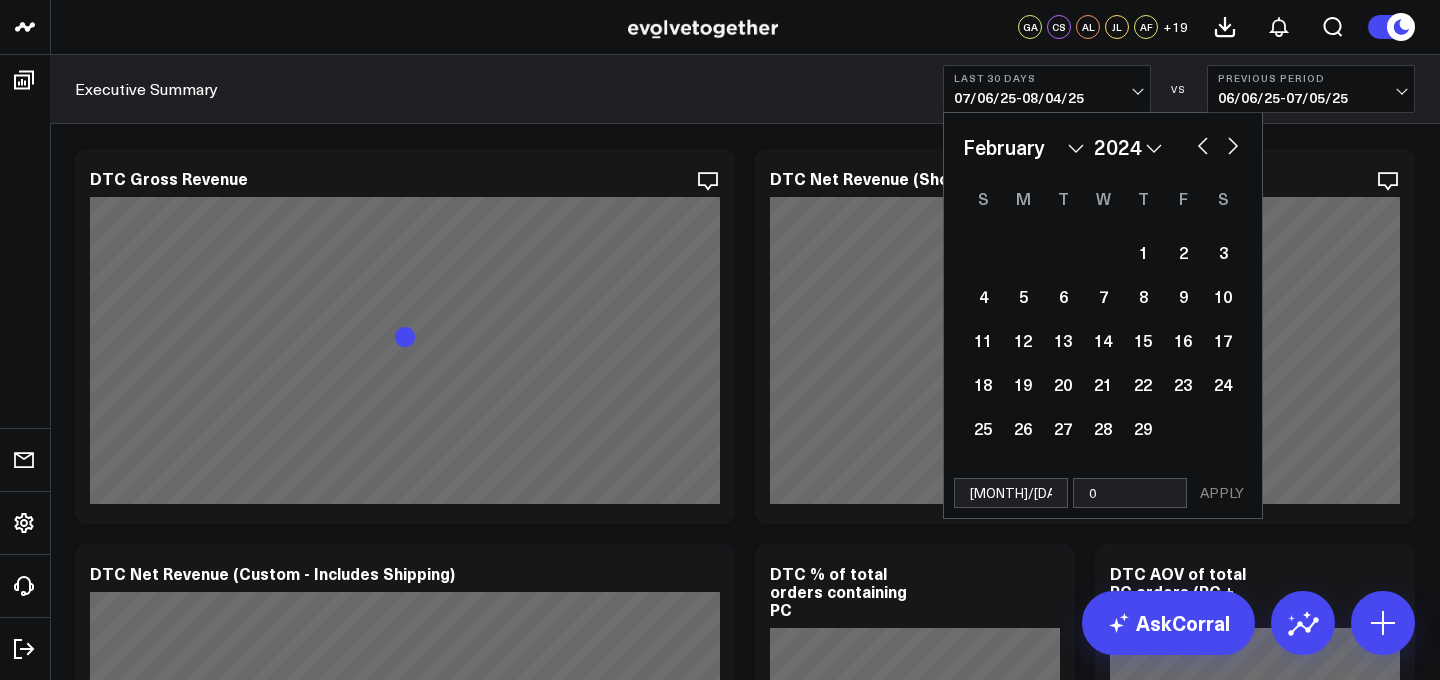 type on "05" 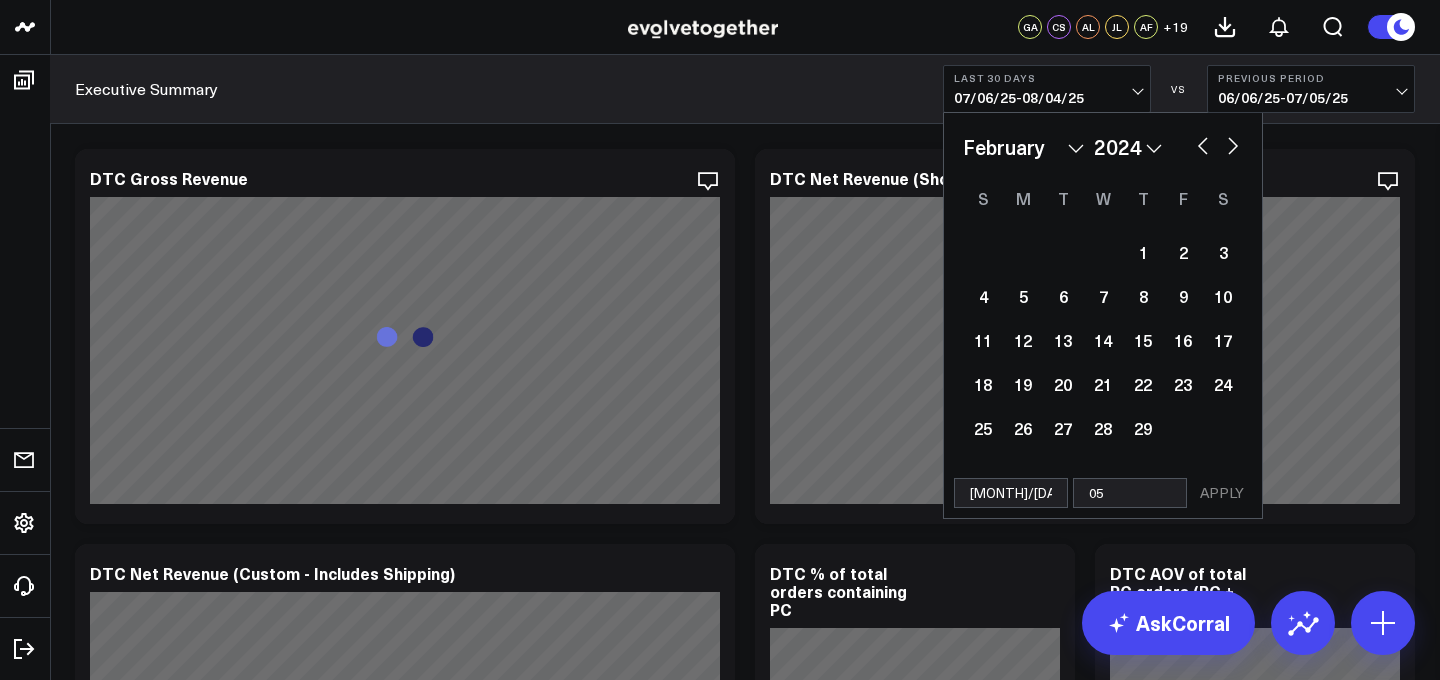 select on "1" 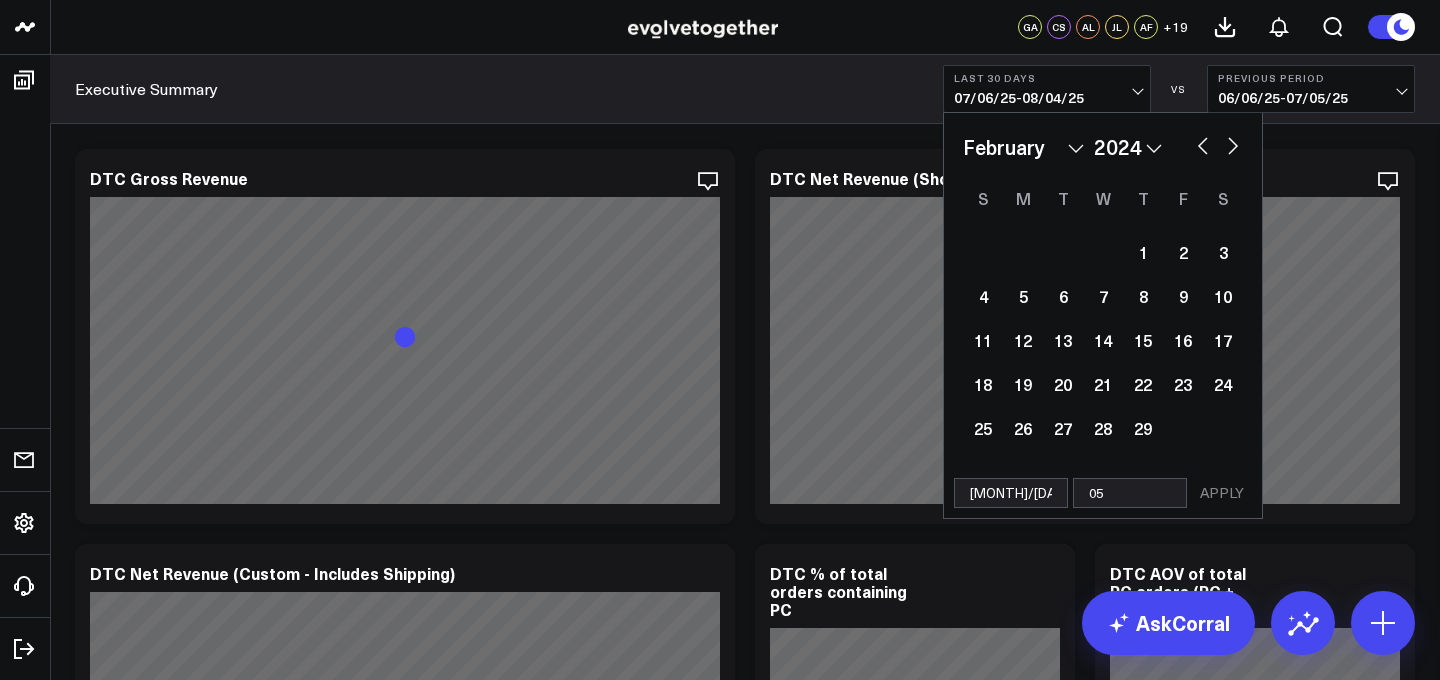 select on "2024" 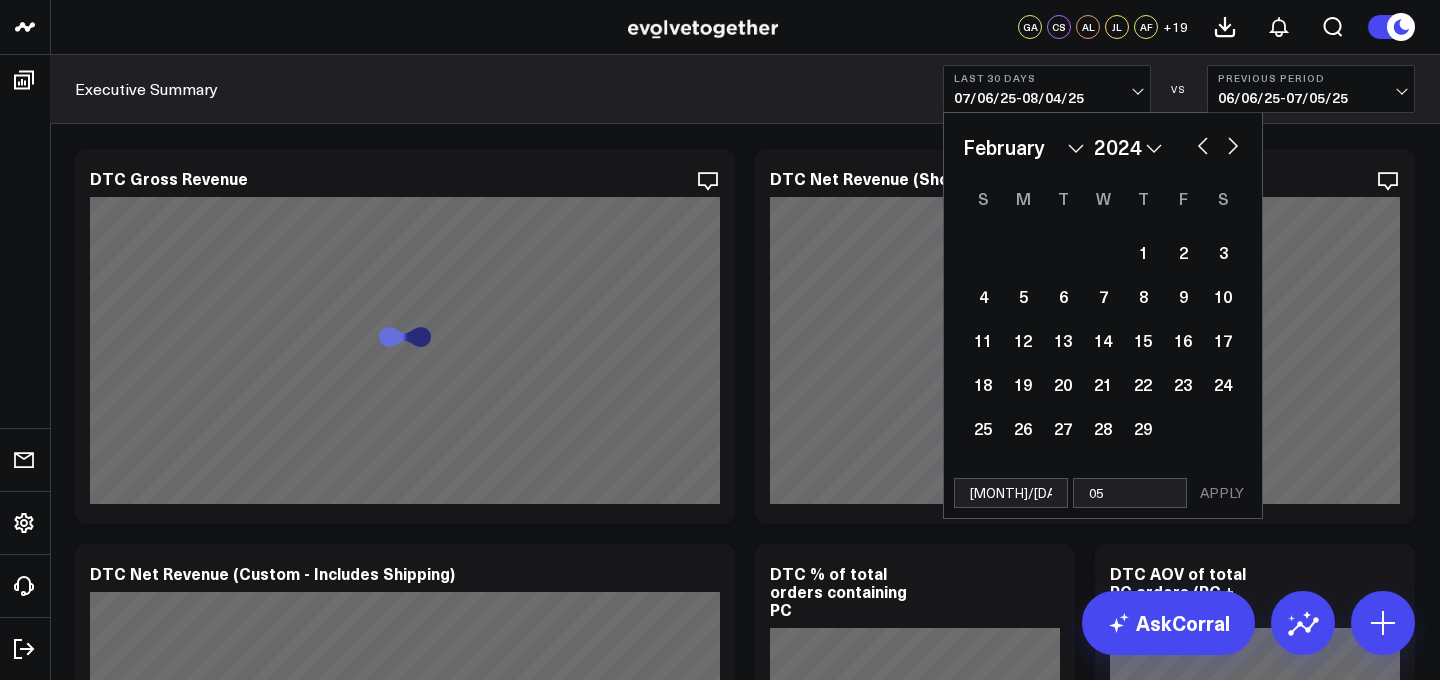 type on "05/" 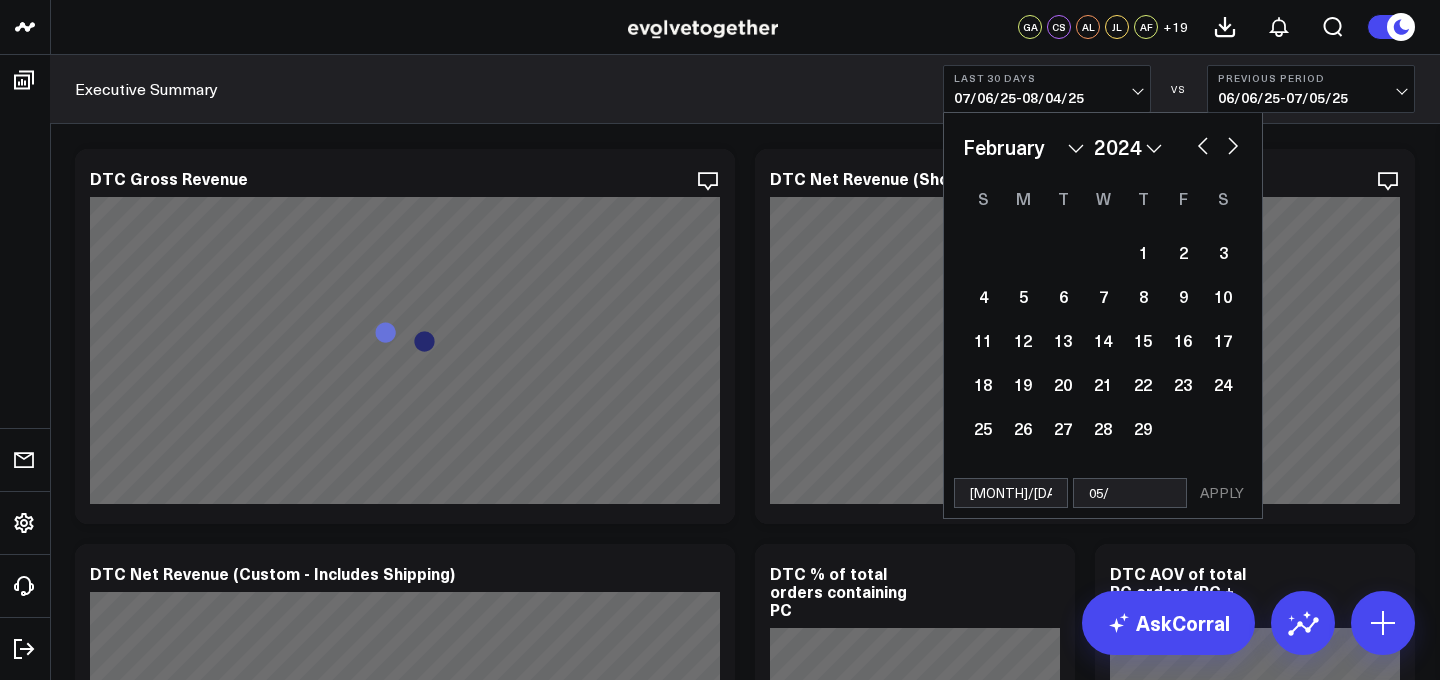 select on "1" 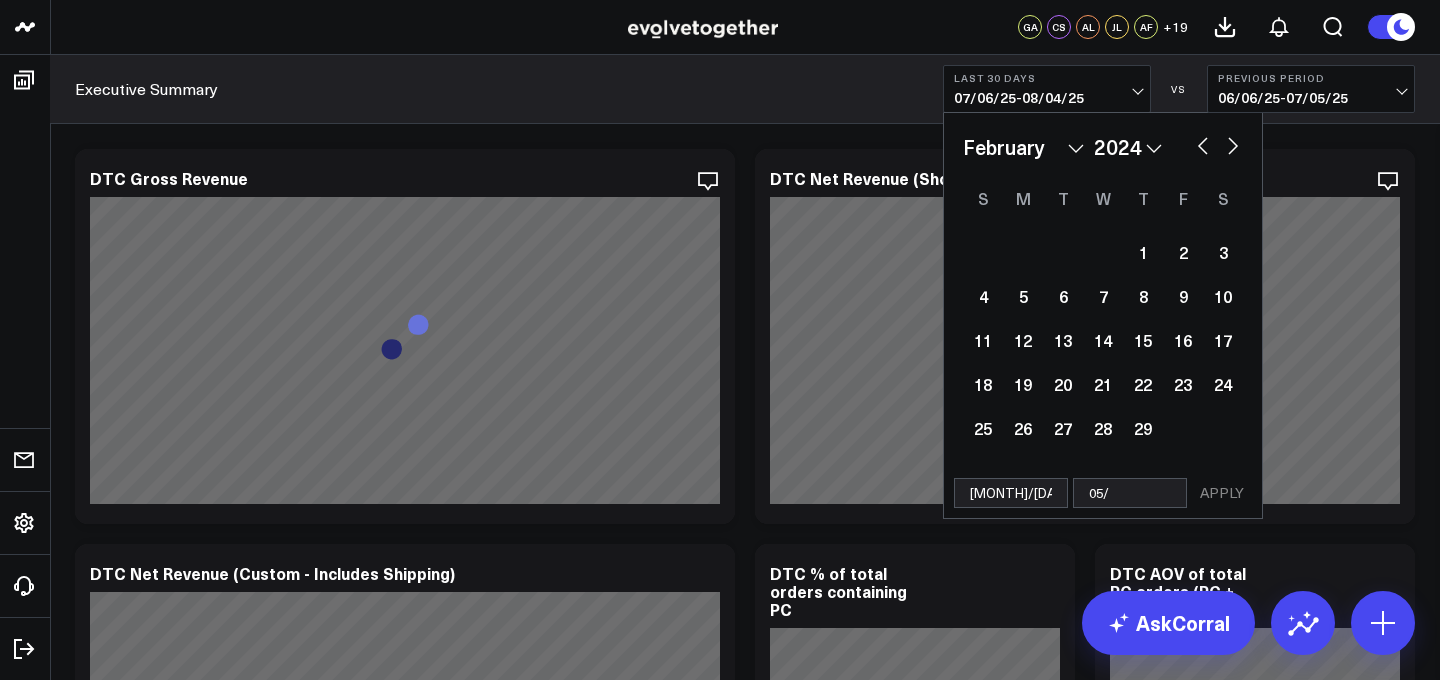 select on "2024" 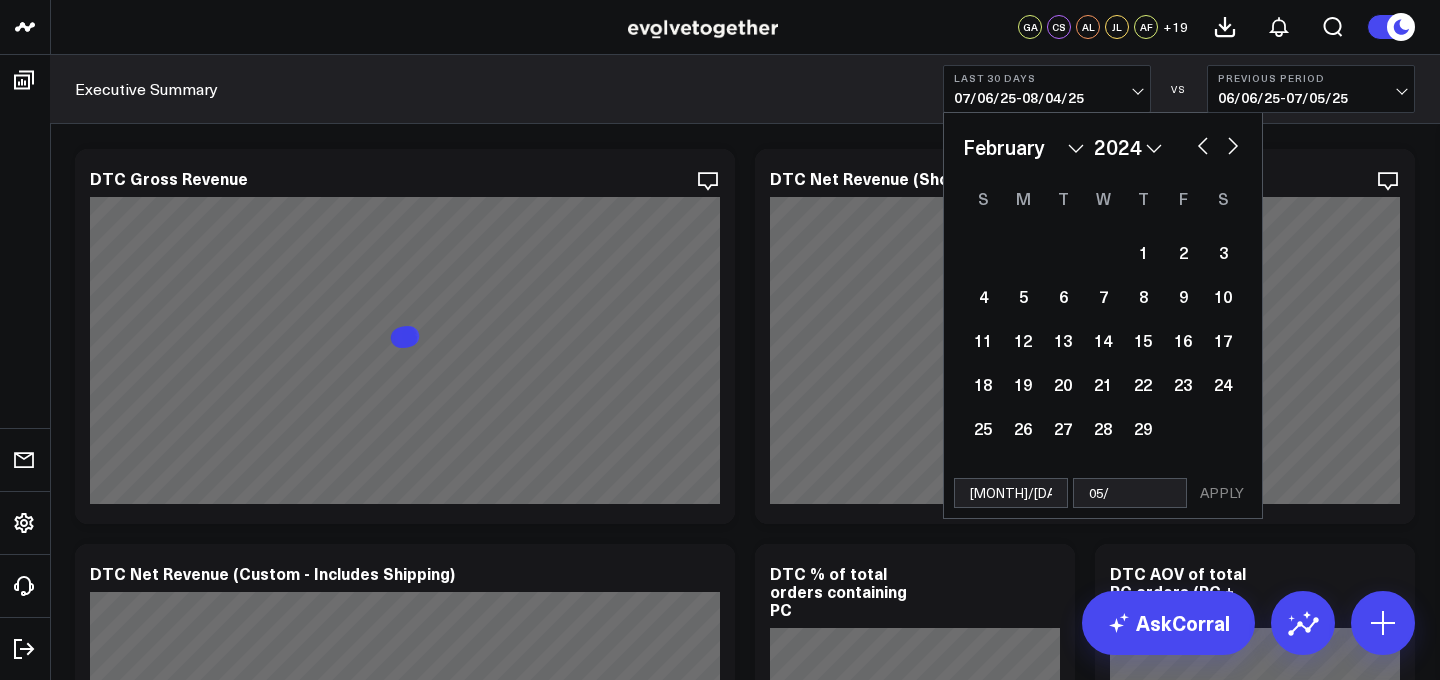 type on "05/0" 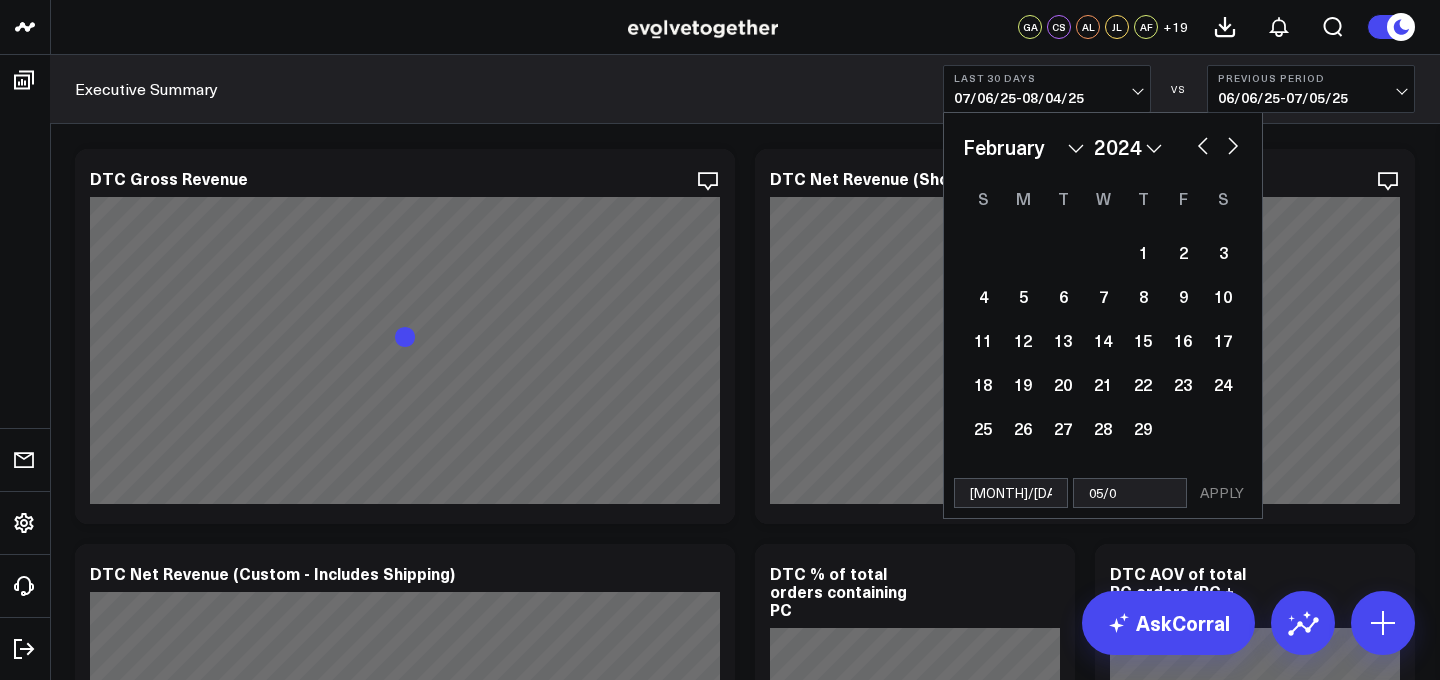 select on "1" 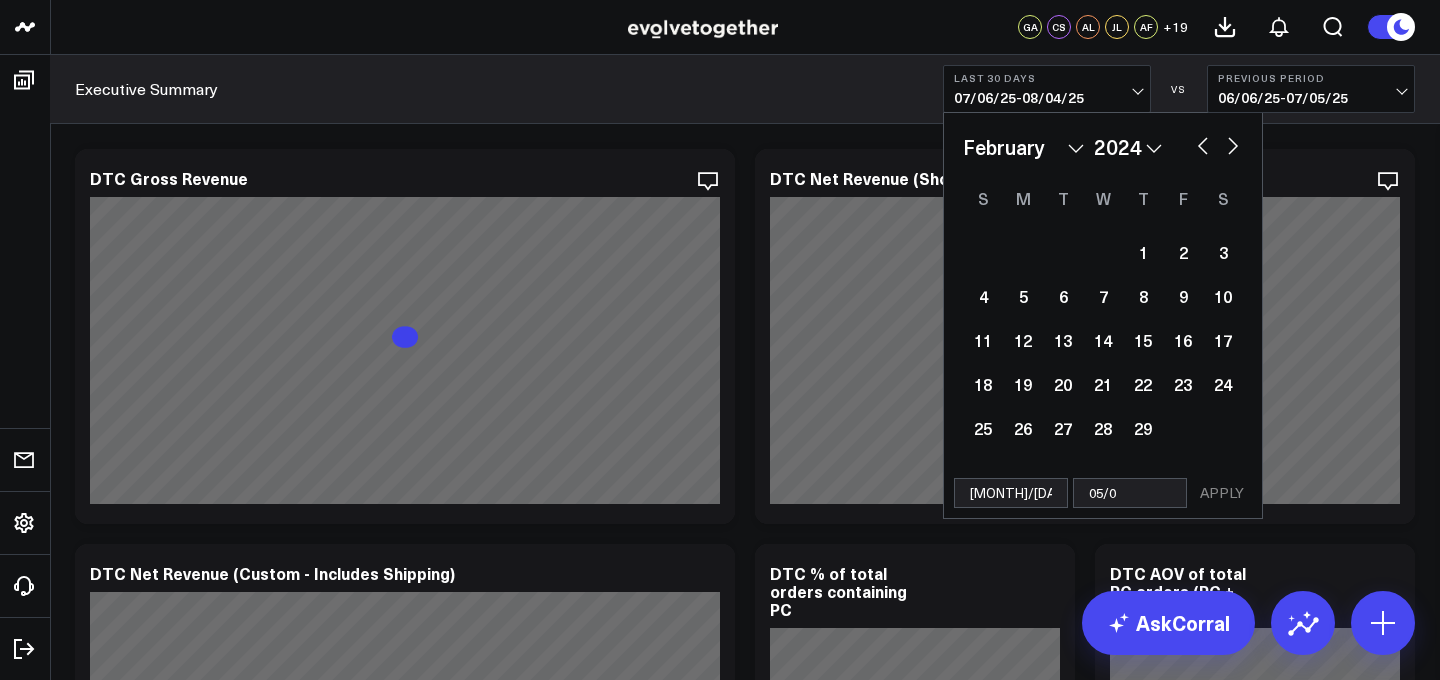 select on "2024" 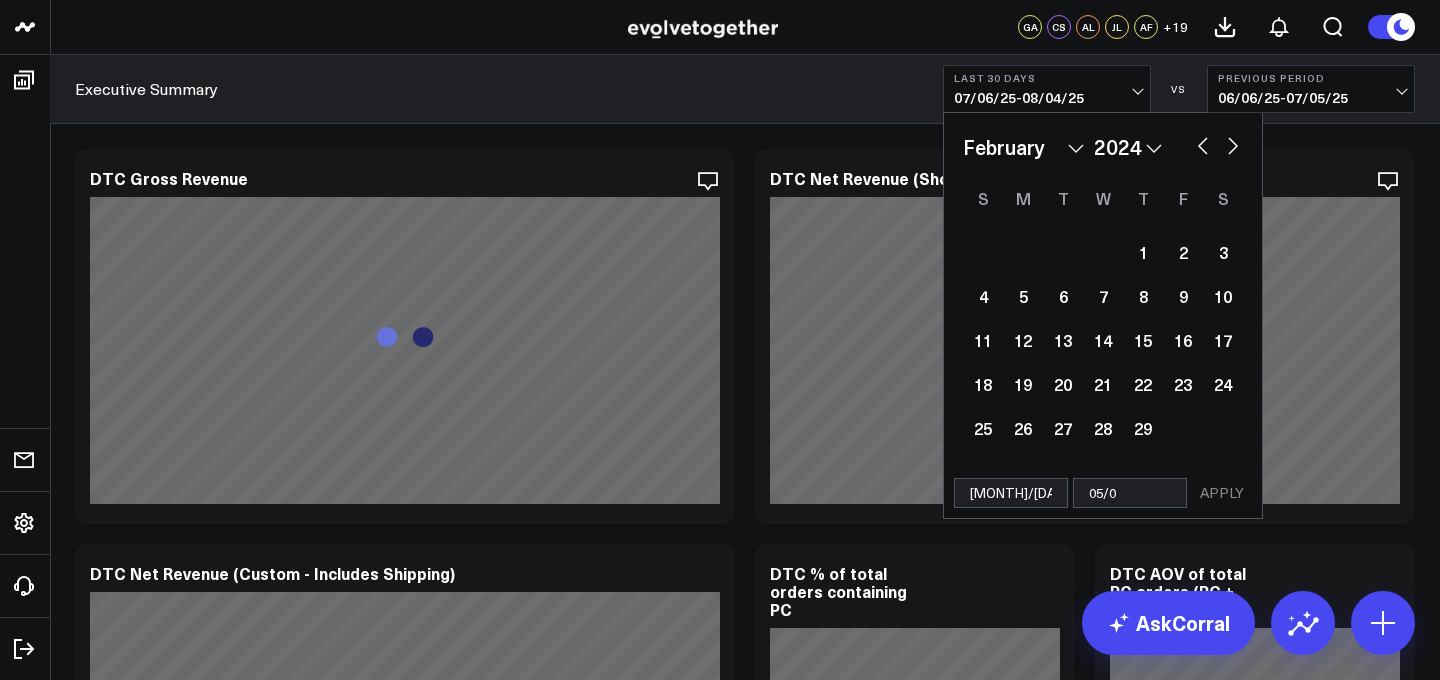 type on "05/" 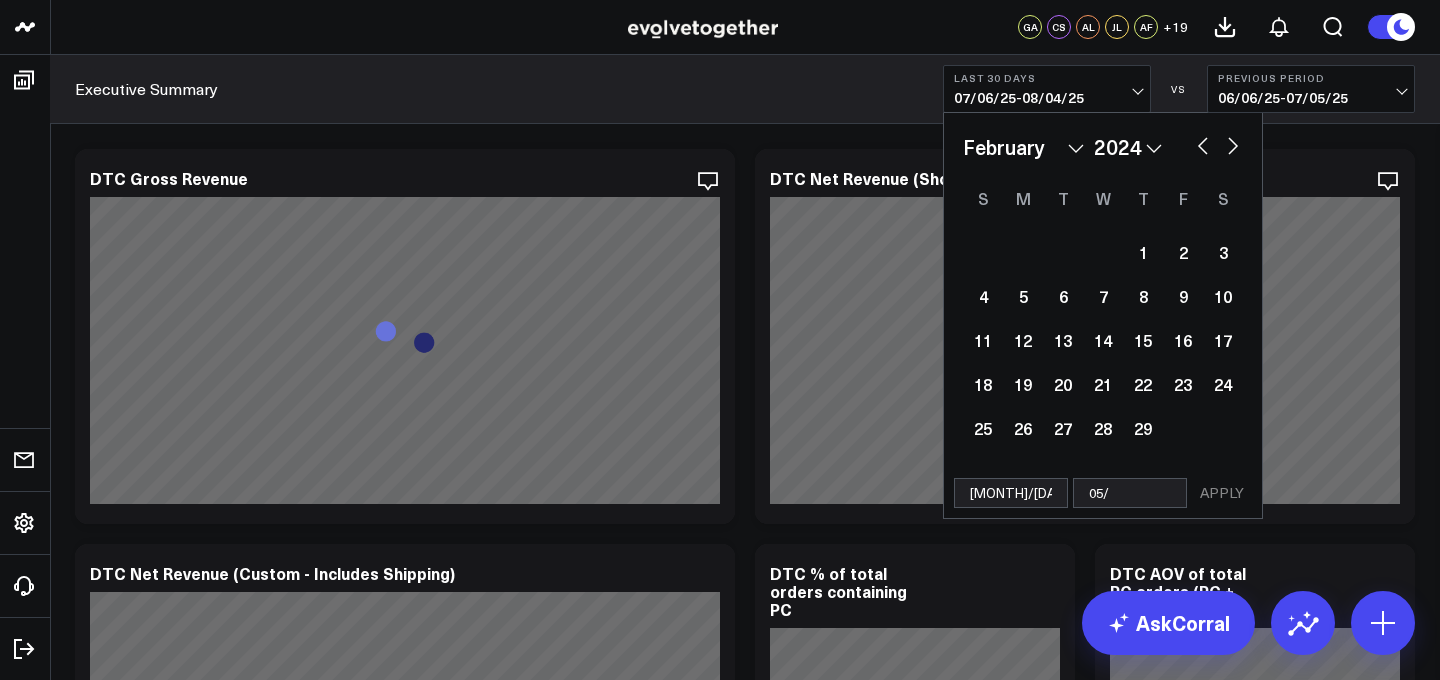 select on "1" 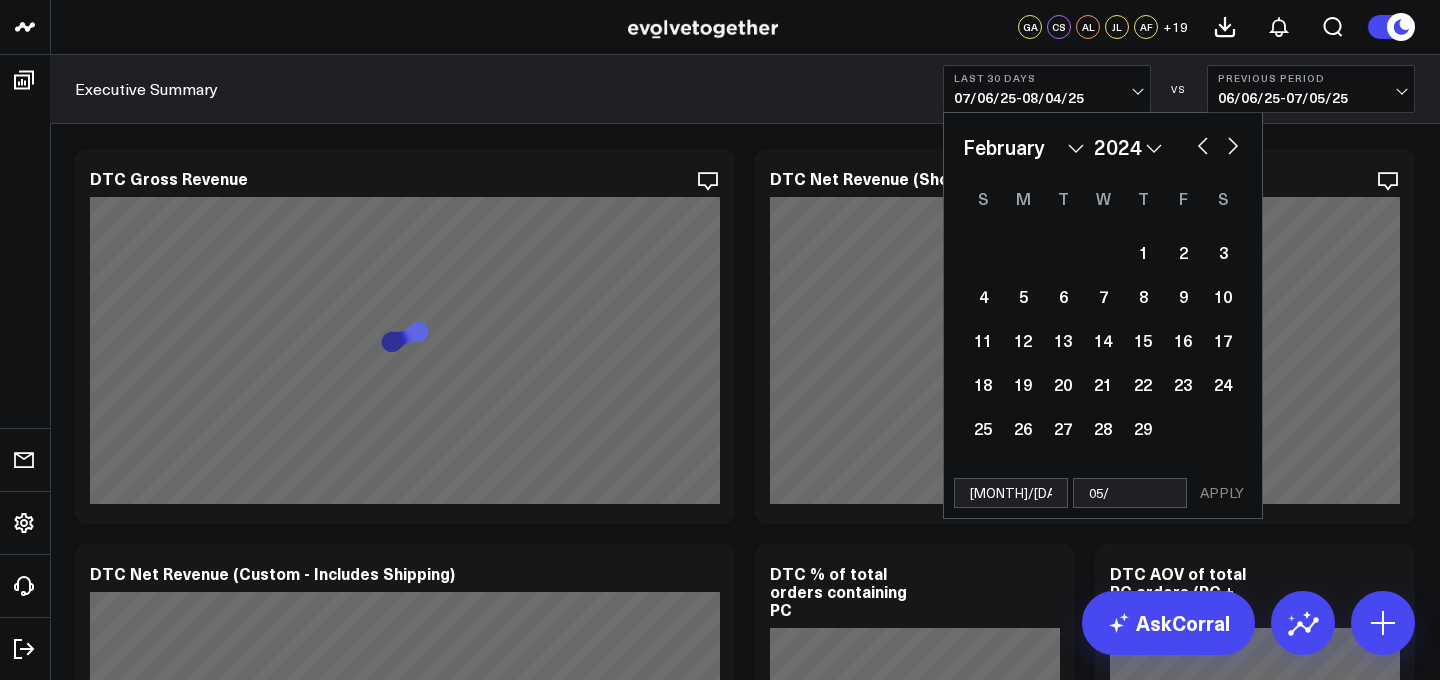 select on "2024" 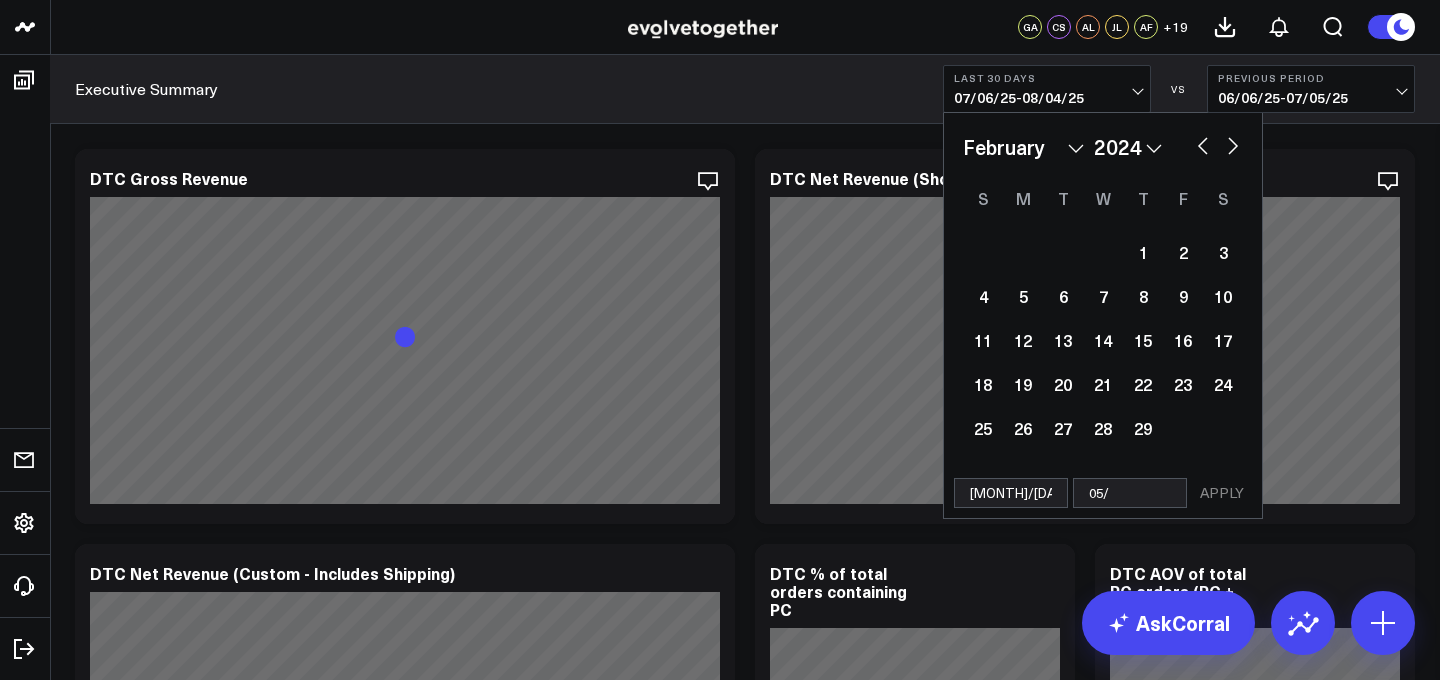 type on "05" 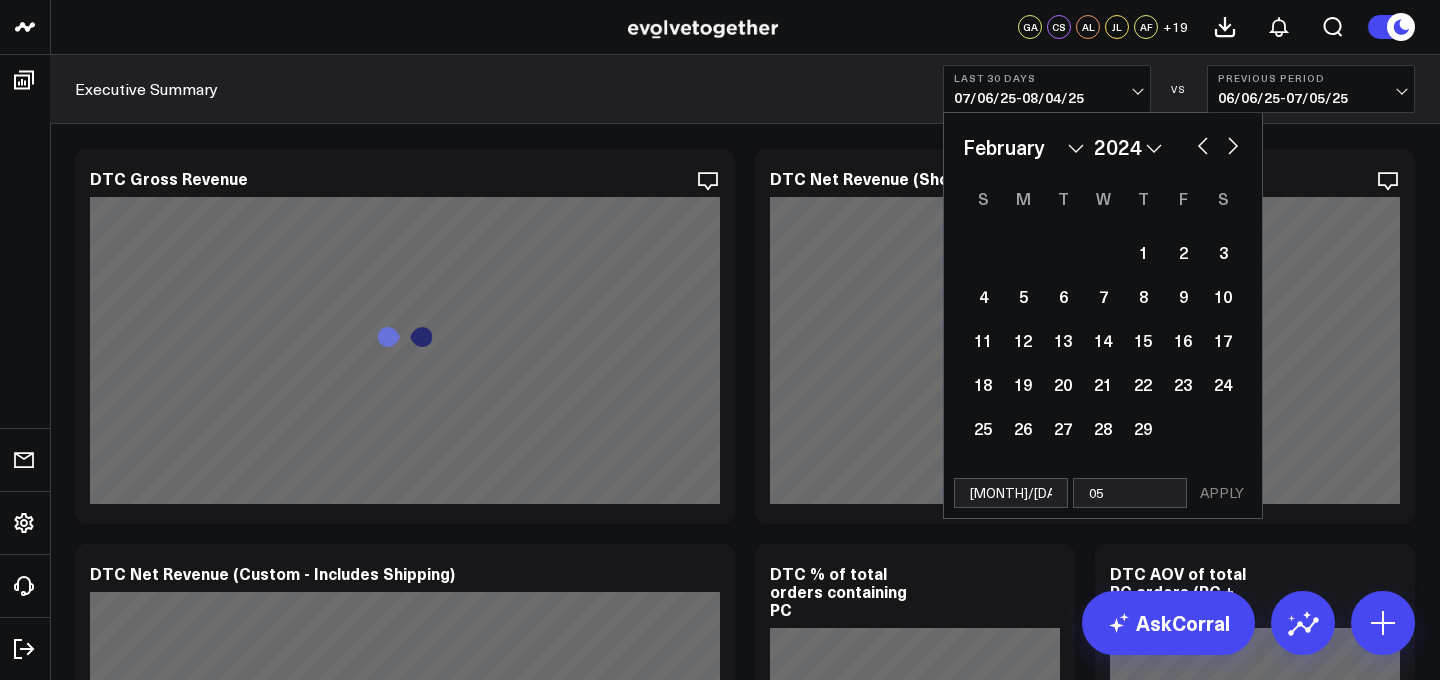 select on "1" 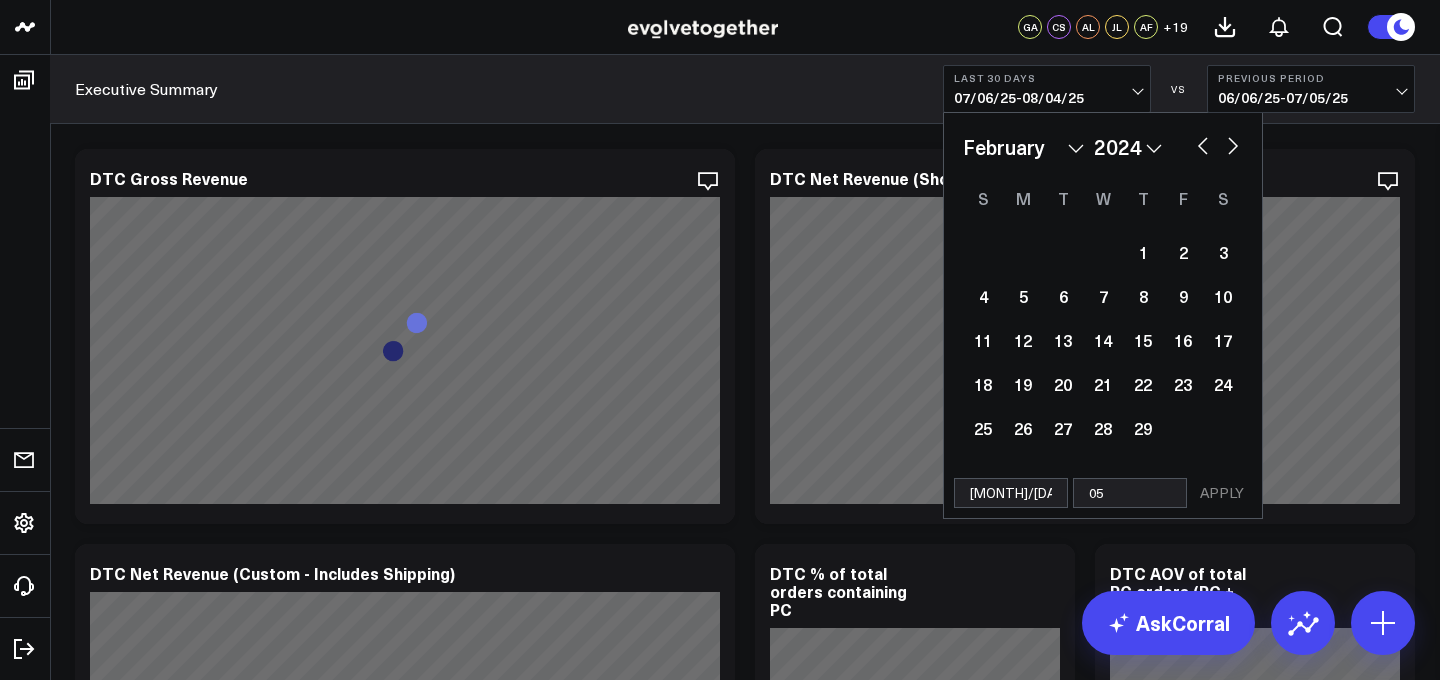 select on "2024" 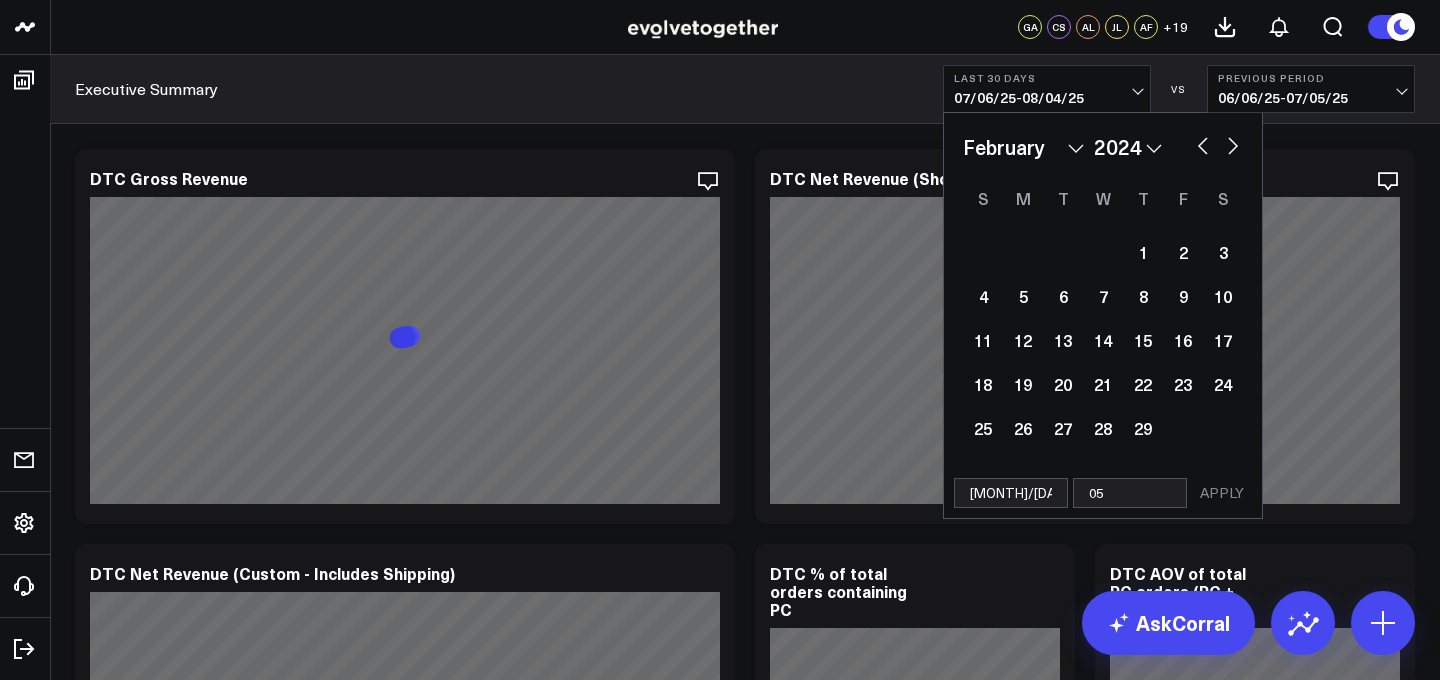 type on "0" 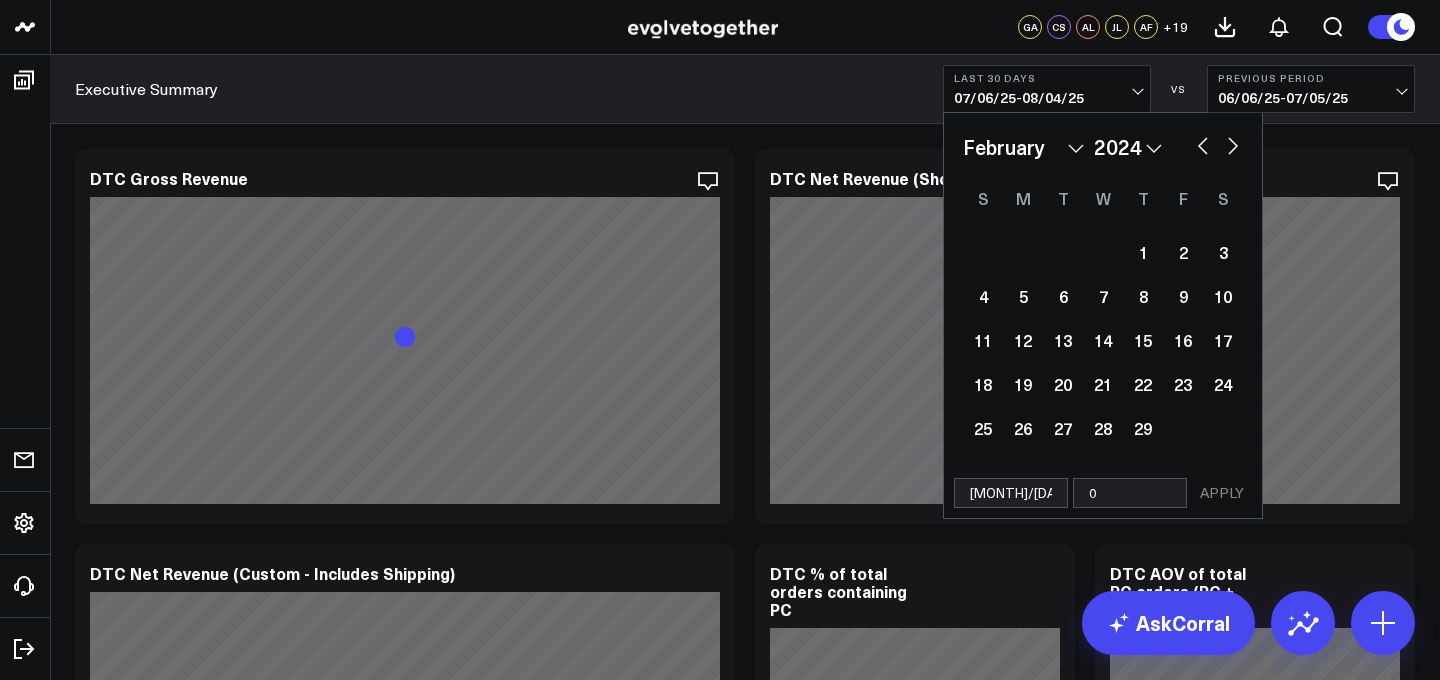 select on "1" 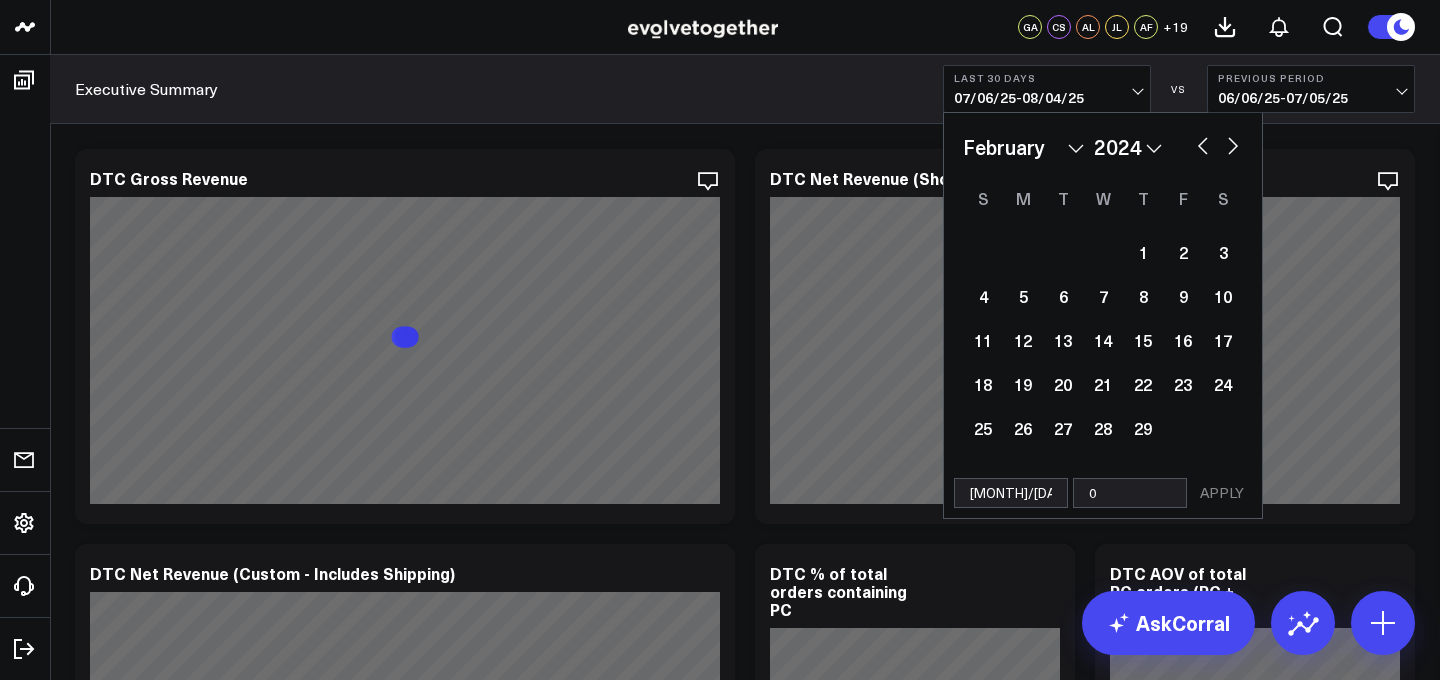 select on "2024" 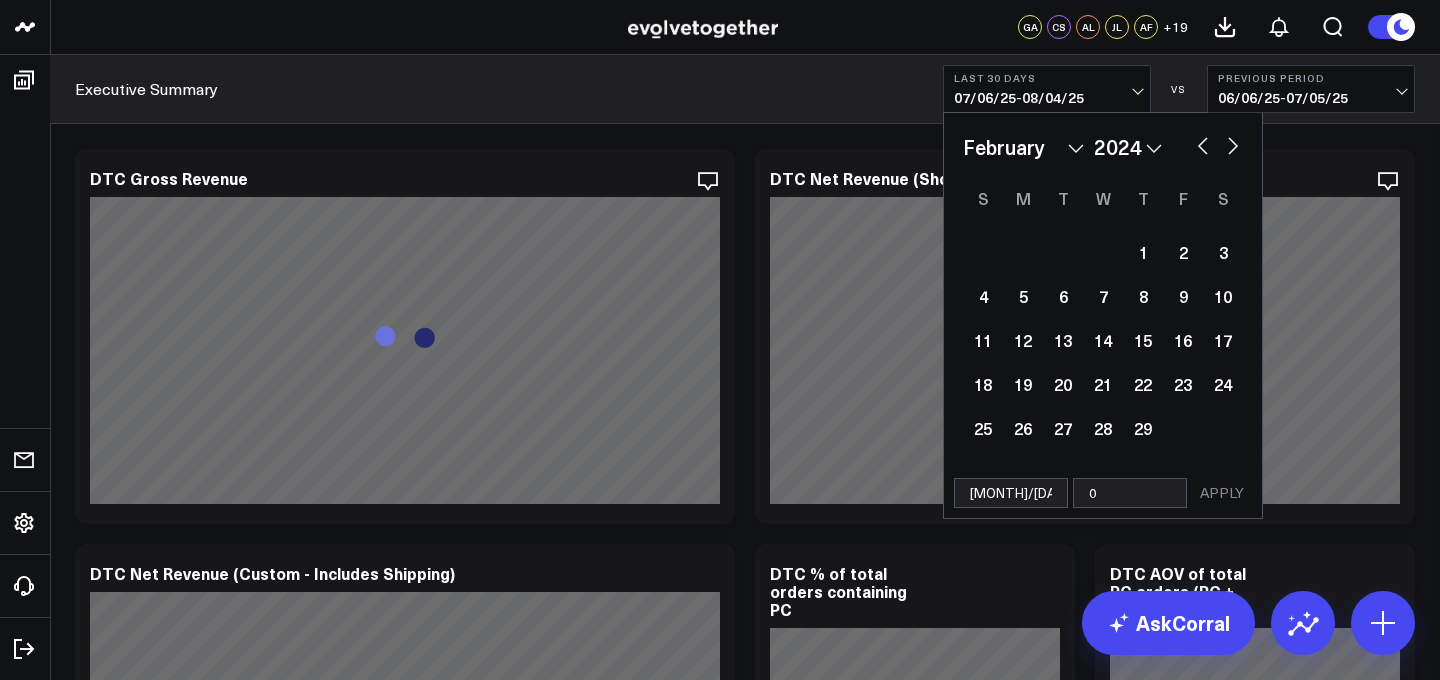type on "07" 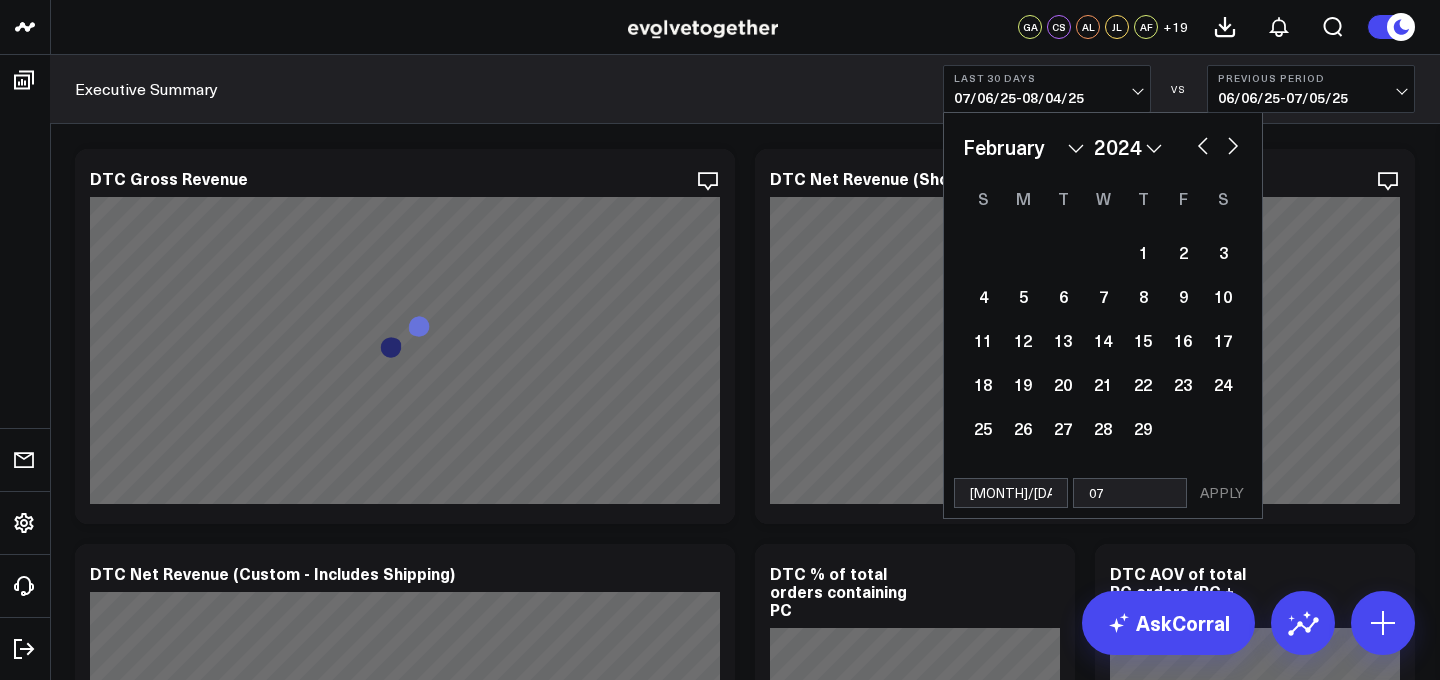 select on "1" 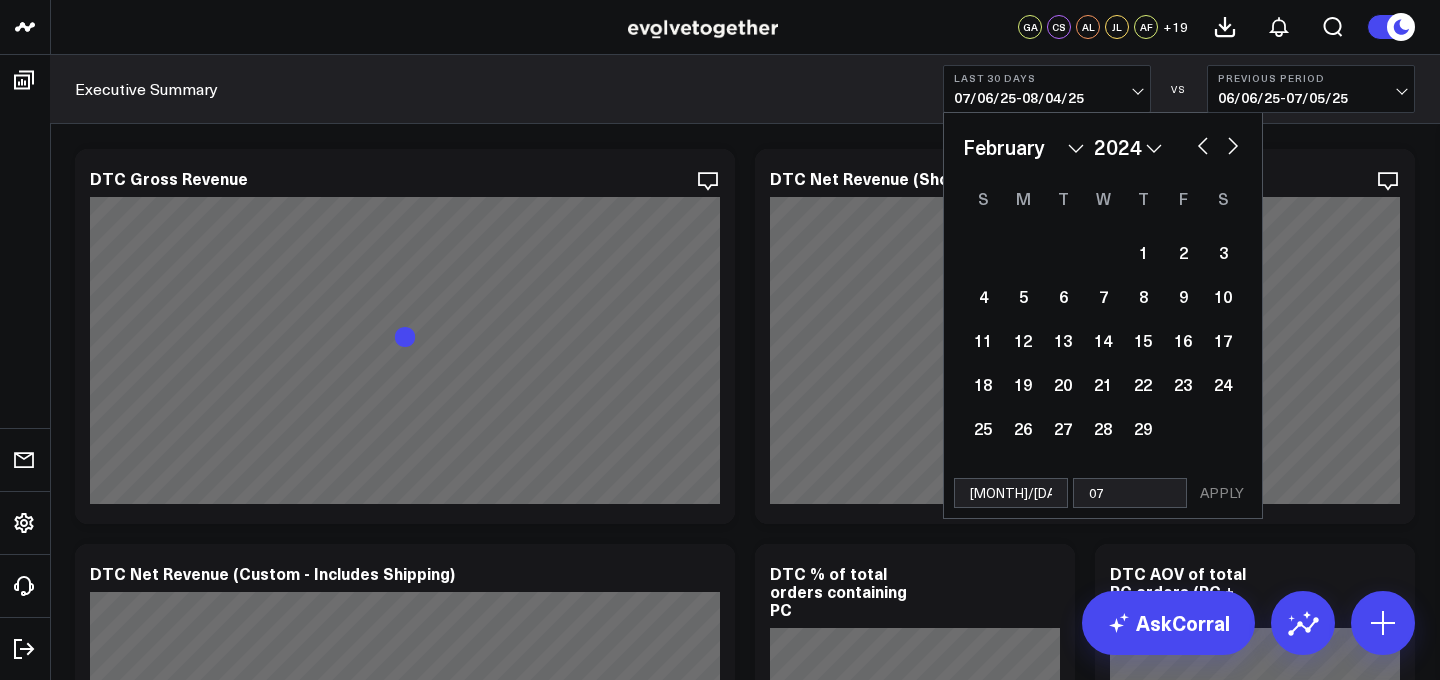 select on "2024" 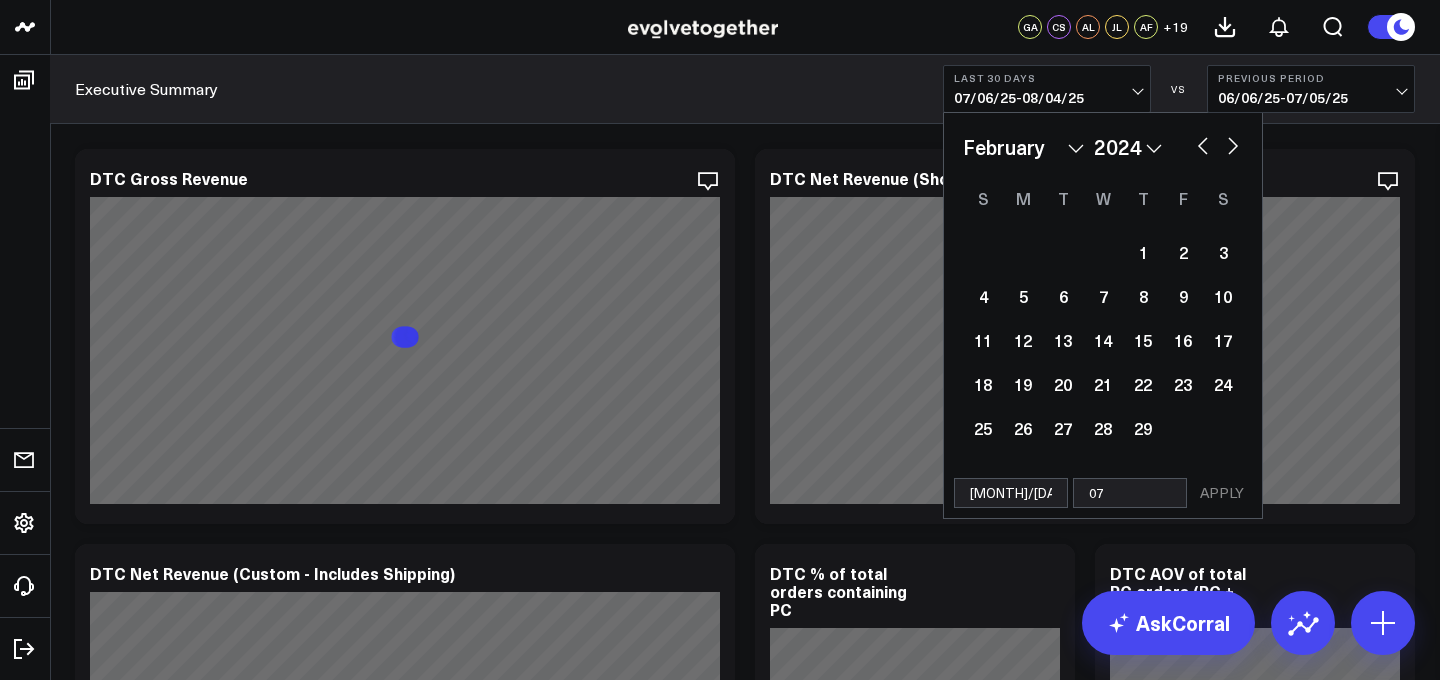 type on "07" 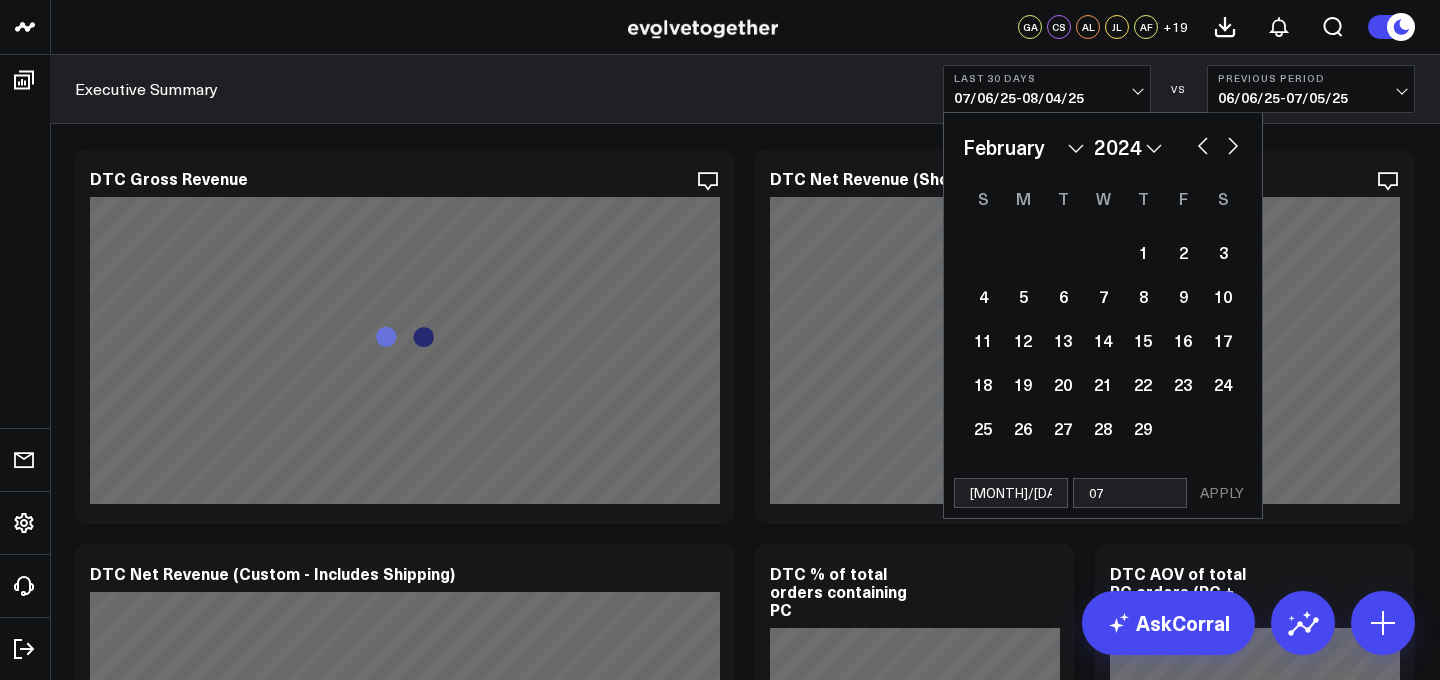 select on "1" 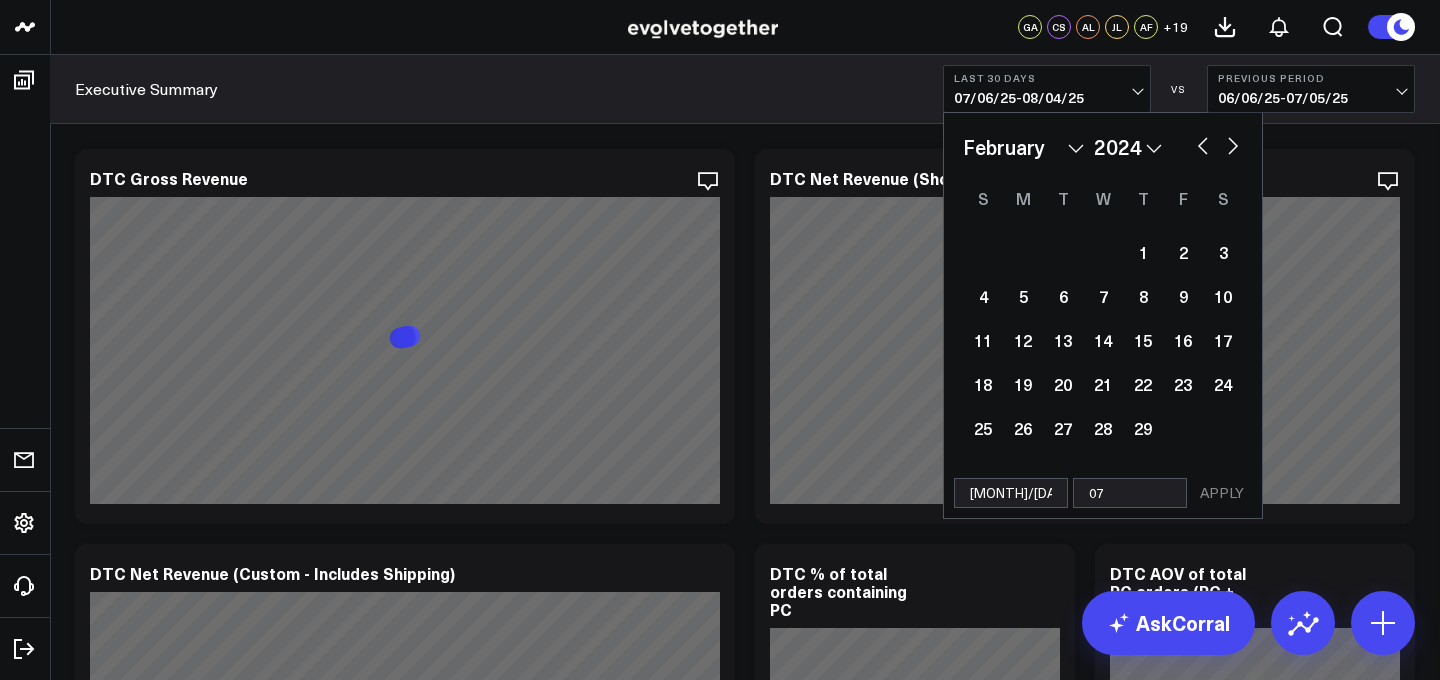 select on "2024" 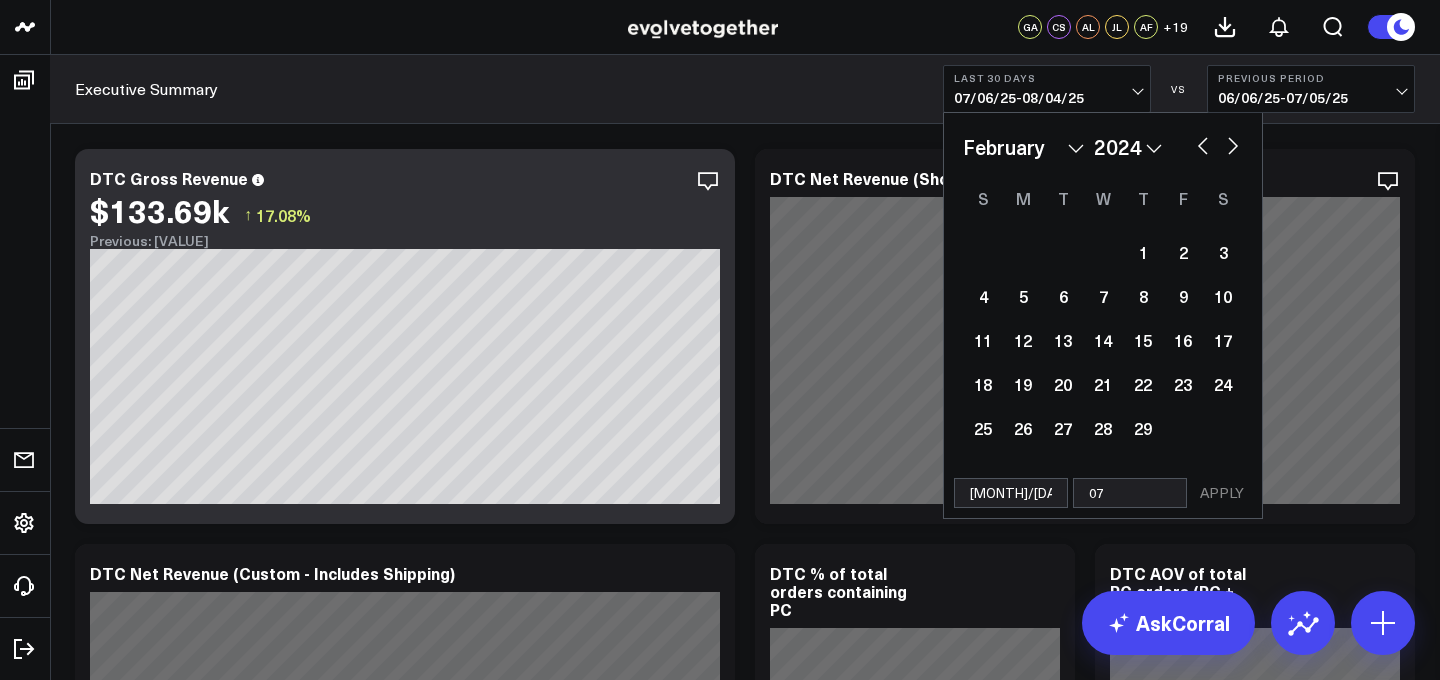 type on "07/" 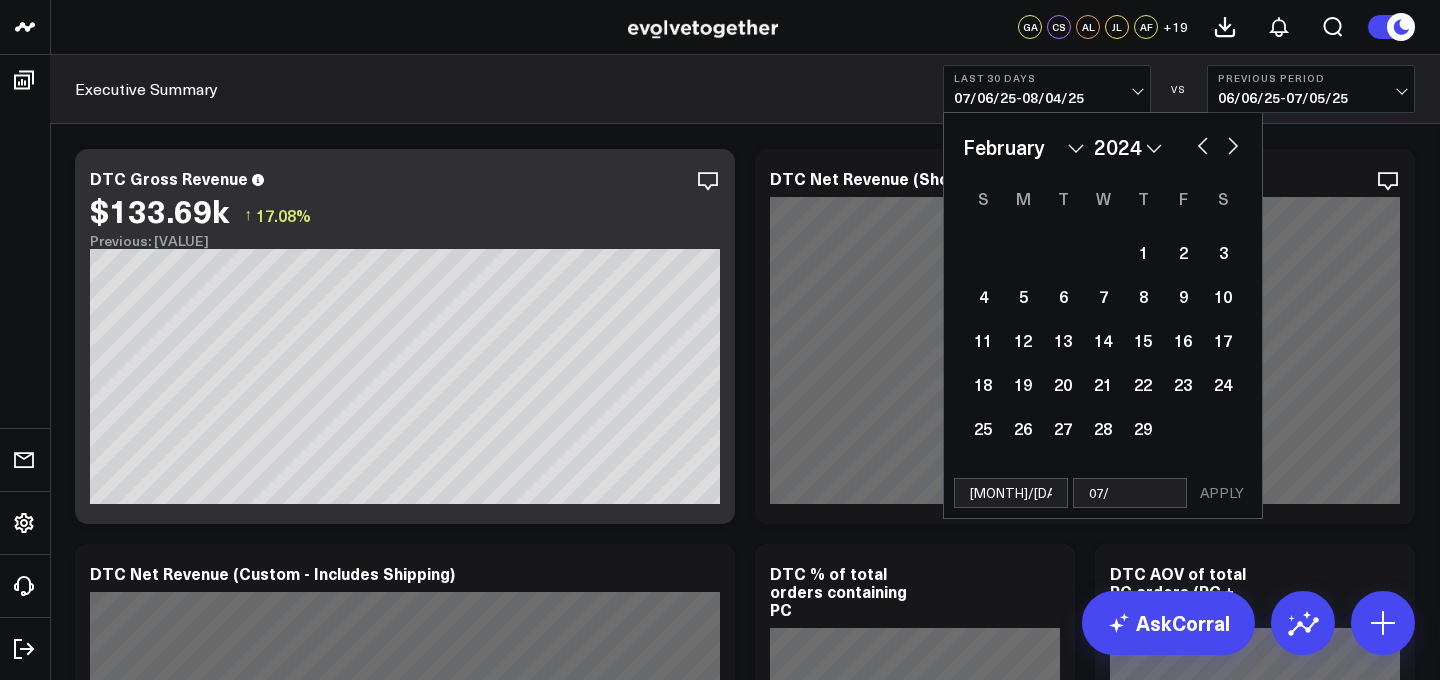 select on "1" 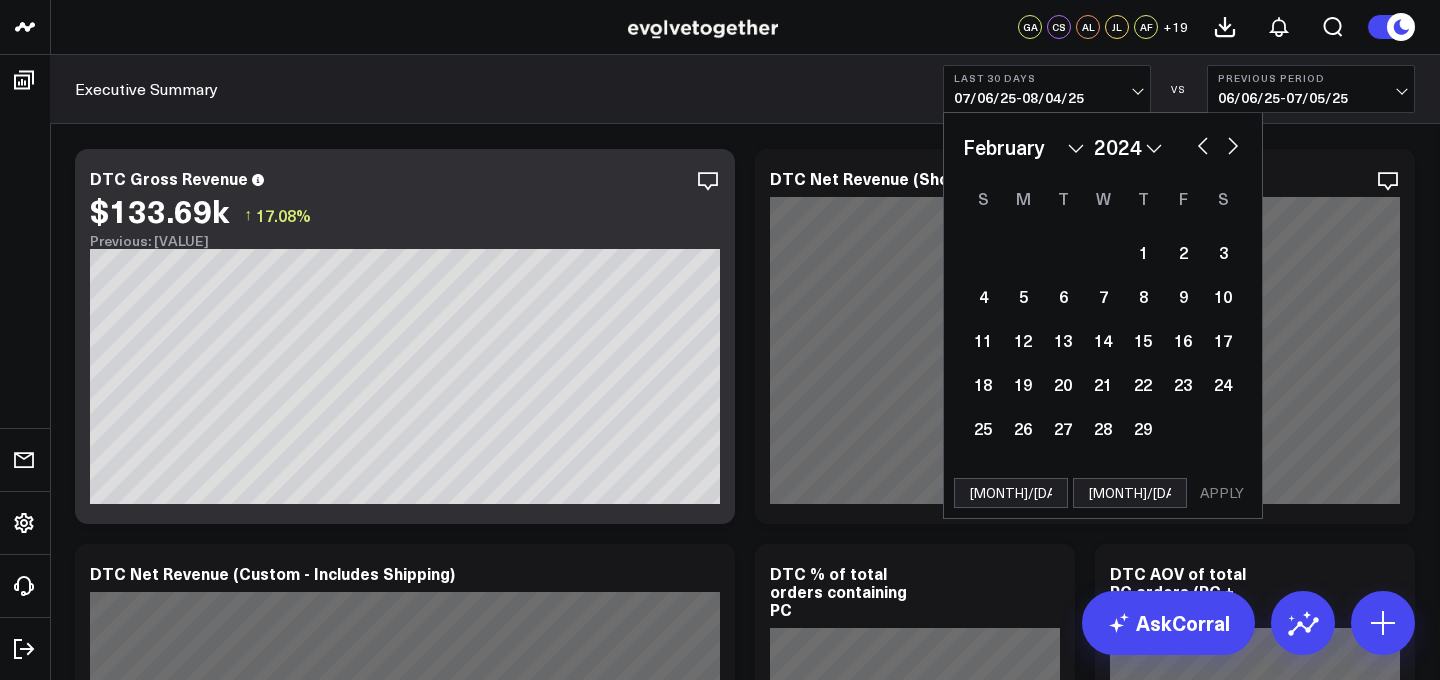 type on "[MONTH]/" 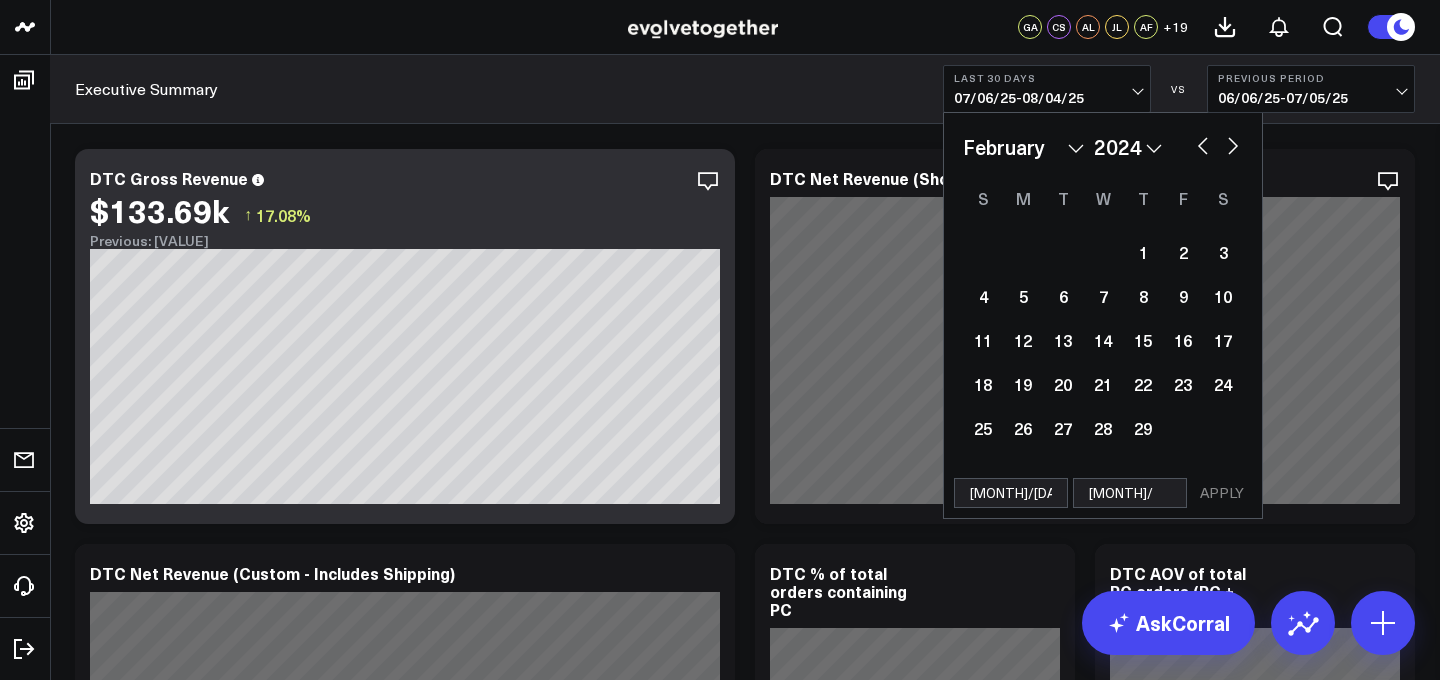 select on "1" 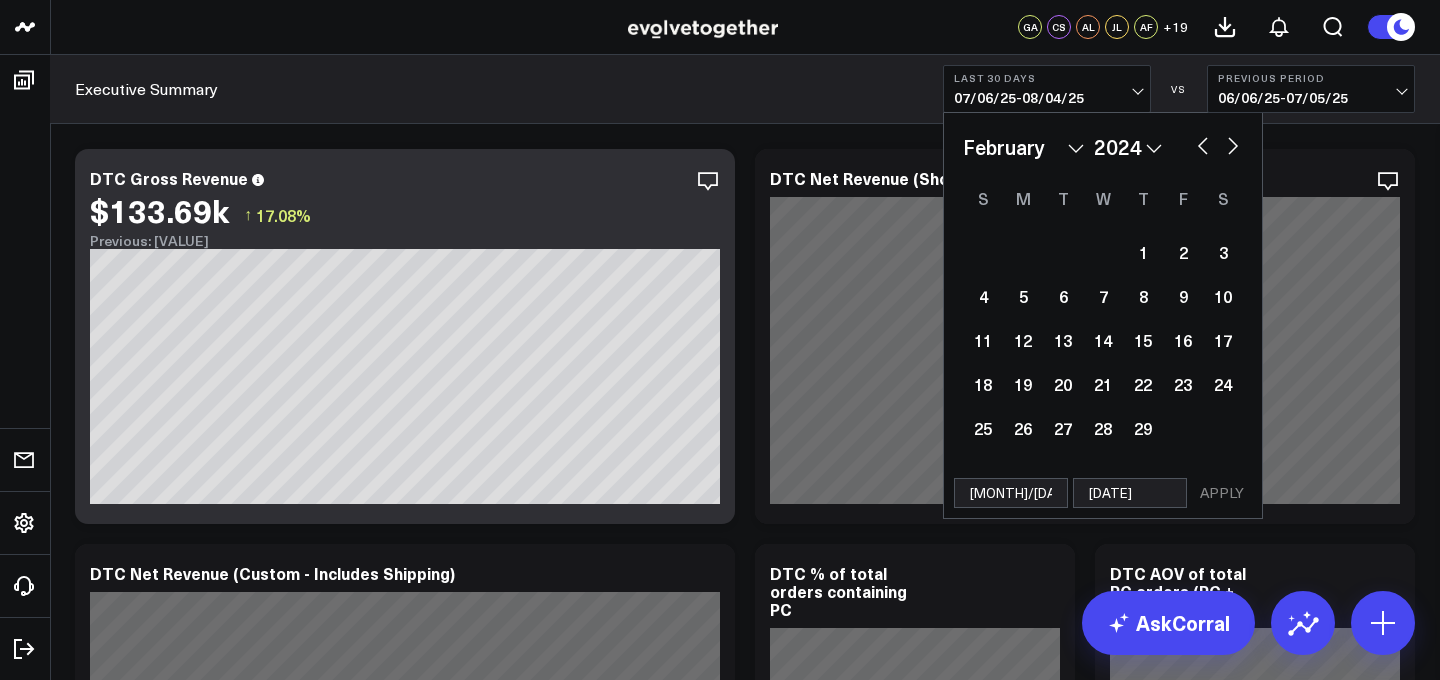 select on "1" 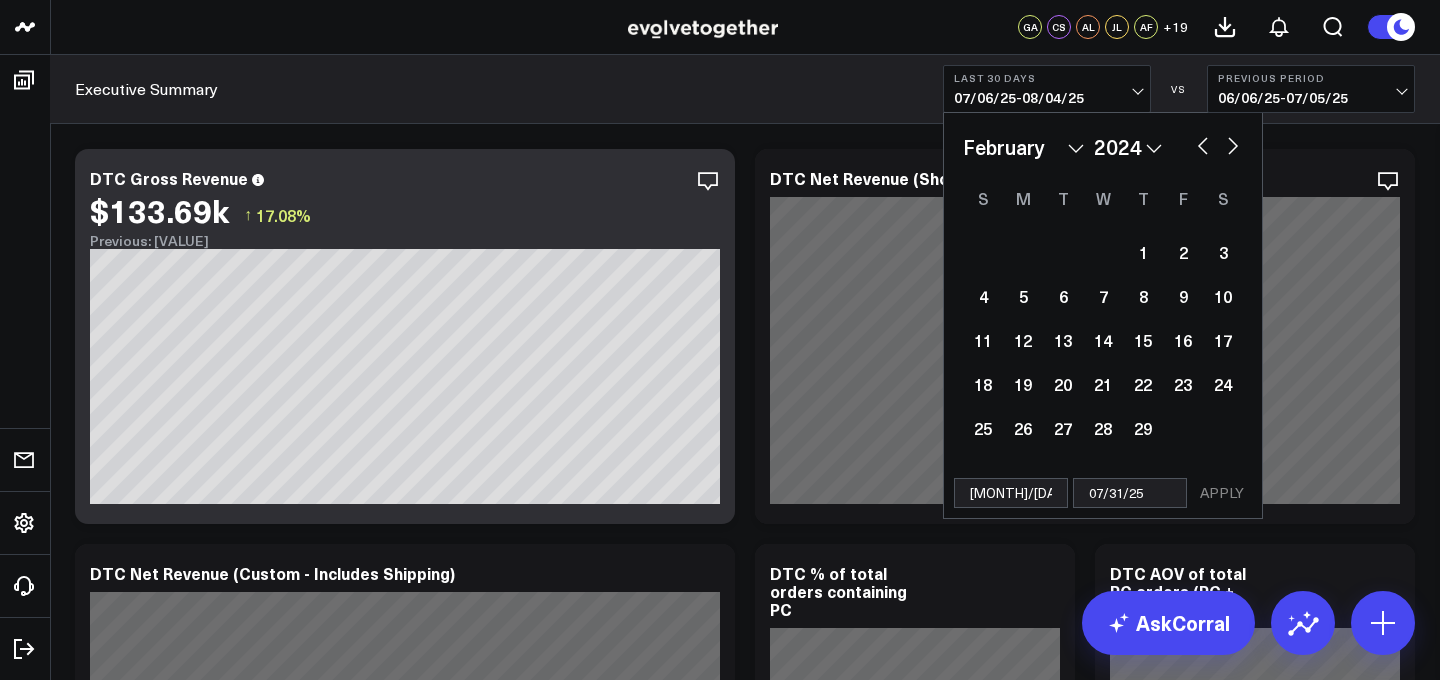 select on "1" 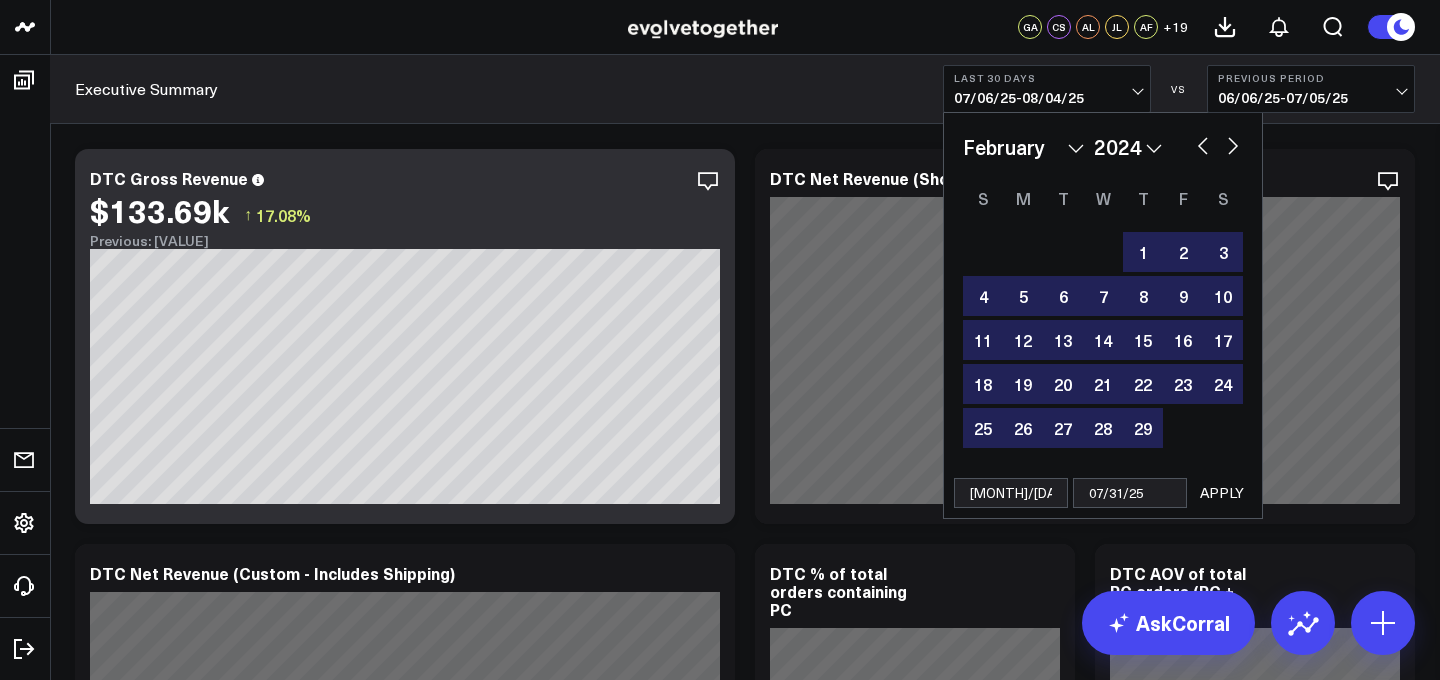click on "APPLY" at bounding box center [1222, 493] 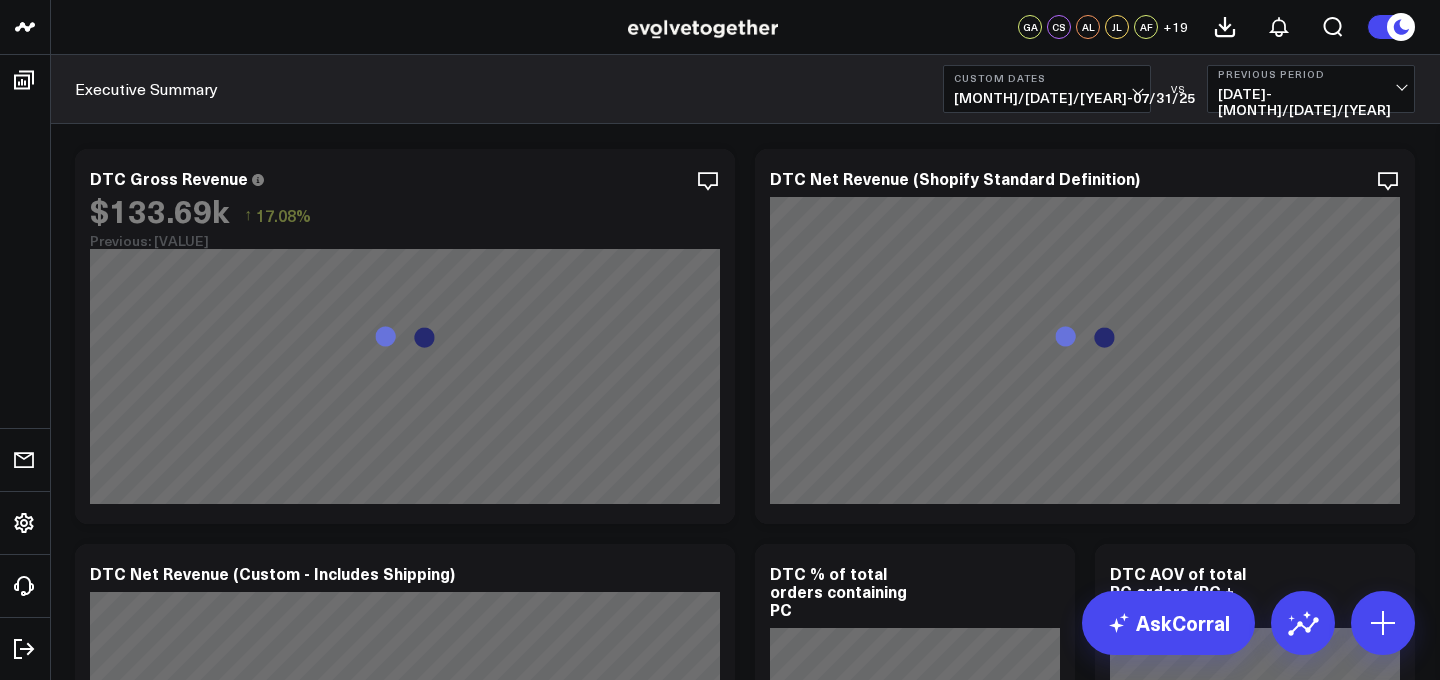 click on "[DATE]  -  [DATE]" at bounding box center [1311, 102] 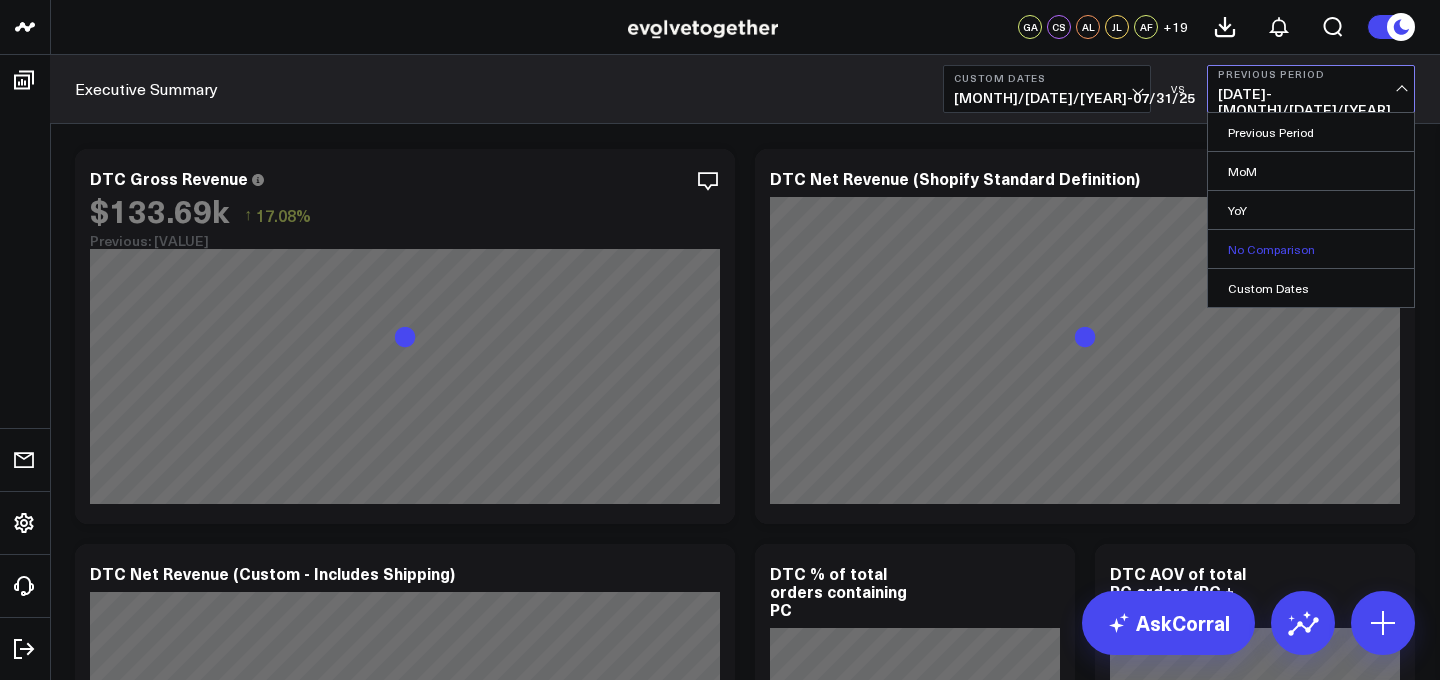 click on "No Comparison" at bounding box center [1311, 249] 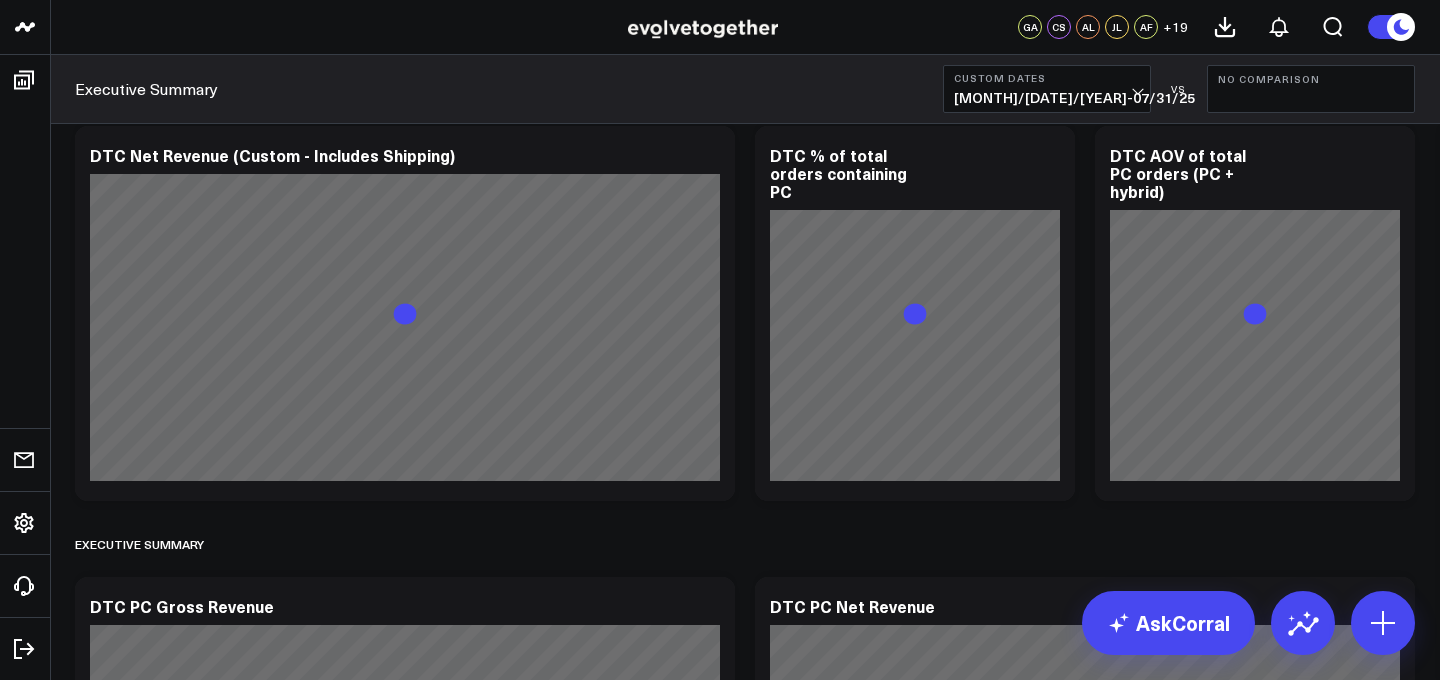 scroll, scrollTop: 415, scrollLeft: 0, axis: vertical 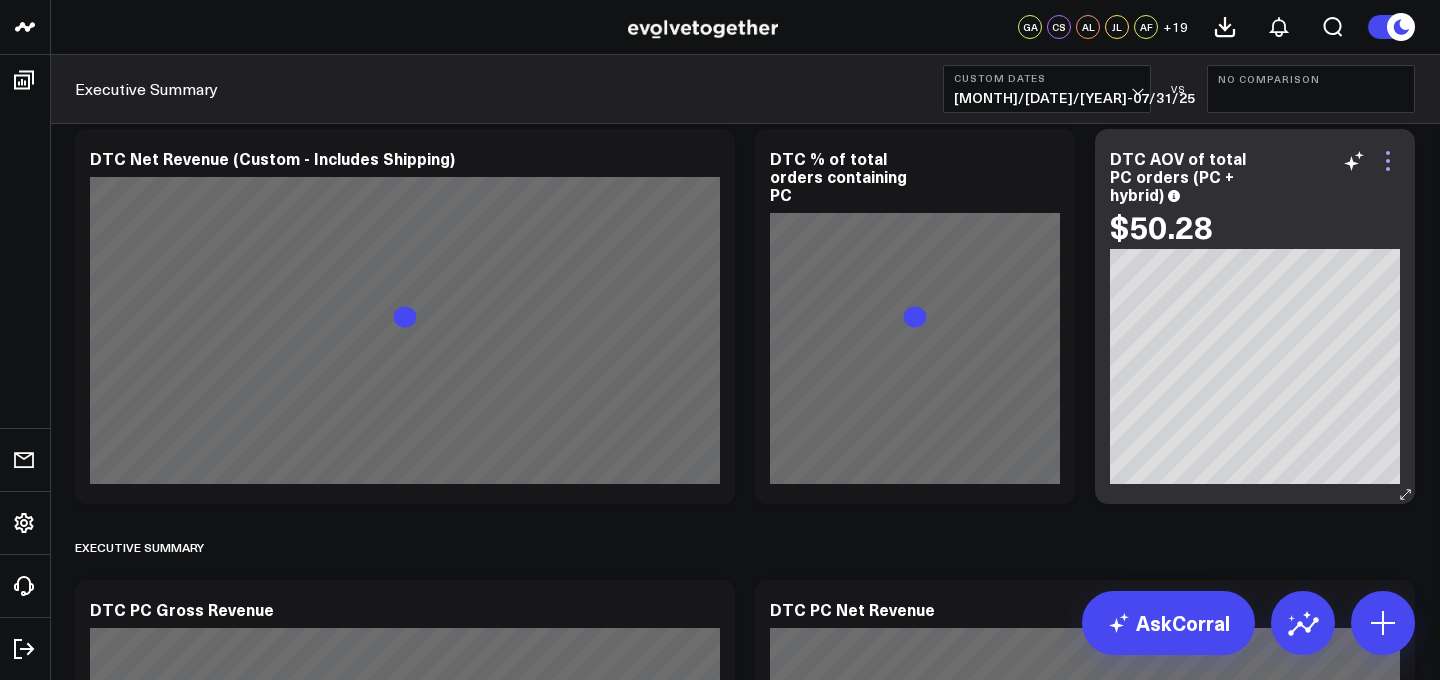 click 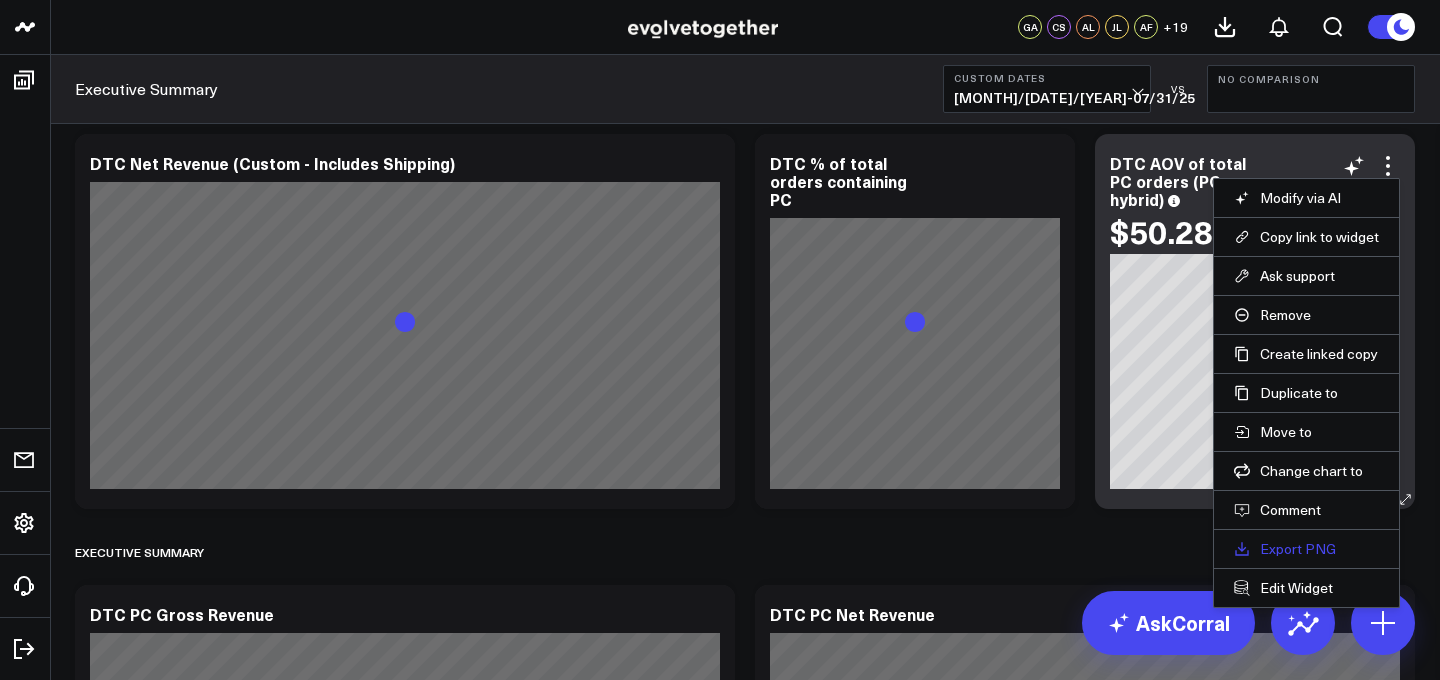 scroll, scrollTop: 395, scrollLeft: 0, axis: vertical 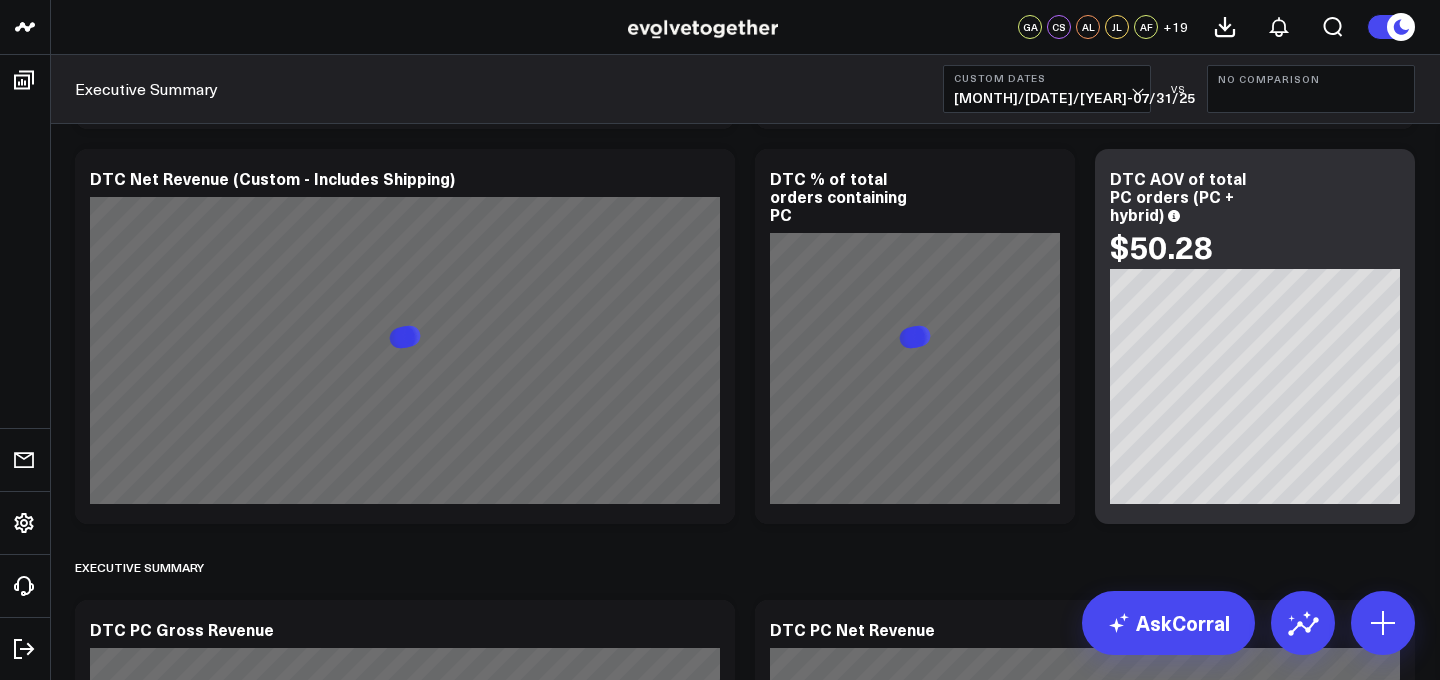 click on "Modify via AI Copy link to widget Ask support Remove Create linked copy Executive Summary MTD Report New Exec Summary Brand Awareness DTC Retention Retention by Products Originally Purchased Cohort Analysis Product Performance Jan 2024 Updates Exportable Data Goals Discount Codes Demographics Email Wholesale Digital Packet Sandbox Rebuild Dec 2023 Profitability & Retention Analysis Cynthia [LAST] Executive Summary PC Sales WoW & MoM All Customers Cohort Analysis Excluding Mask-Only Customers Product Behavior Personal Care Behavior Mask Behavior Channels Ads Meta Ads Google Ads TikTok Ads Affiliate ShareASale ShopMy TikTok Shop Facebook / Instagram Shop Shop App Amazon Amazon Team Alexa Investor Related Google Analytics 4 Duplicate to Executive Summary MTD Report New Exec Summary Brand Awareness DTC Retention Retention by Products Originally Purchased Cohort Analysis Product Performance Jan 2024 Updates Exportable Data Goals Discount Codes Demographics Email Wholesale Digital Packet Sandbox Rebuild Dec 2023 Ads DTC" at bounding box center [745, 2565] 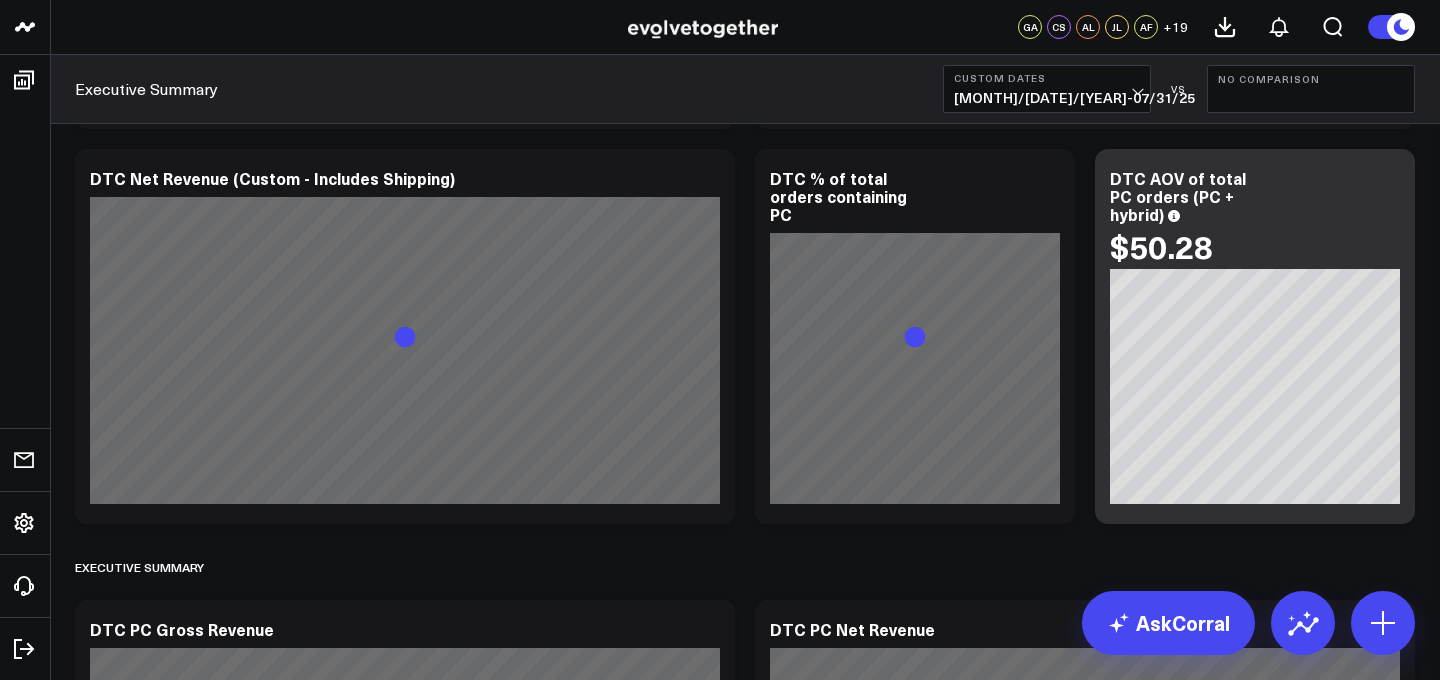 click on "[DATE]  -  [DATE]" at bounding box center (1047, 98) 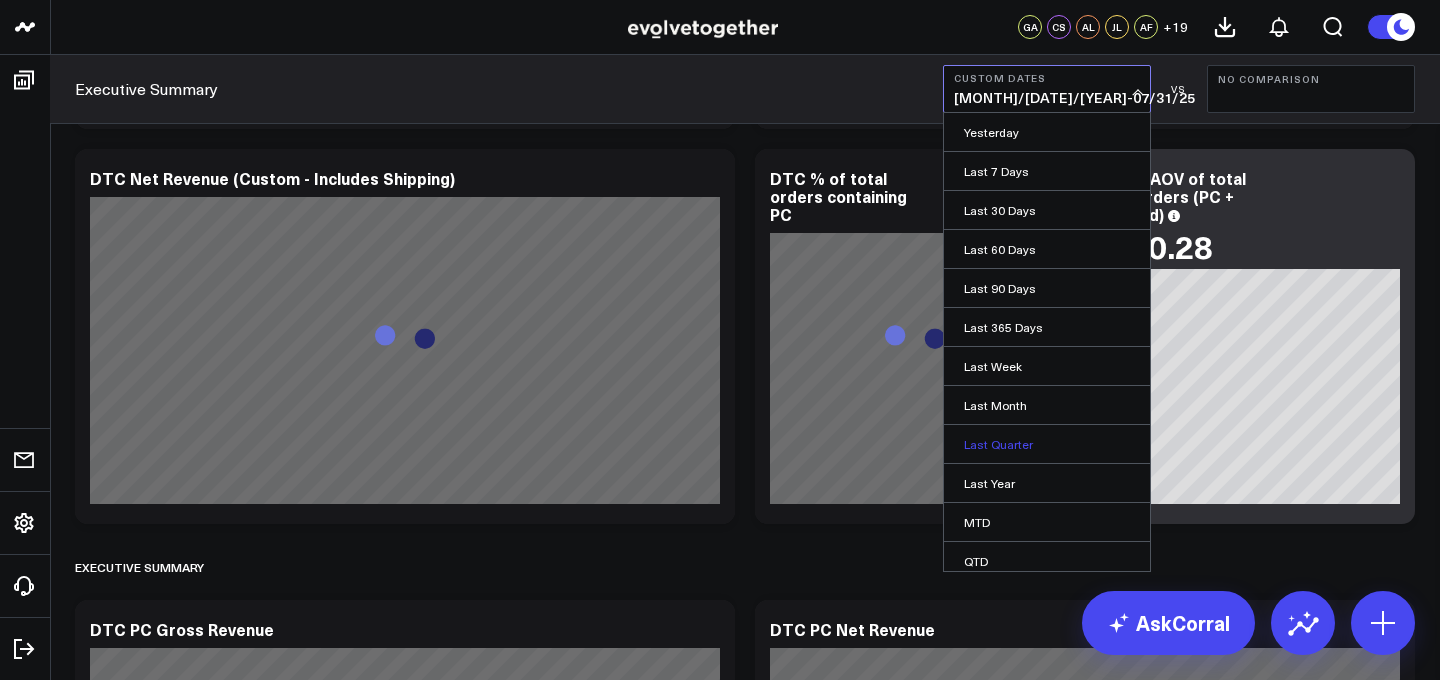 scroll, scrollTop: 87, scrollLeft: 0, axis: vertical 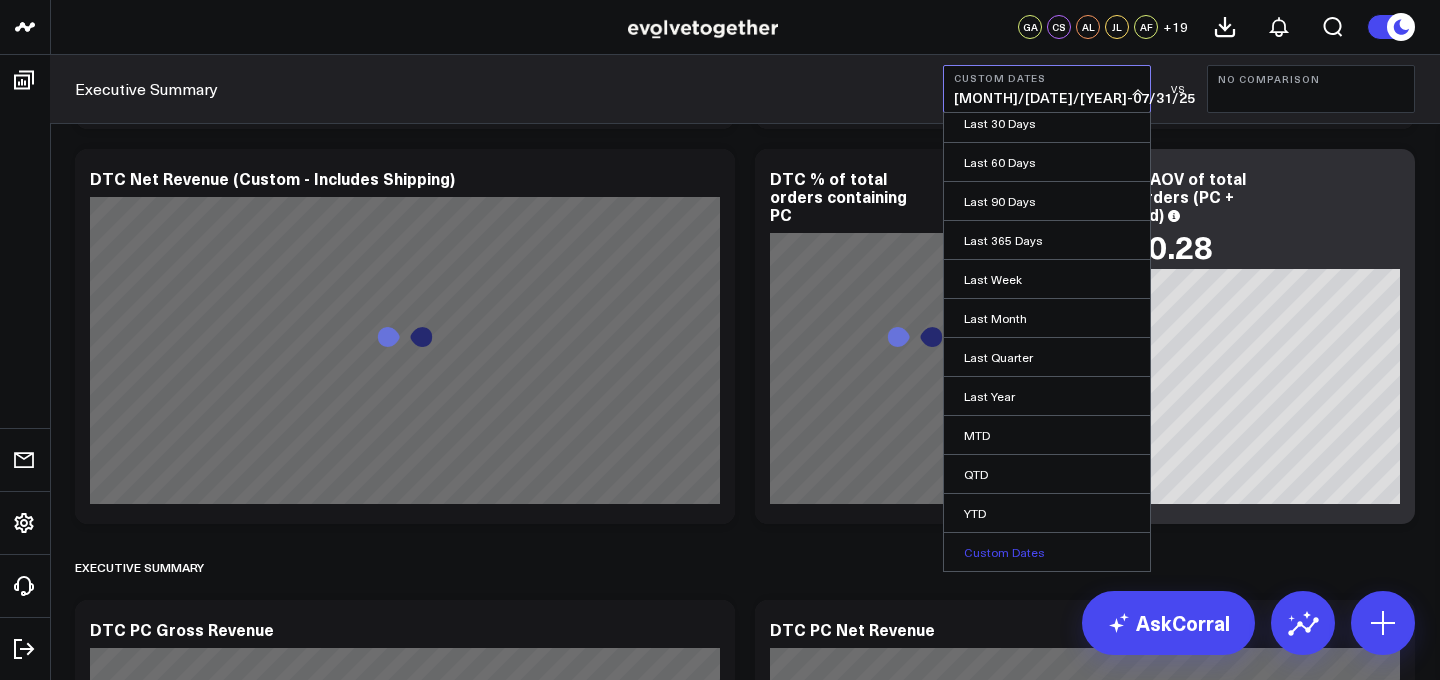 click on "Custom Dates" at bounding box center (1047, 552) 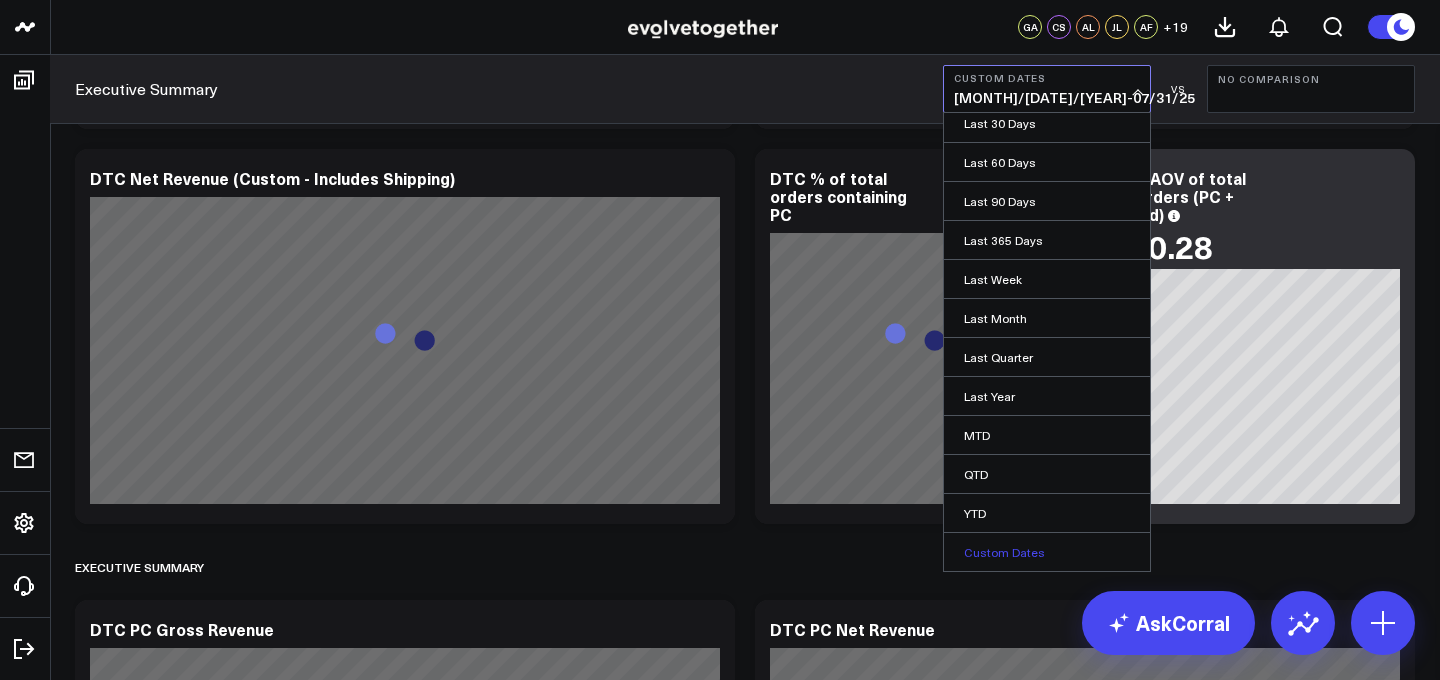 select on "7" 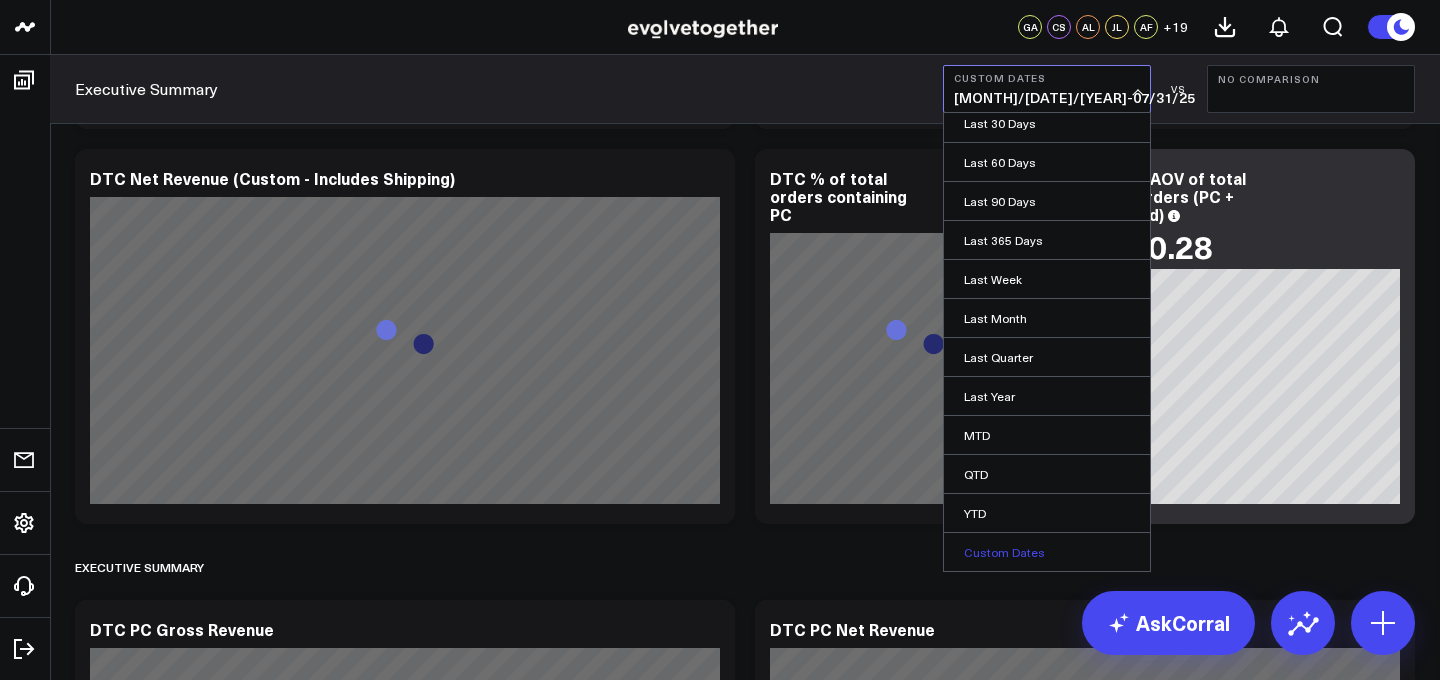 select on "2025" 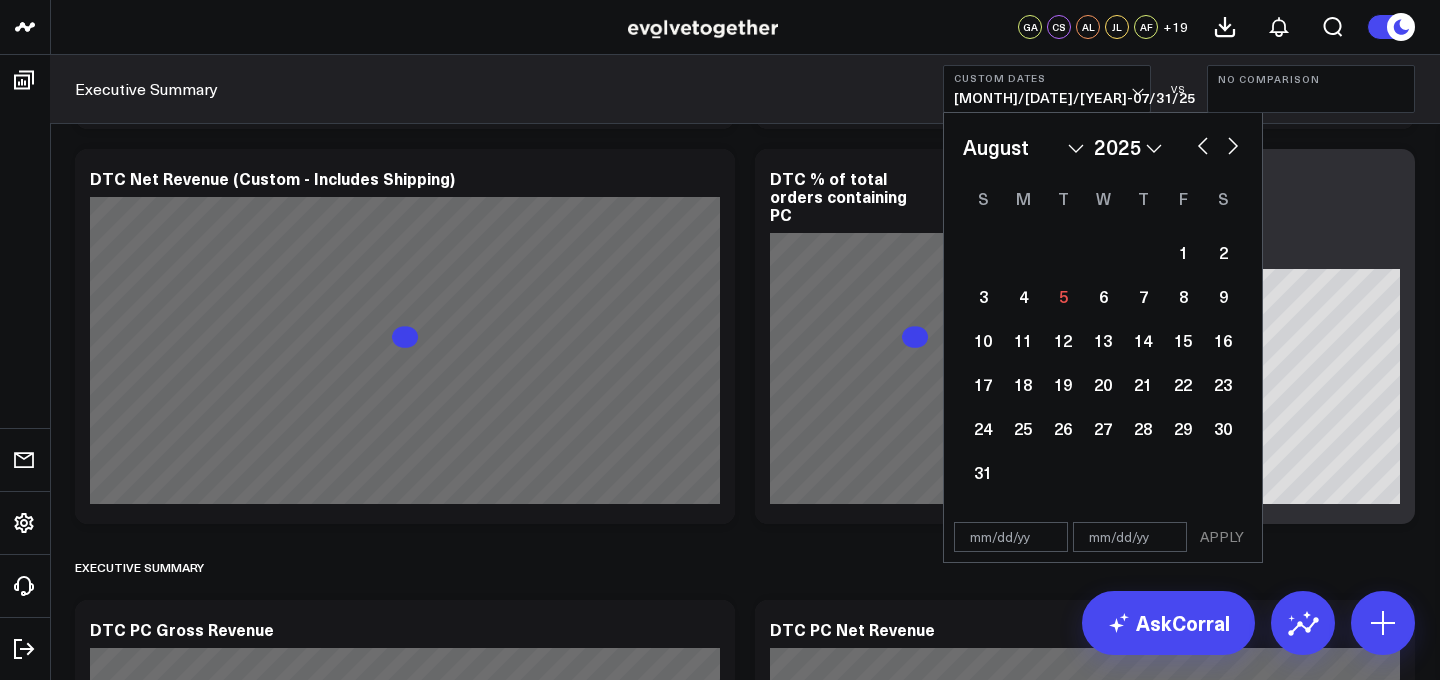 click on "January February March April May June July August September October November December" at bounding box center [1023, 147] 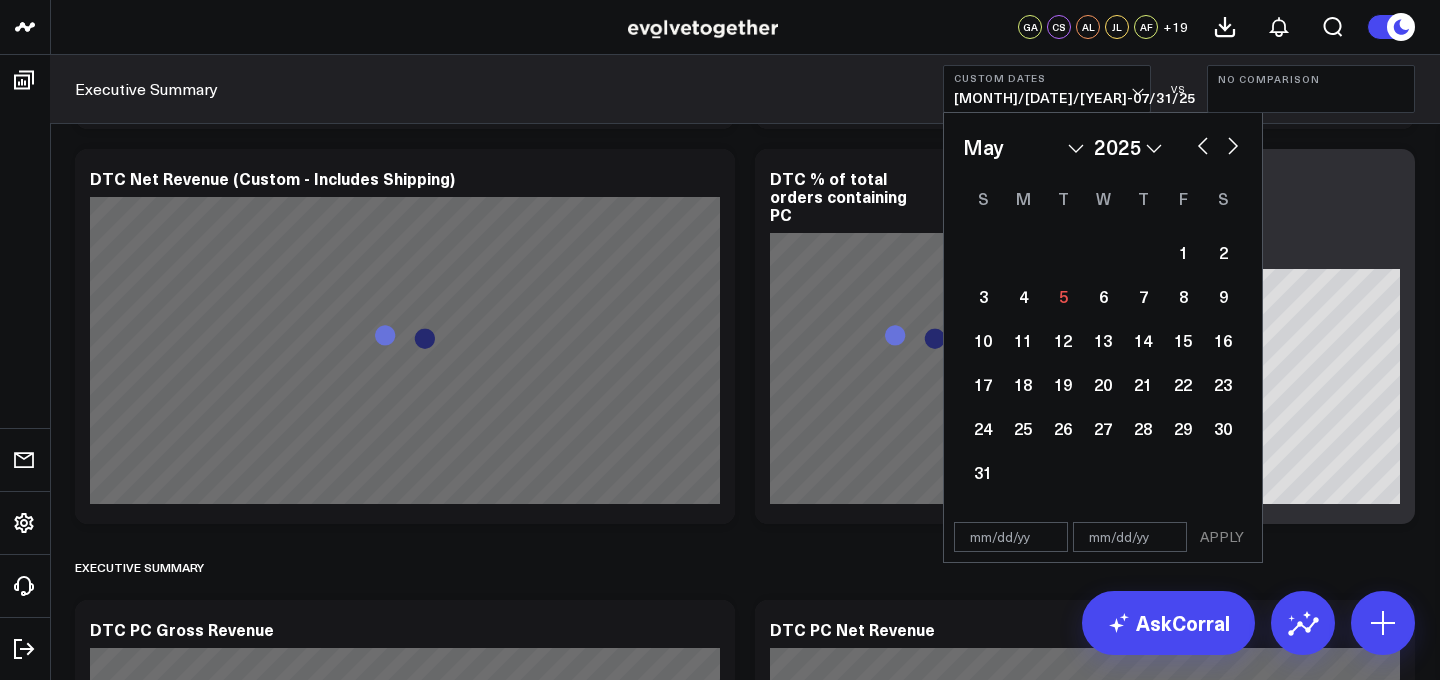 select on "4" 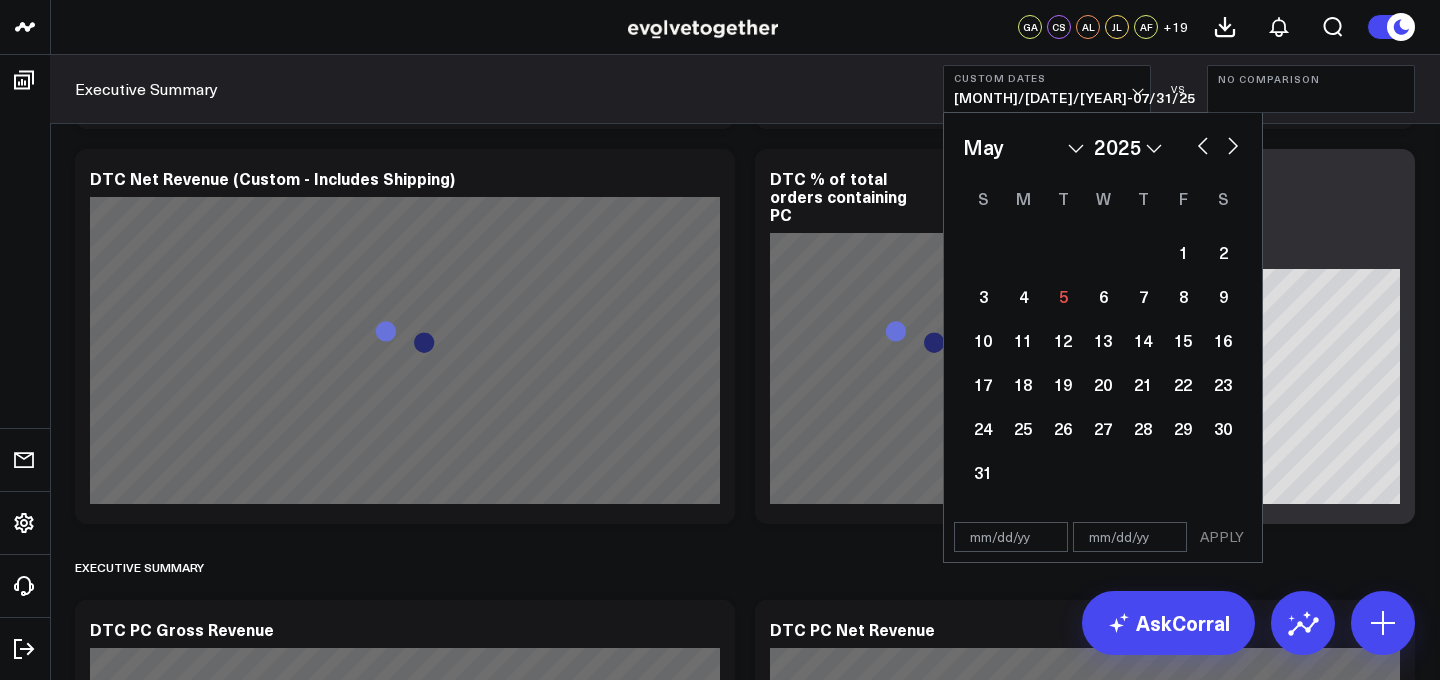 select on "2025" 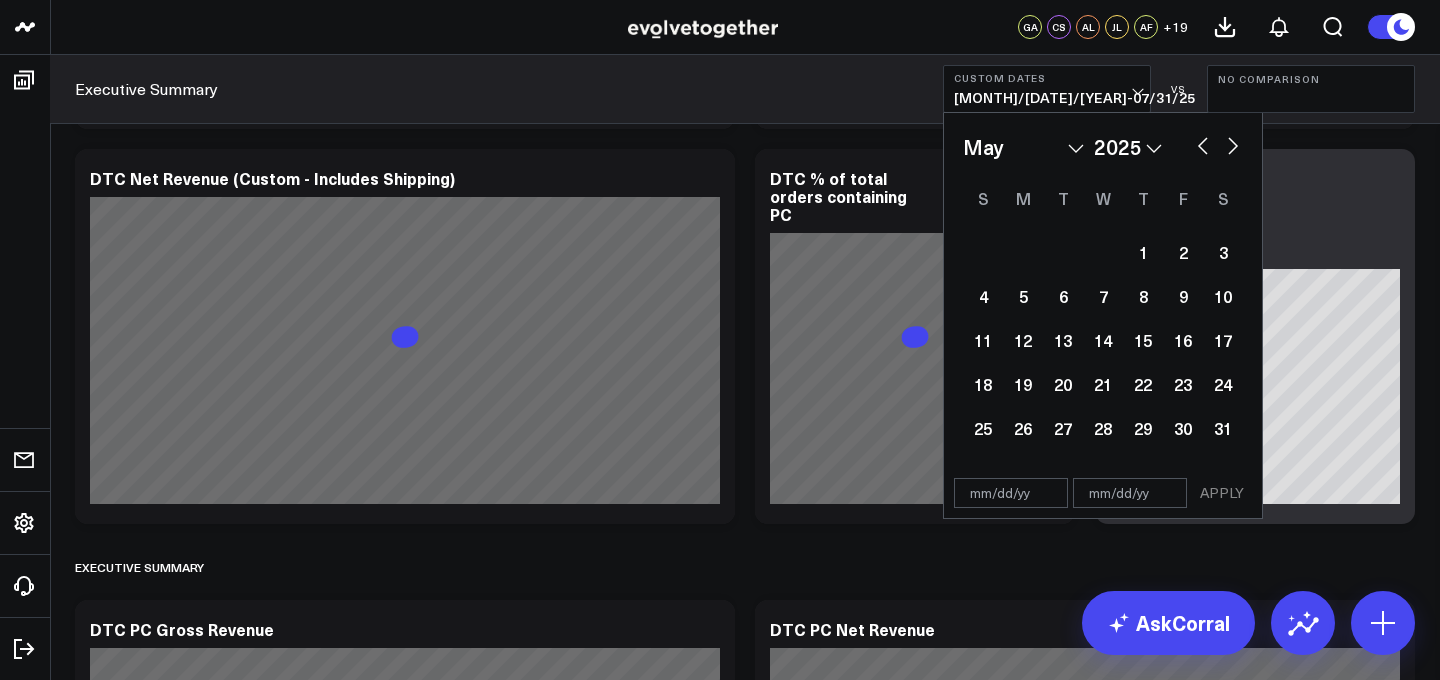 click on "2026 2025 2024 2023 2022 2021 2020 2019 2018 2017 2016 2015 2014 2013 2012 2011 2010 2009 2008 2007 2006 2005 2004 2003 2002 2001 2000" at bounding box center [1128, 147] 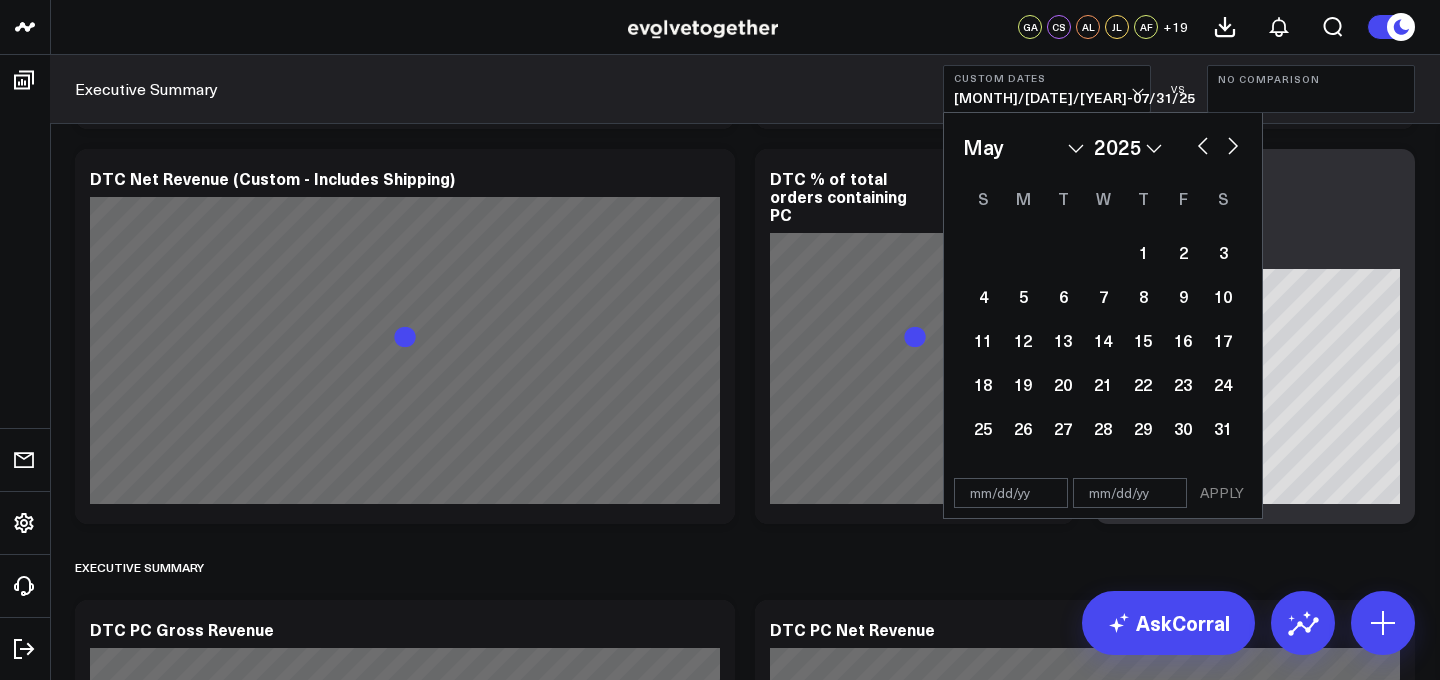 scroll, scrollTop: 379, scrollLeft: 0, axis: vertical 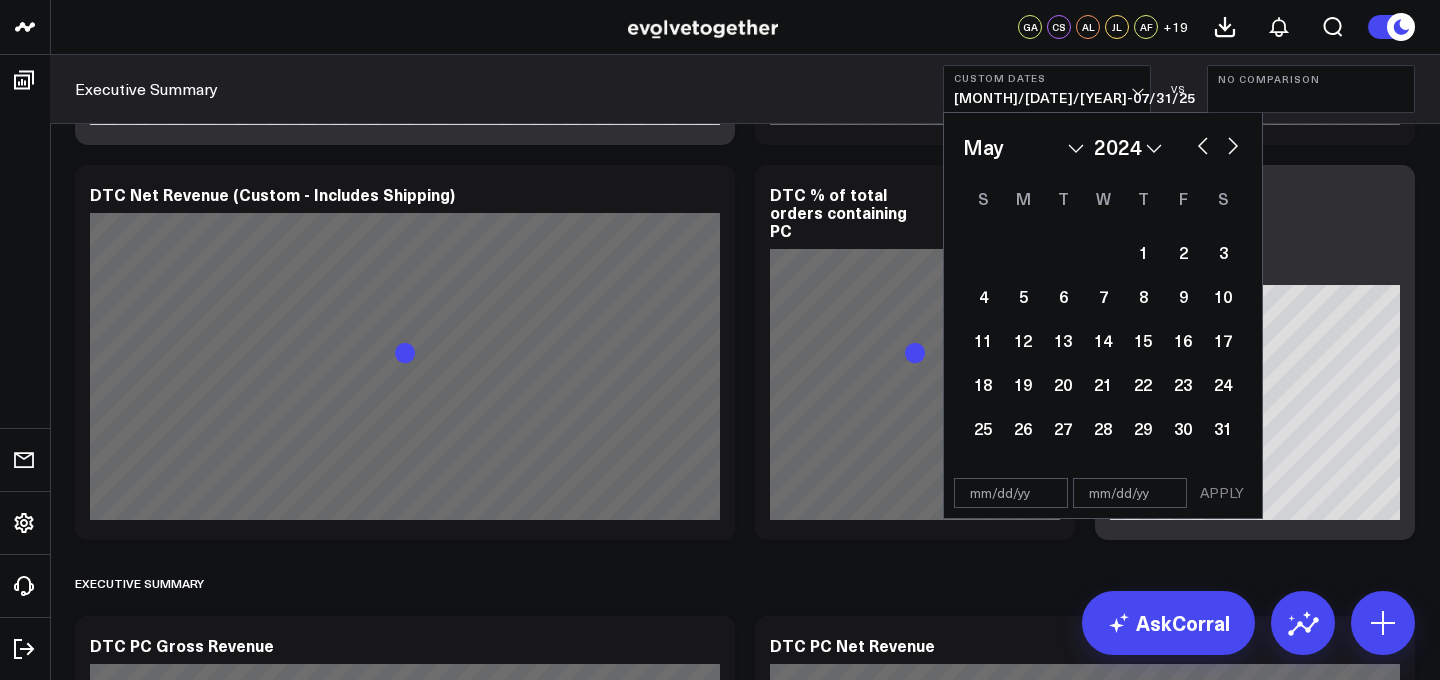 select on "4" 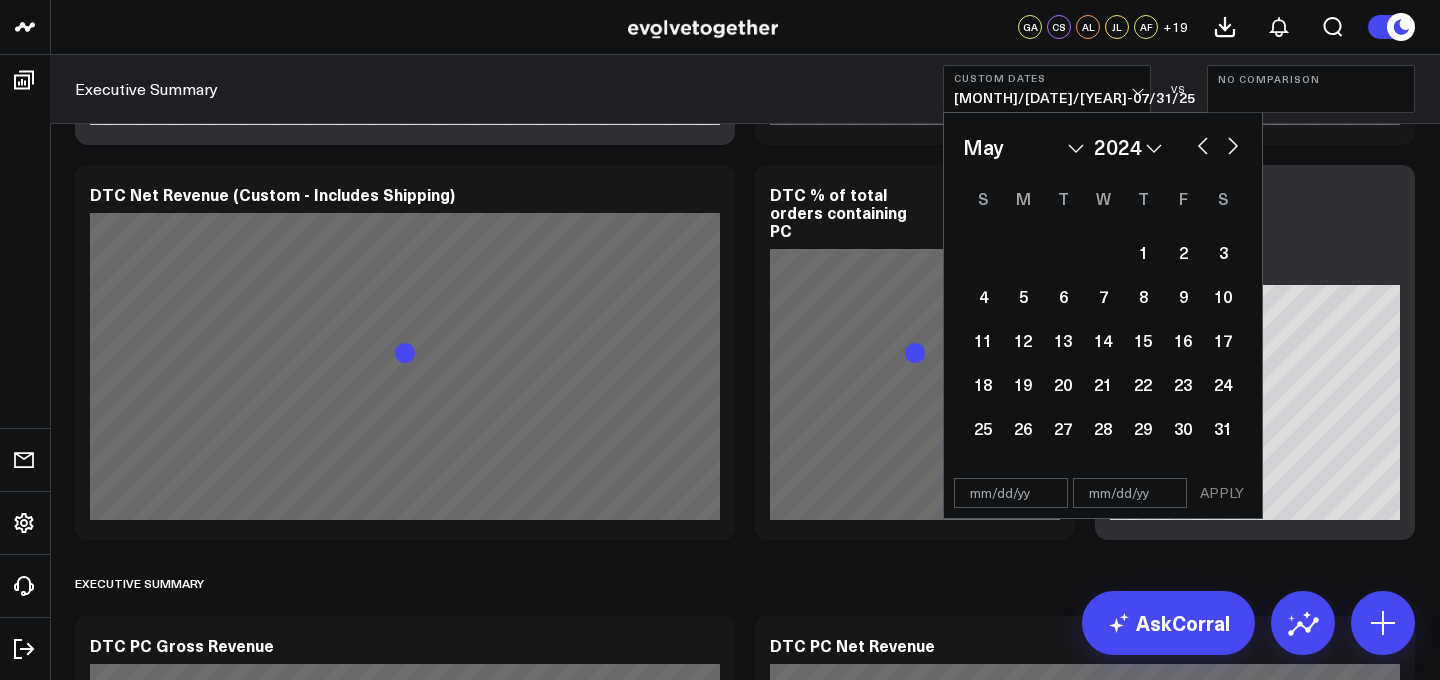 select on "2024" 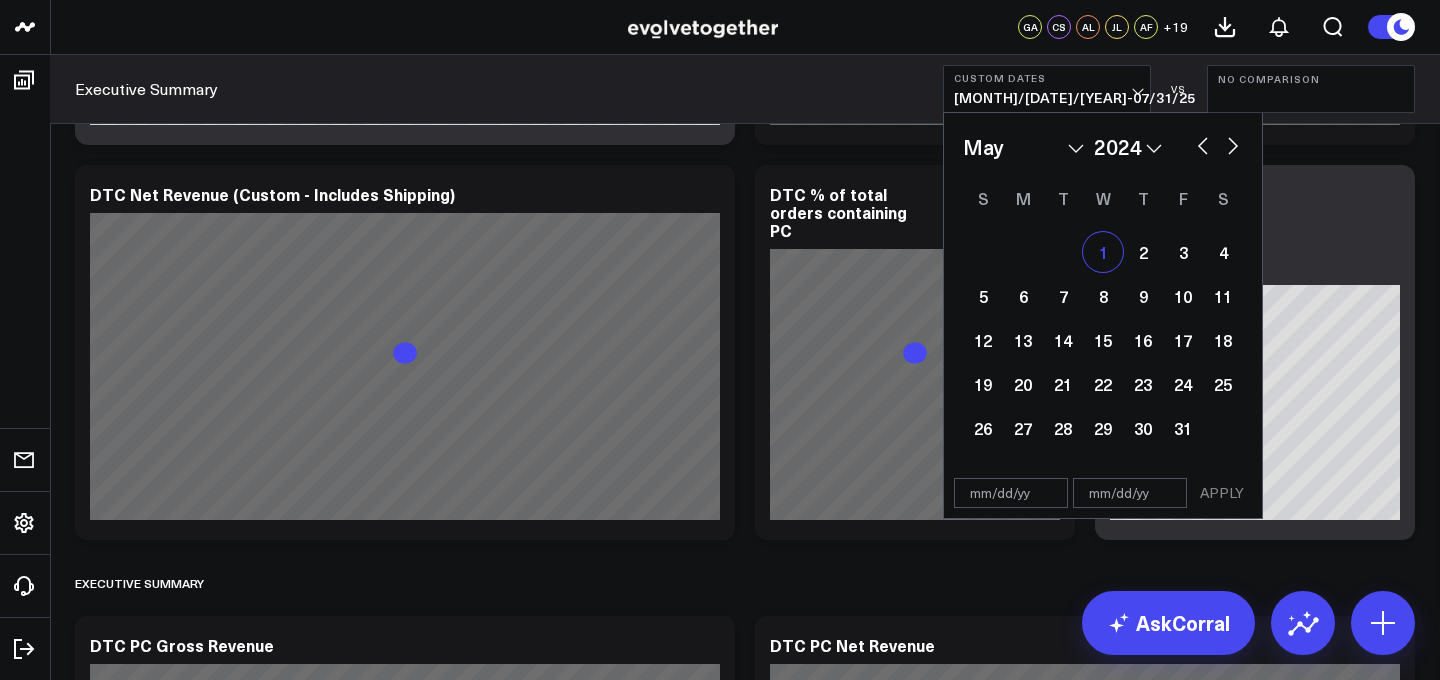 click on "1" at bounding box center (1103, 252) 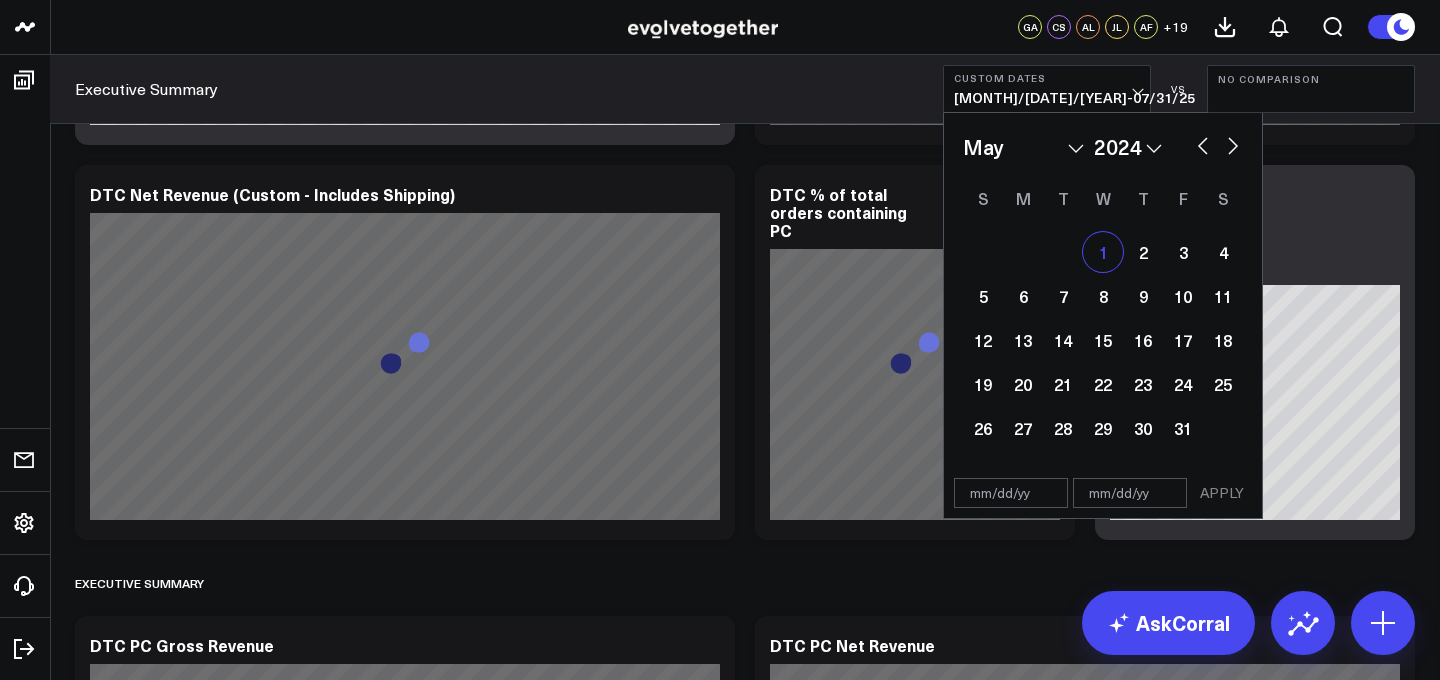 type on "05/01/24" 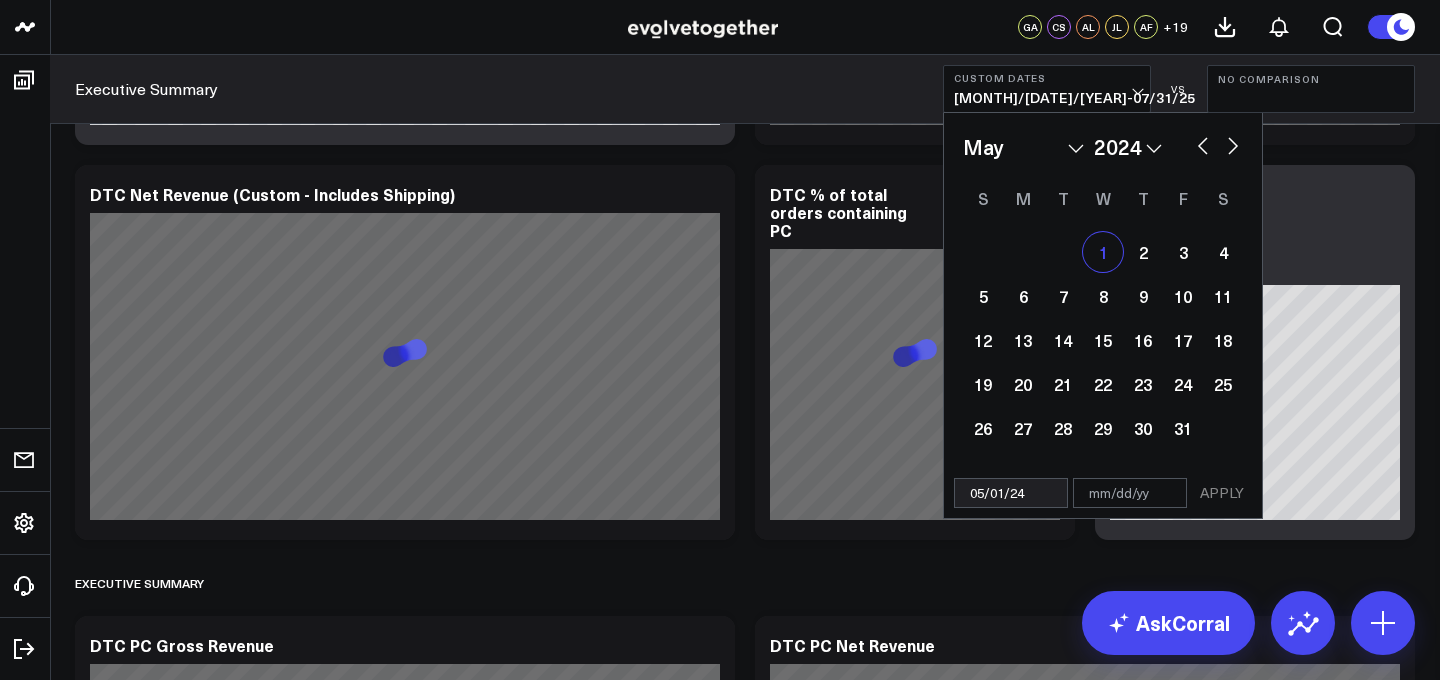select on "4" 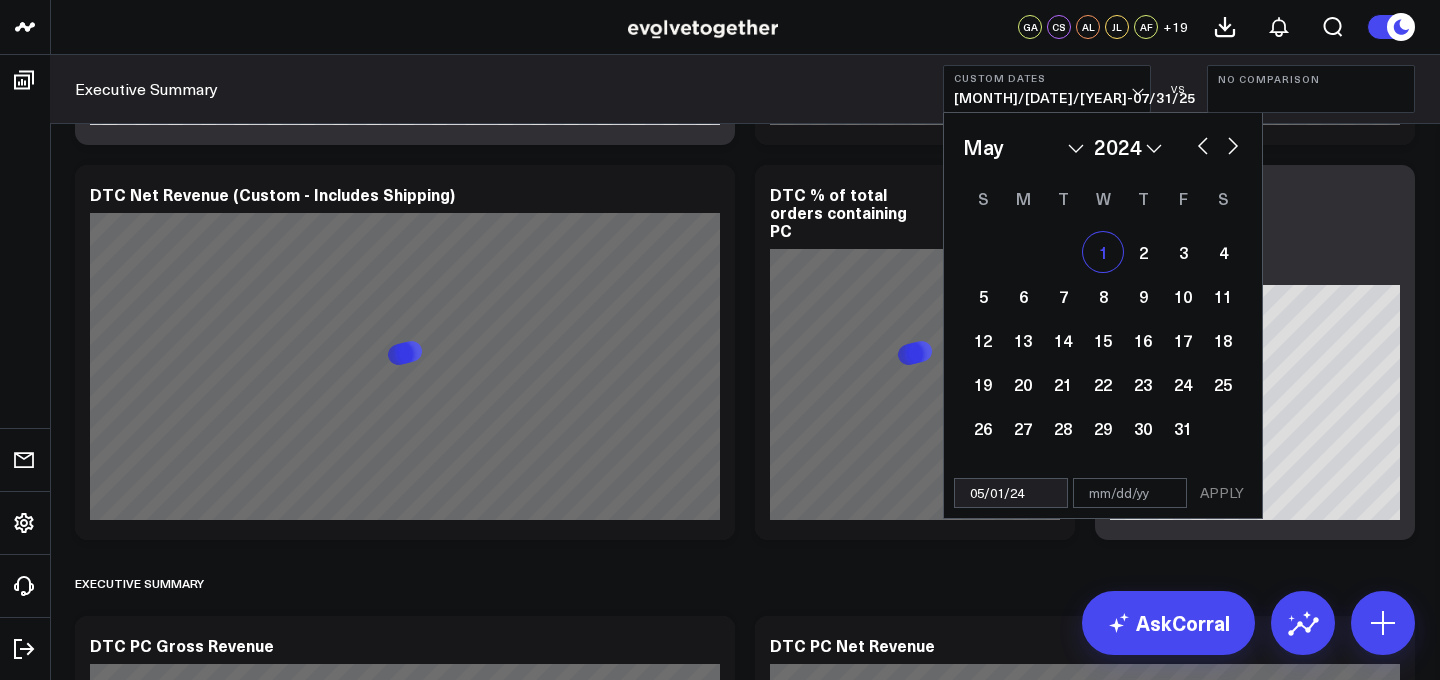 select on "2024" 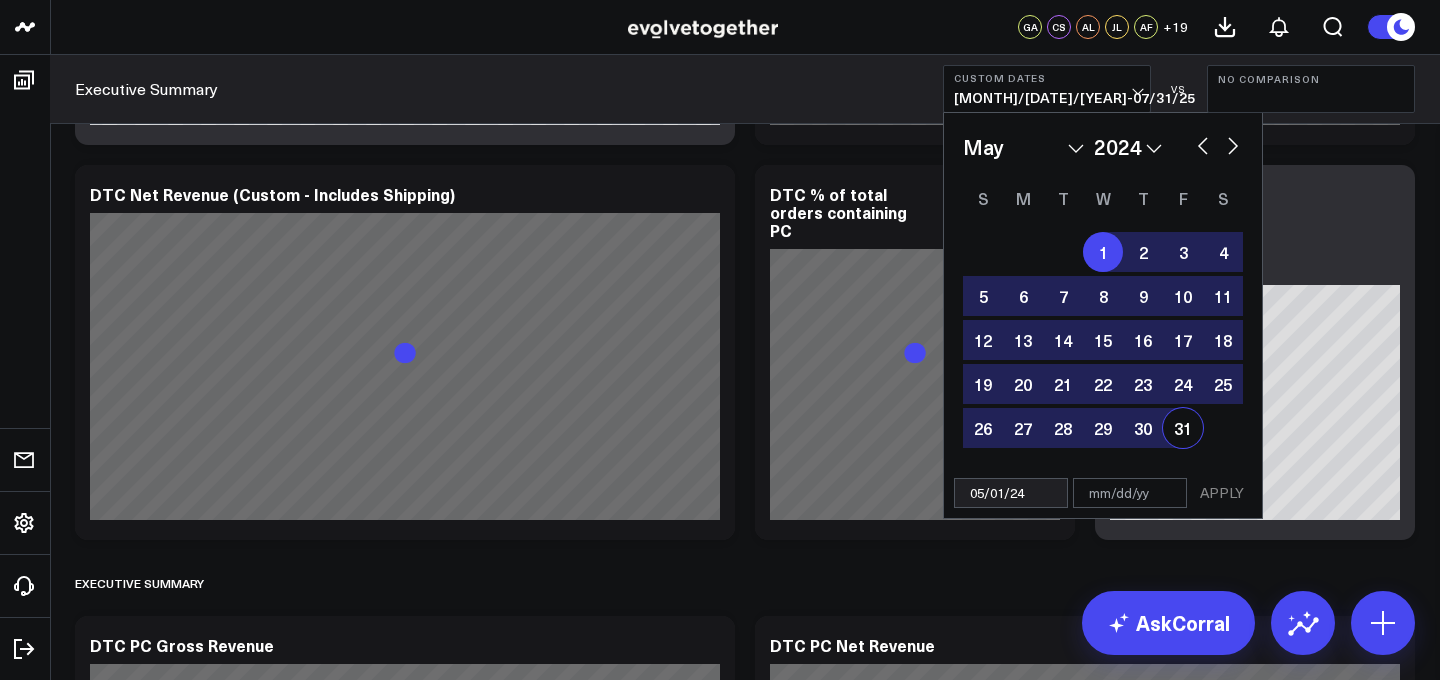 click on "31" at bounding box center (1183, 428) 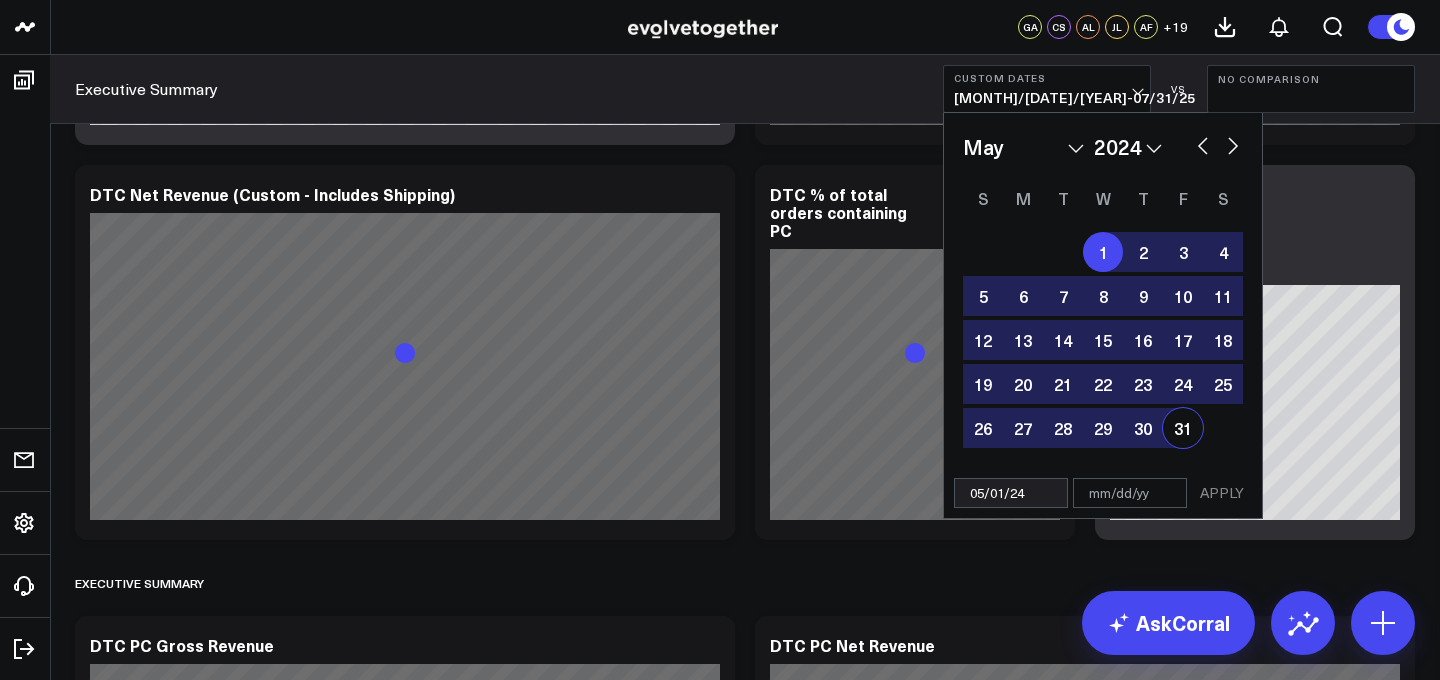 type on "05/31/24" 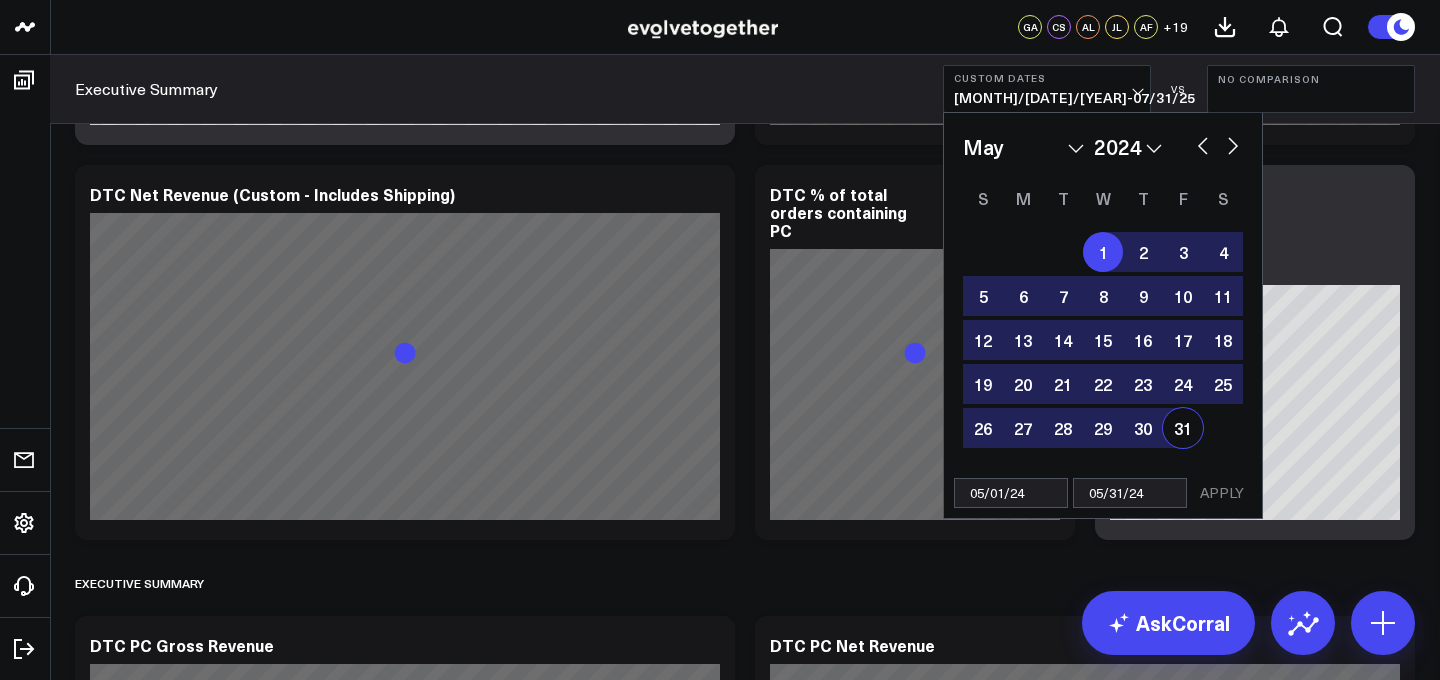 select on "4" 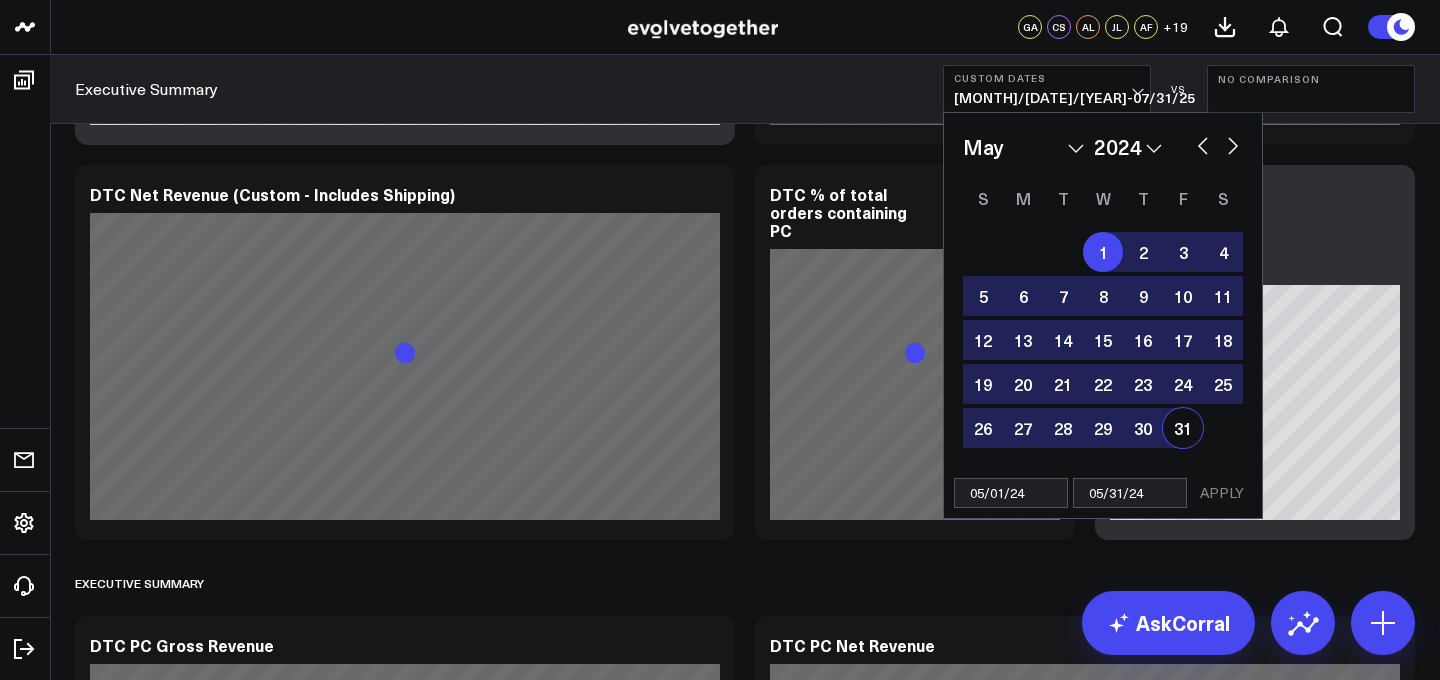 select on "2024" 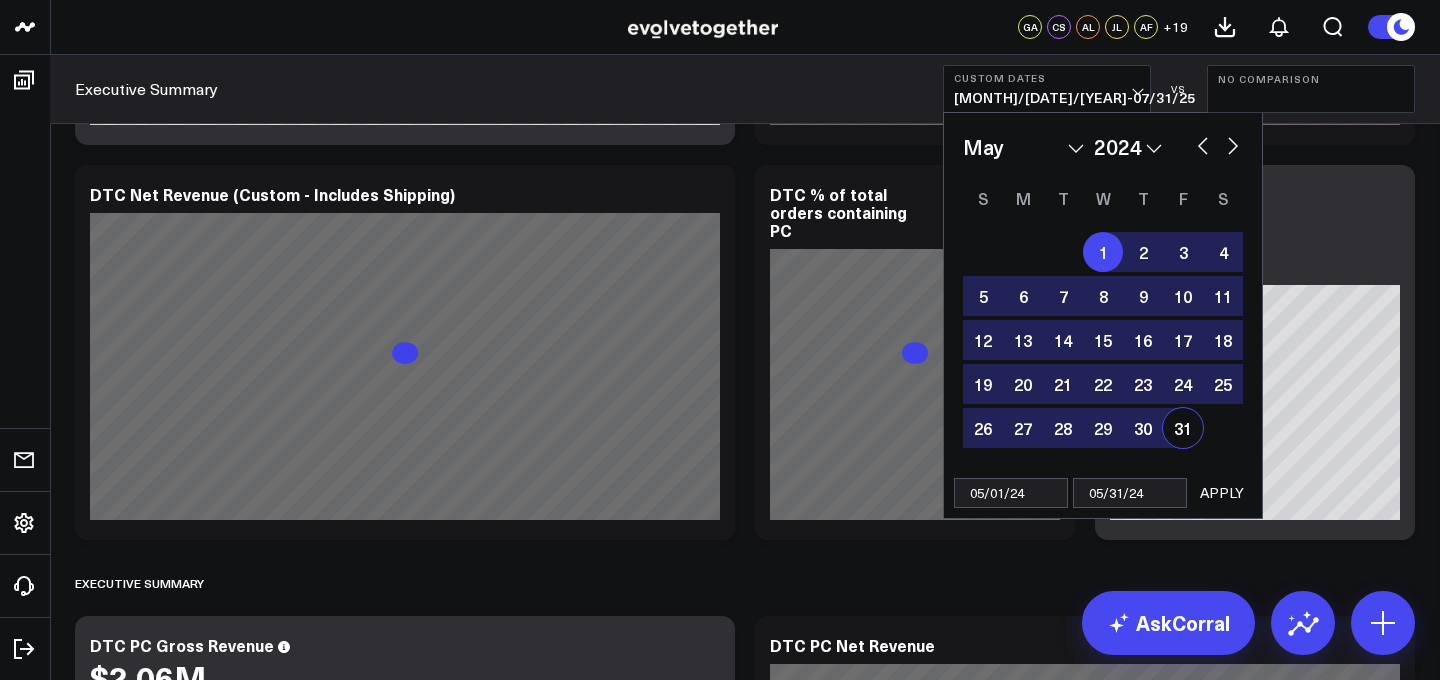 click on "[DATE] [DATE] APPLY" at bounding box center (1103, 493) 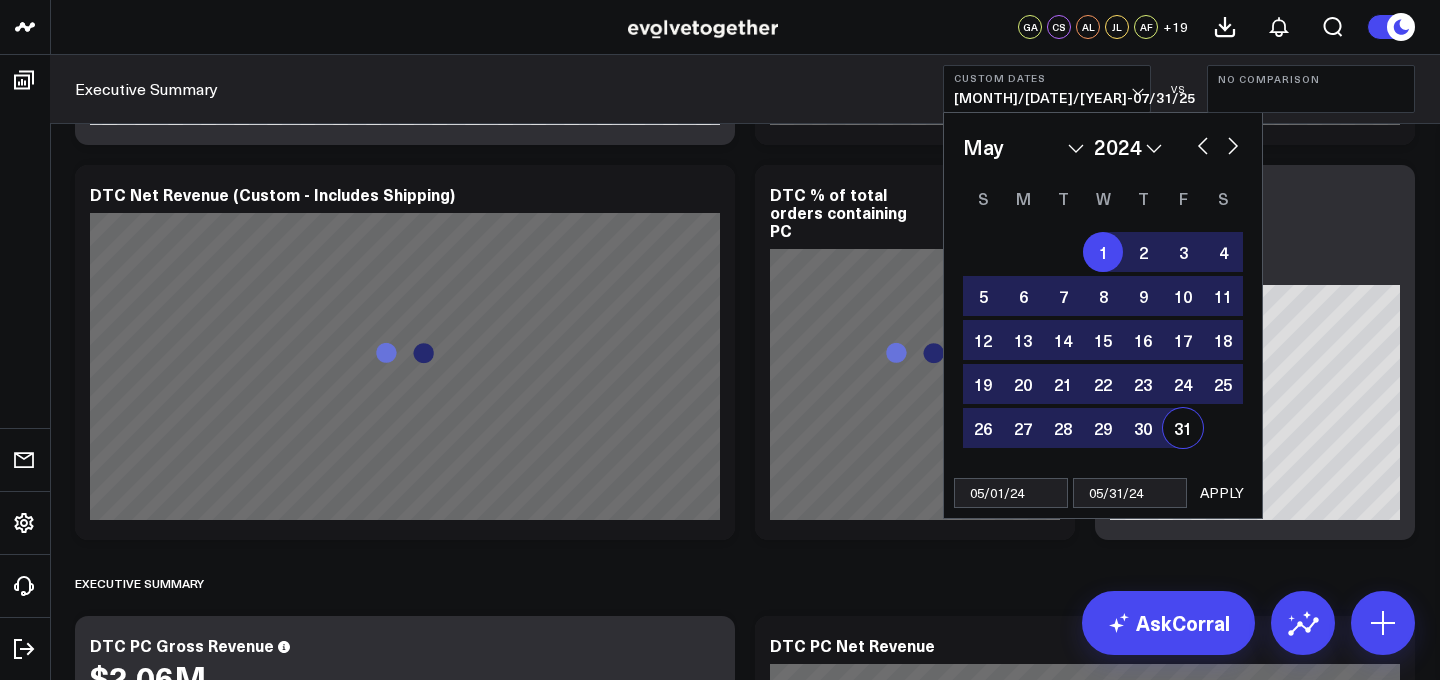 select on "4" 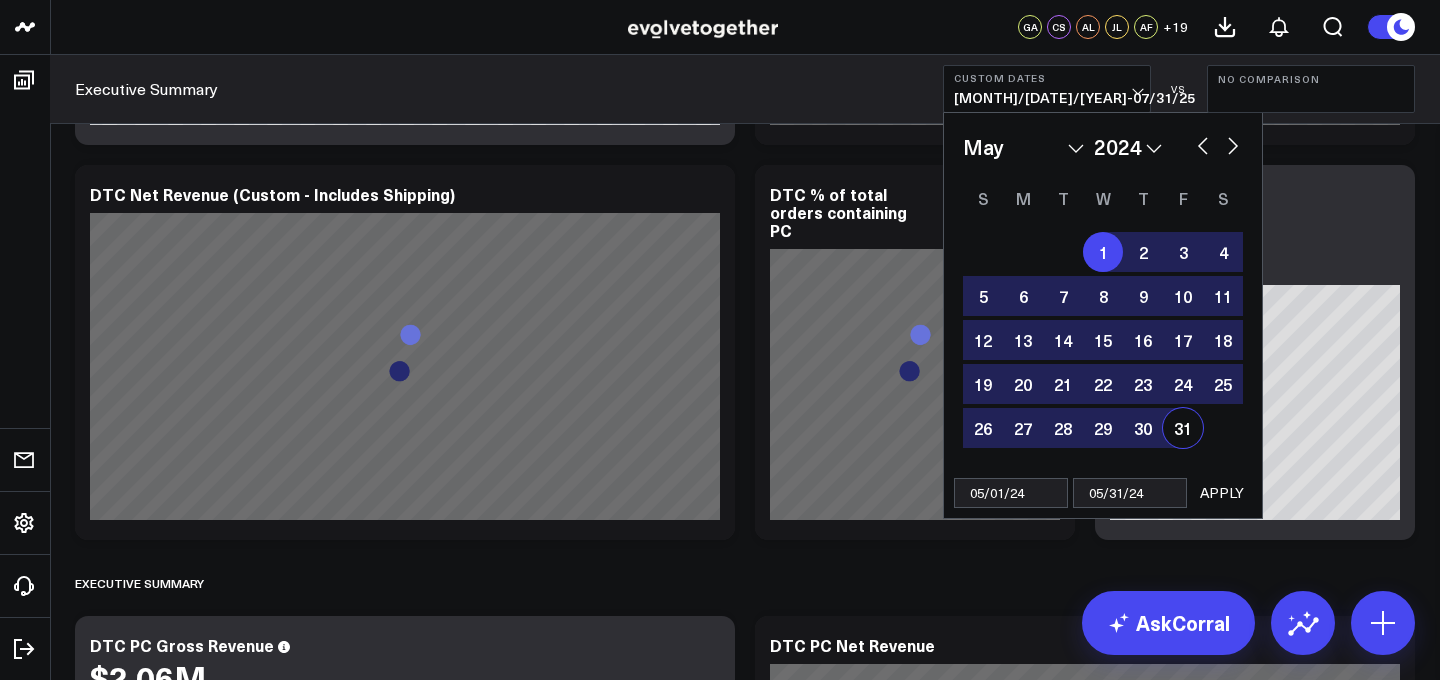 select on "2024" 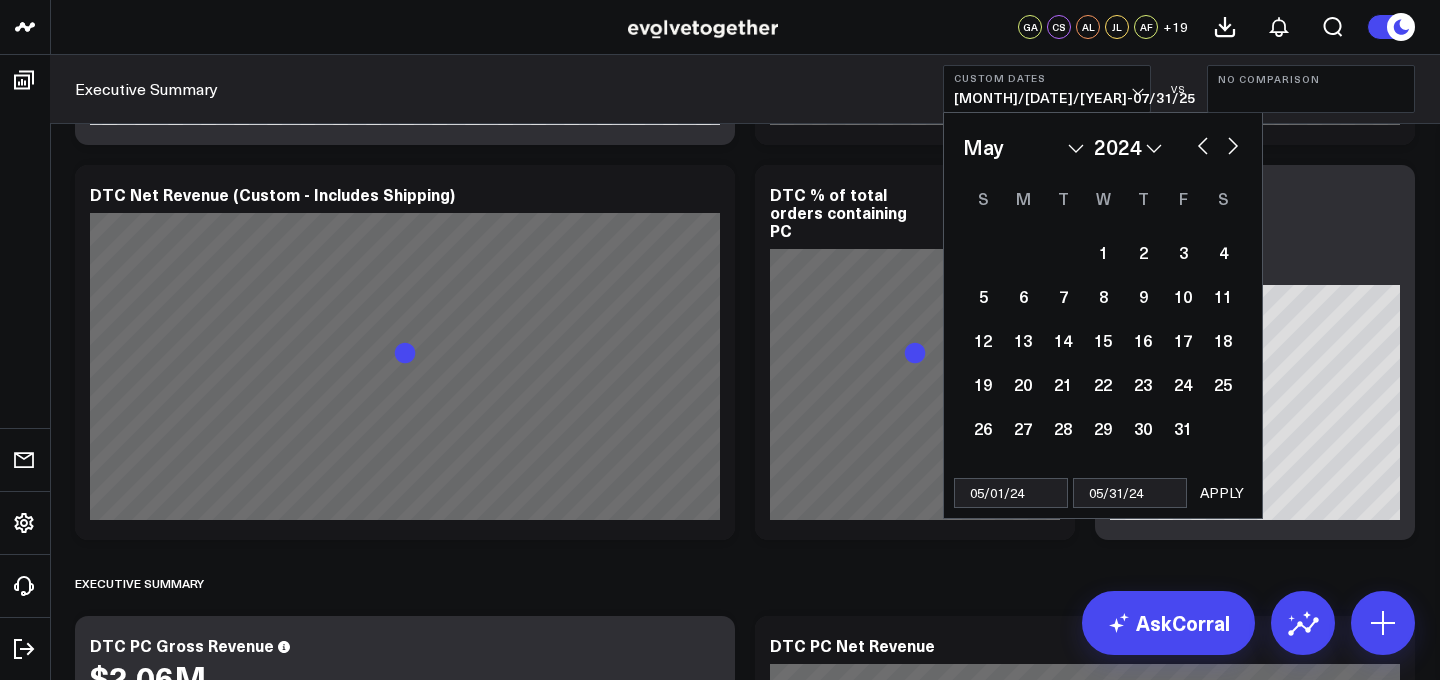 click on "APPLY" at bounding box center [1222, 493] 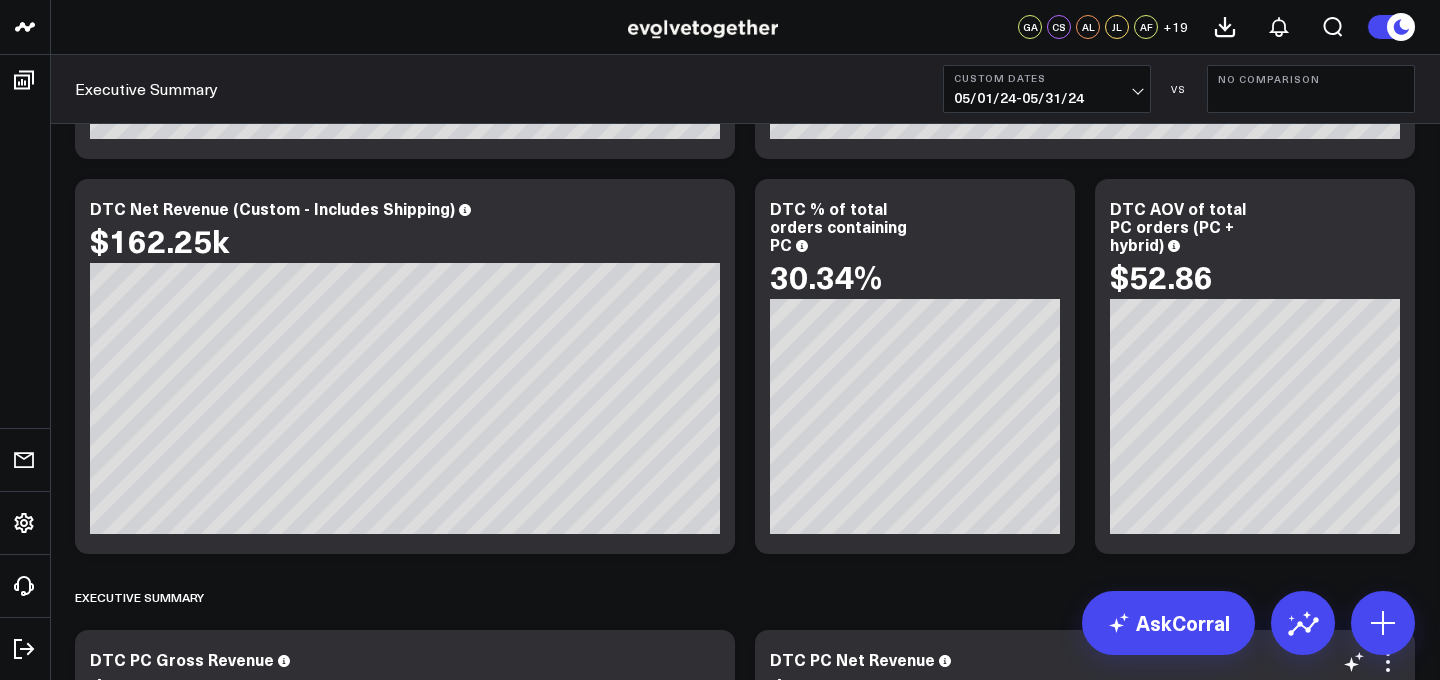 scroll, scrollTop: 363, scrollLeft: 0, axis: vertical 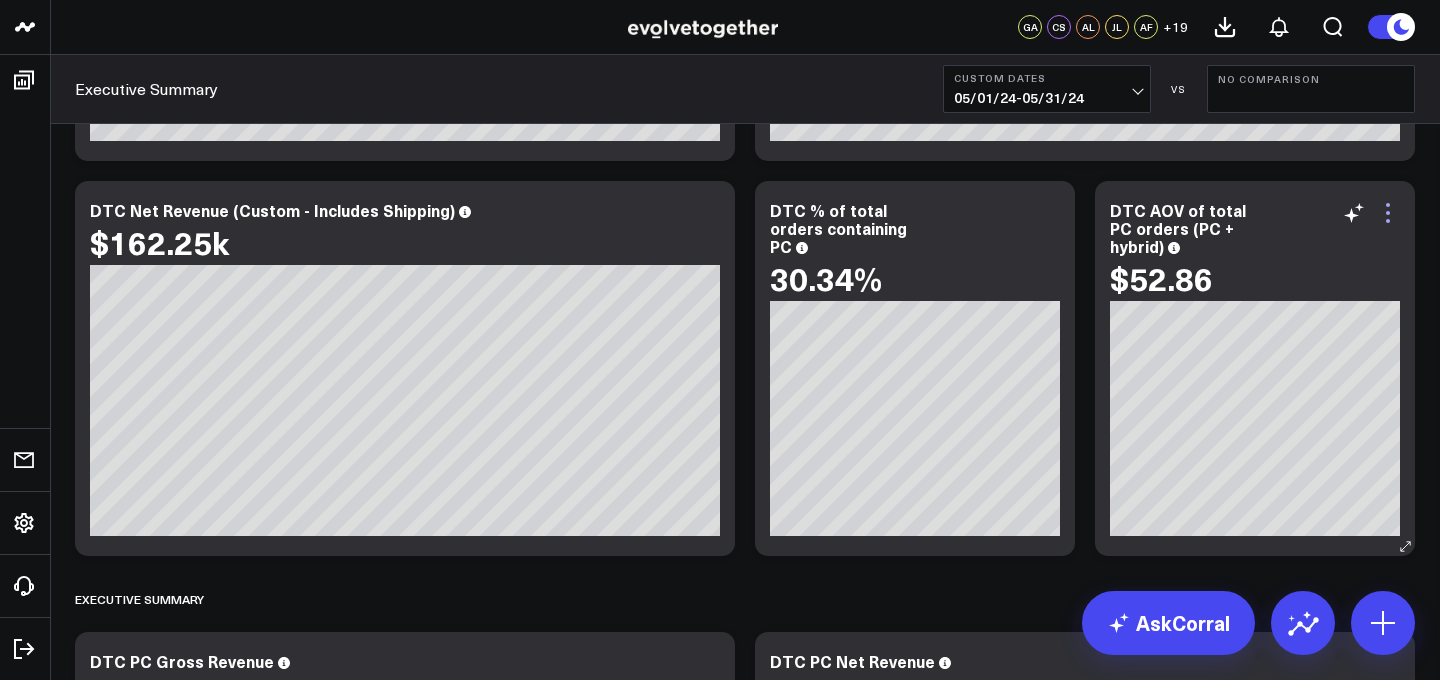 click 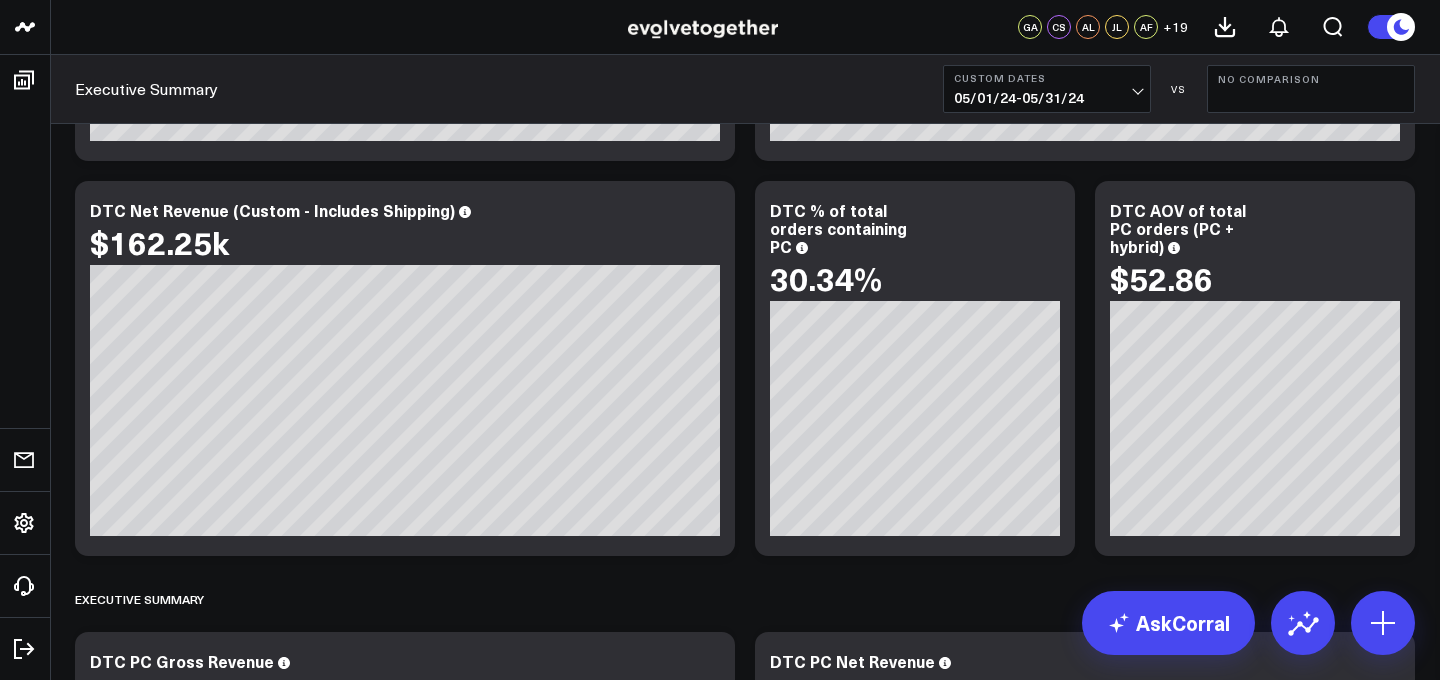 click on "Modify via AI Copy link to widget Ask support Remove Create linked copy Executive Summary MTD Report New Exec Summary Brand Awareness DTC Retention Retention by Products Originally Purchased Cohort Analysis Product Performance Jan 2024 Updates Exportable Data Goals Discount Codes Demographics Email Wholesale Digital Packet Sandbox Rebuild Dec 2023 Profitability & Retention Analysis Cynthia [LAST] Executive Summary PC Sales WoW & MoM All Customers Cohort Analysis Excluding Mask-Only Customers Product Behavior Personal Care Behavior Mask Behavior Channels Ads Meta Ads Google Ads TikTok Ads Affiliate ShareASale ShopMy TikTok Shop Facebook / Instagram Shop Shop App Amazon Amazon Team Alexa Investor Related Google Analytics 4 Duplicate to Executive Summary MTD Report New Exec Summary Brand Awareness DTC Retention Retention by Products Originally Purchased Cohort Analysis Product Performance Jan 2024 Updates Exportable Data Goals Discount Codes Demographics Email Wholesale Digital Packet Sandbox Rebuild Dec 2023 Ads DTC" at bounding box center [745, 2649] 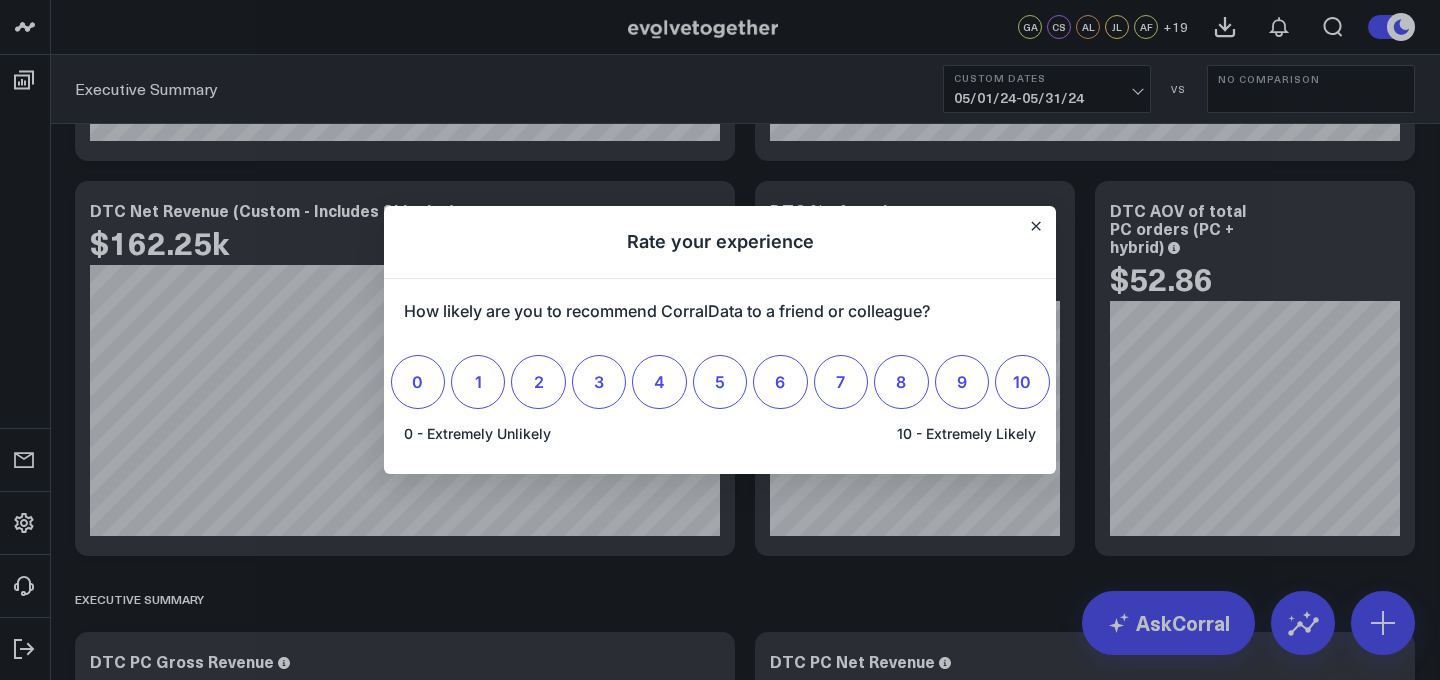 scroll, scrollTop: 0, scrollLeft: 0, axis: both 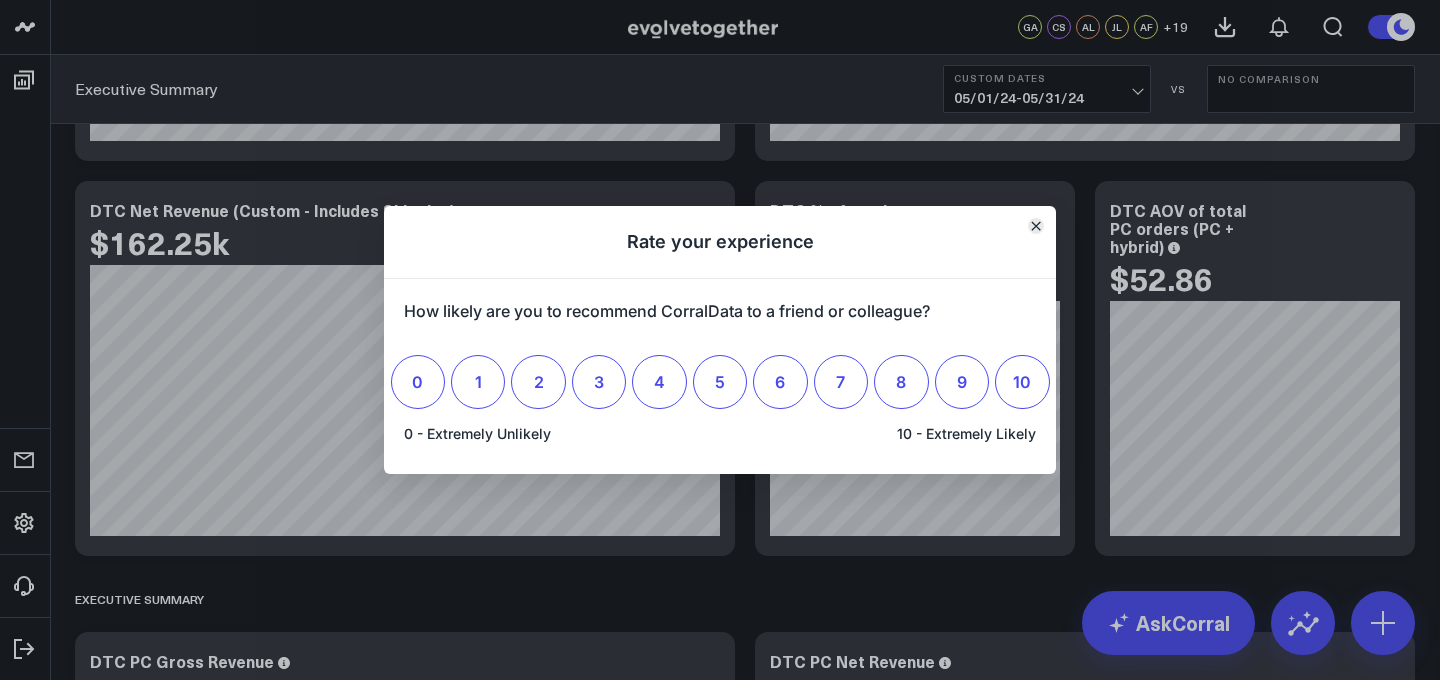 click 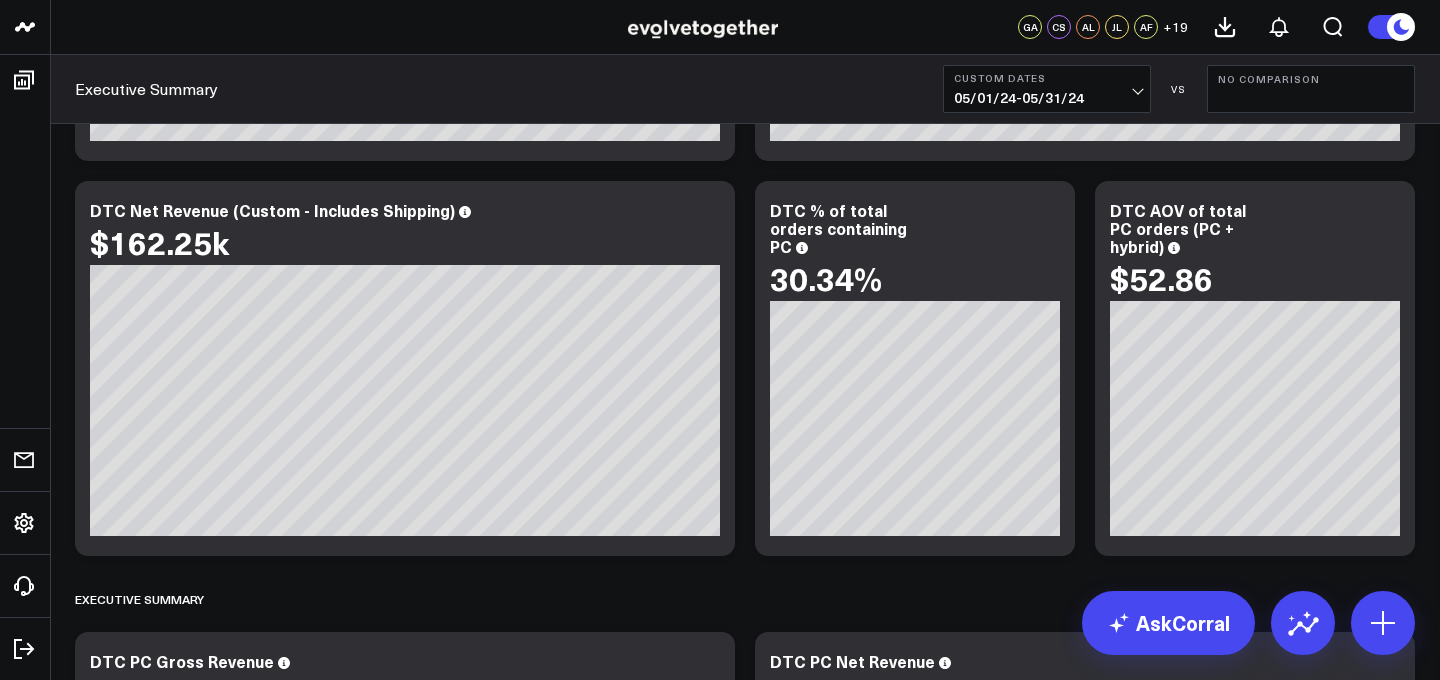 click on "[MONTH]/[DATE]/[YEAR]  -  [MONTH]/[DATE]/[YEAR]" at bounding box center (1047, 98) 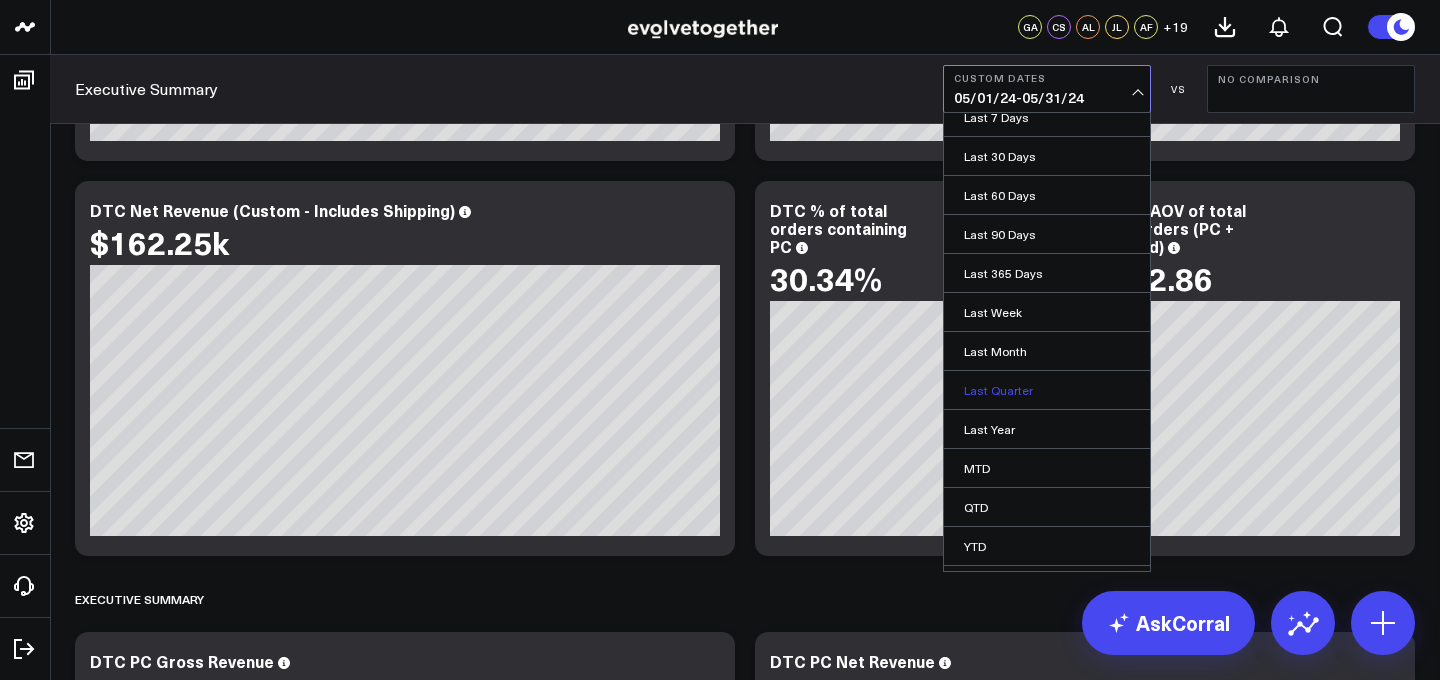 scroll, scrollTop: 87, scrollLeft: 0, axis: vertical 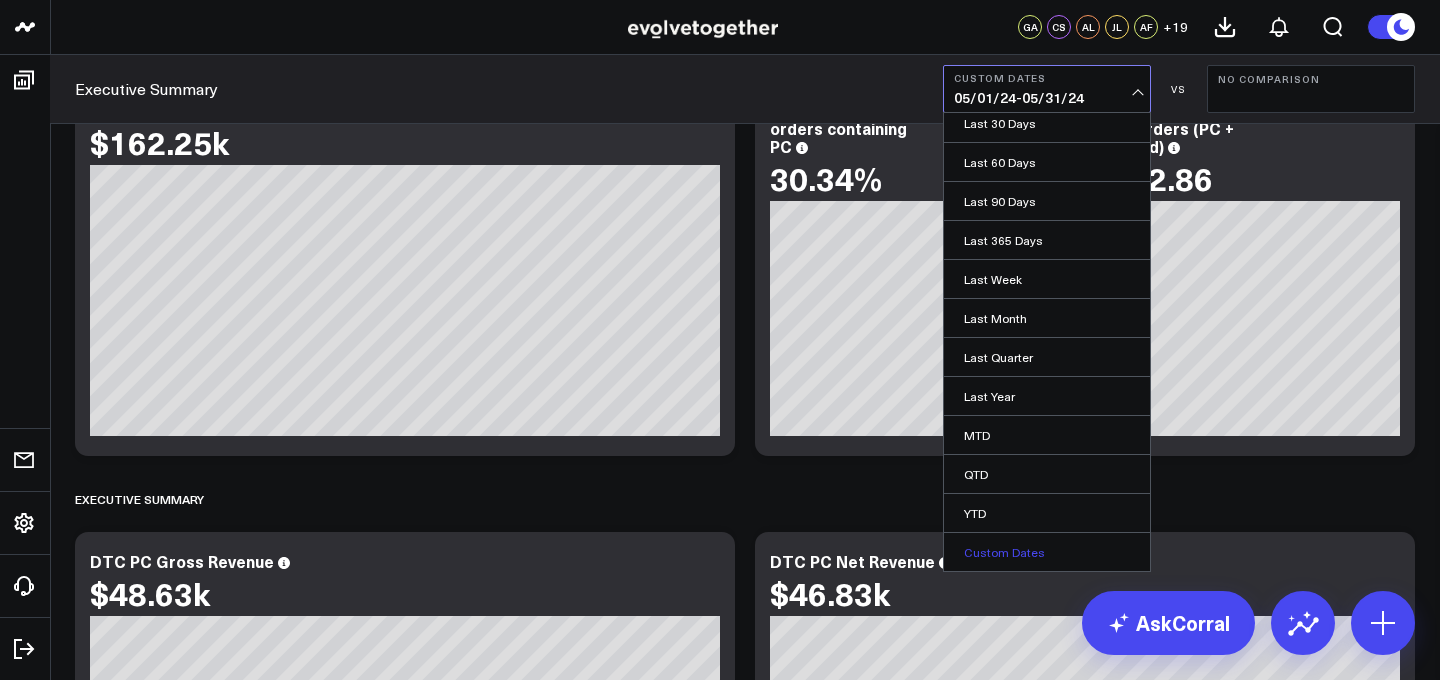 click on "Custom Dates" at bounding box center (1047, 552) 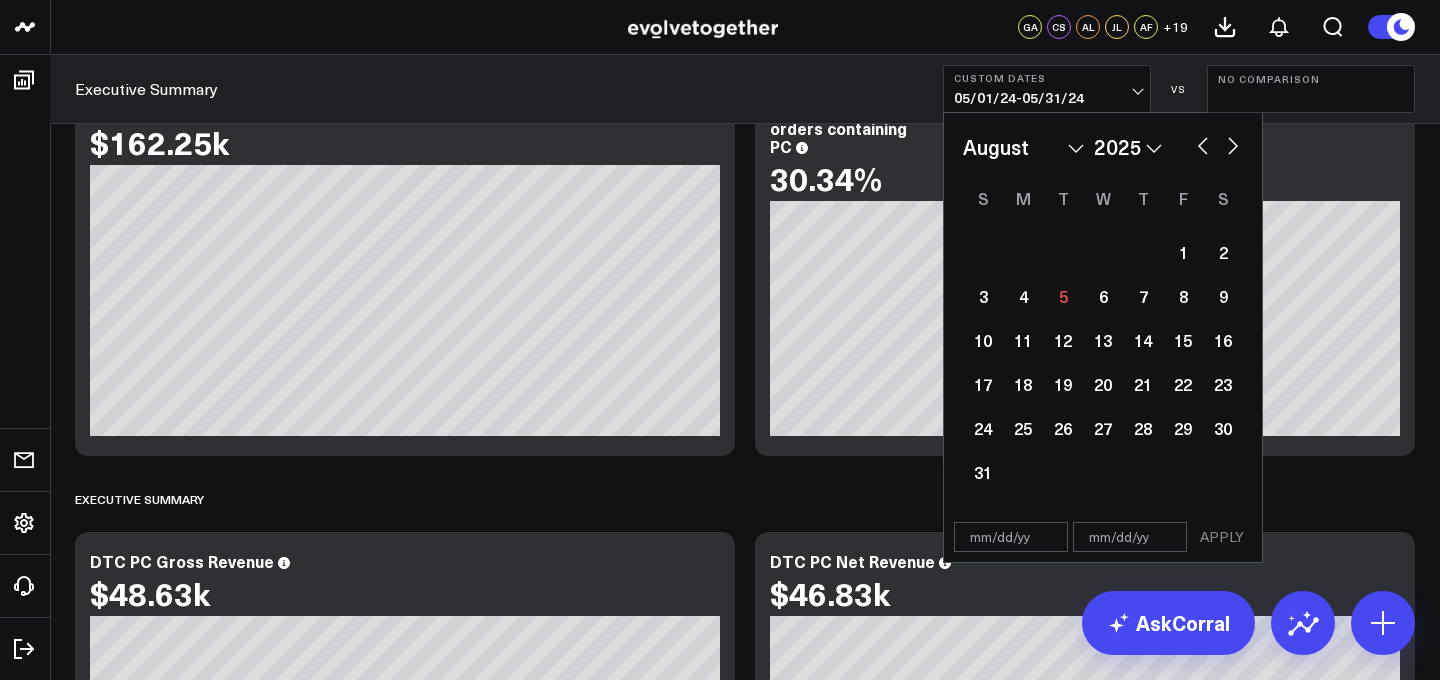 click on "January February March April May June July August September October November December" at bounding box center [1023, 147] 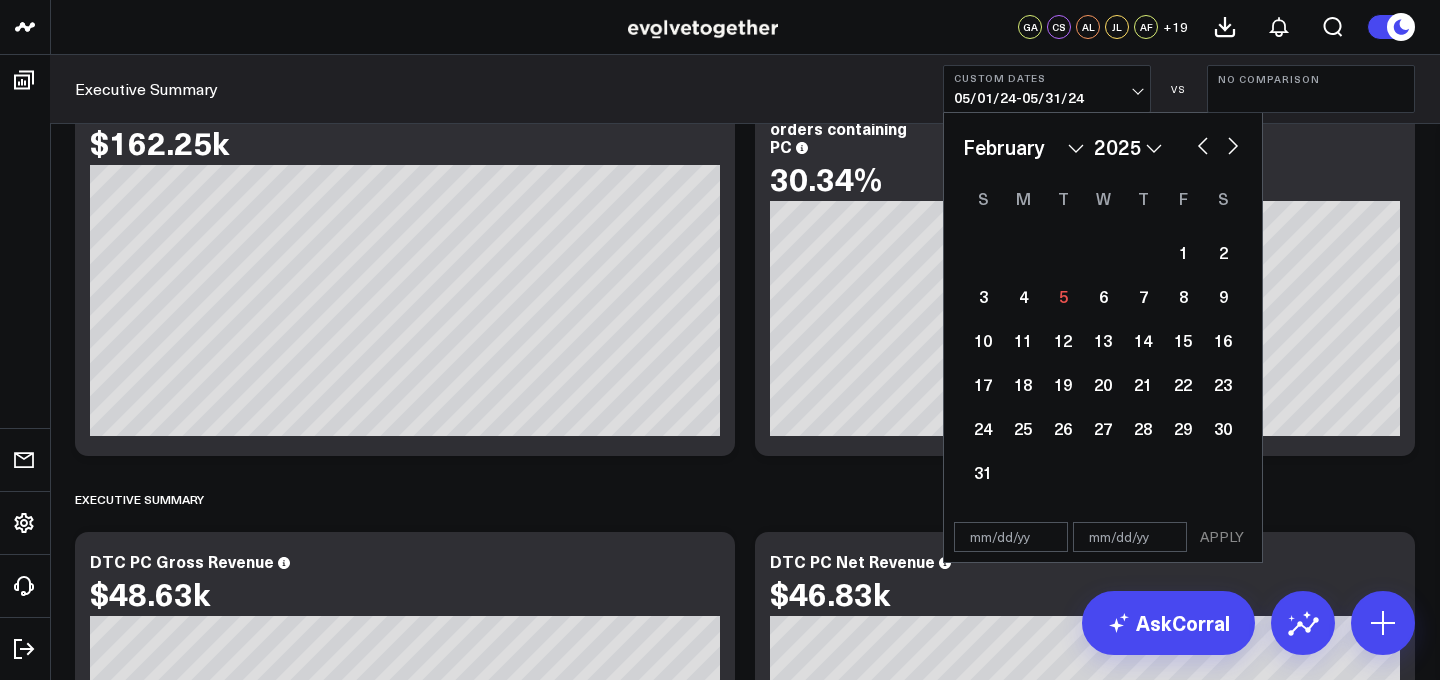 select on "1" 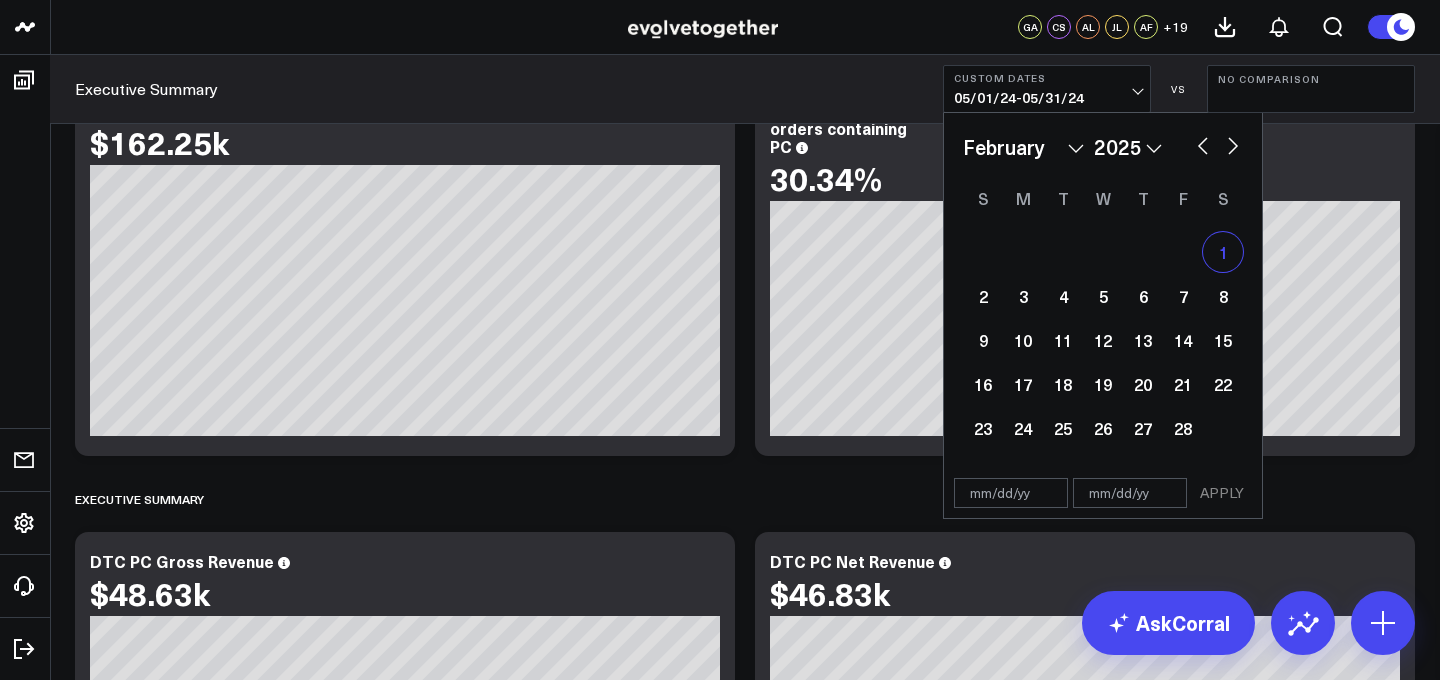 click on "1" at bounding box center (1223, 252) 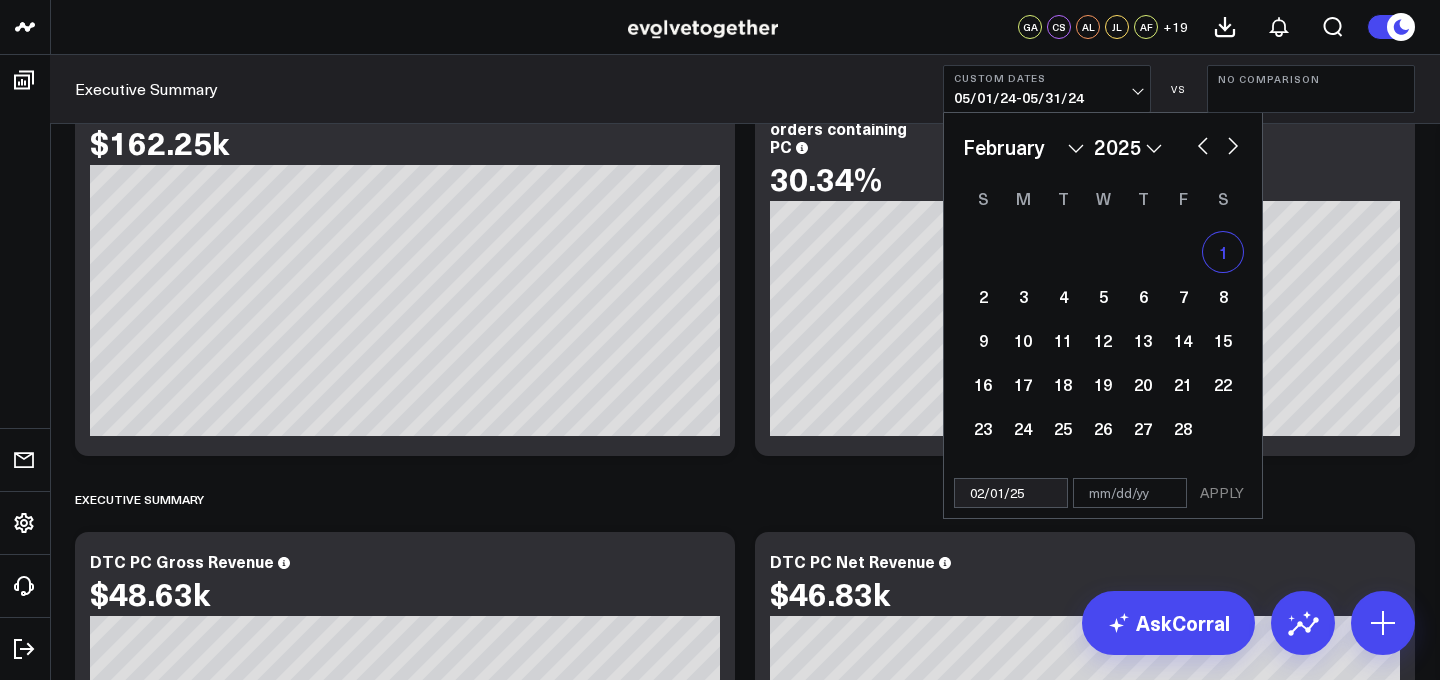 select on "1" 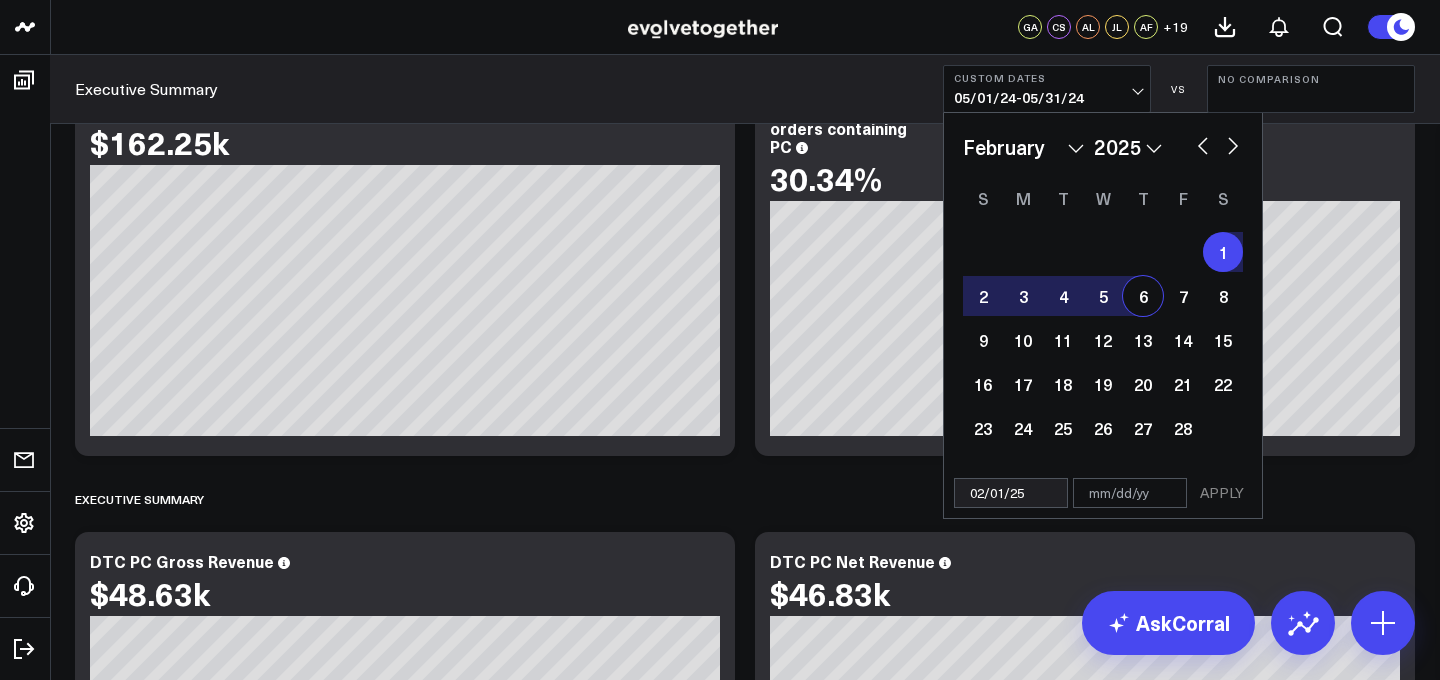 click at bounding box center (1233, 144) 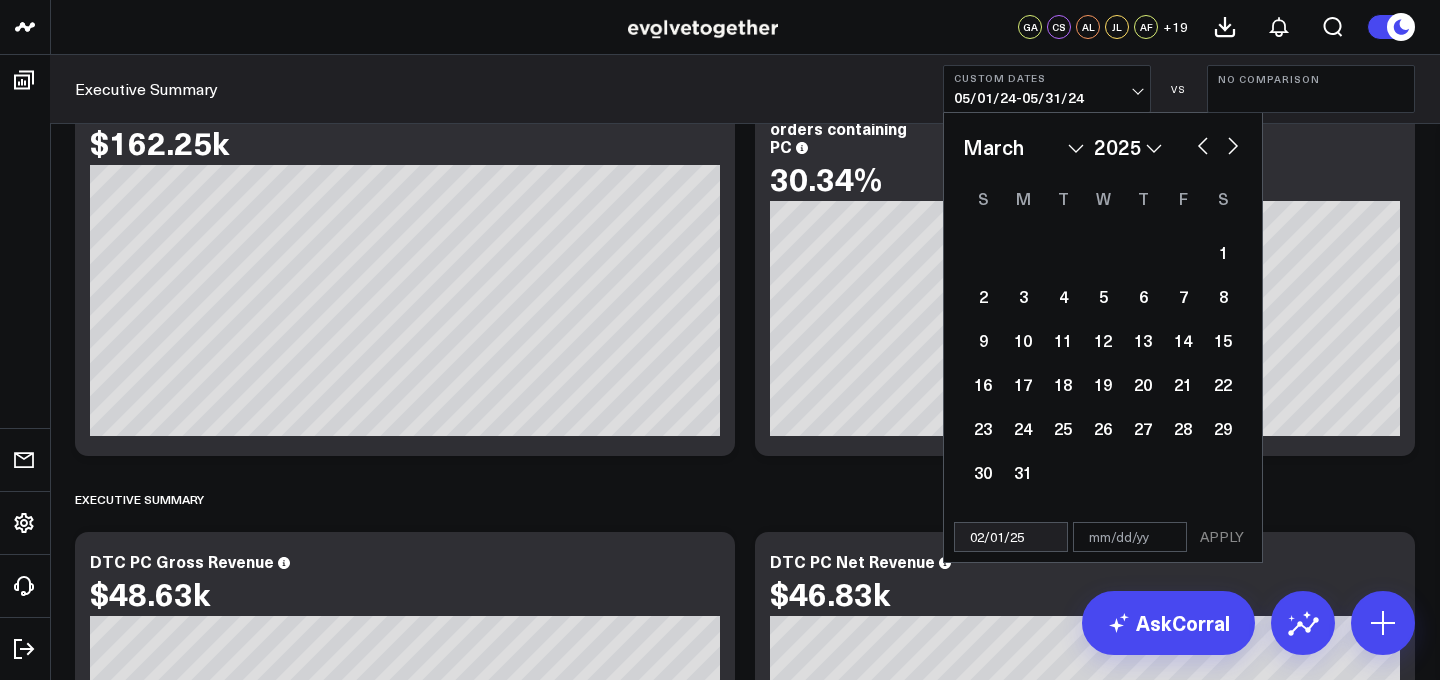 click at bounding box center (1233, 144) 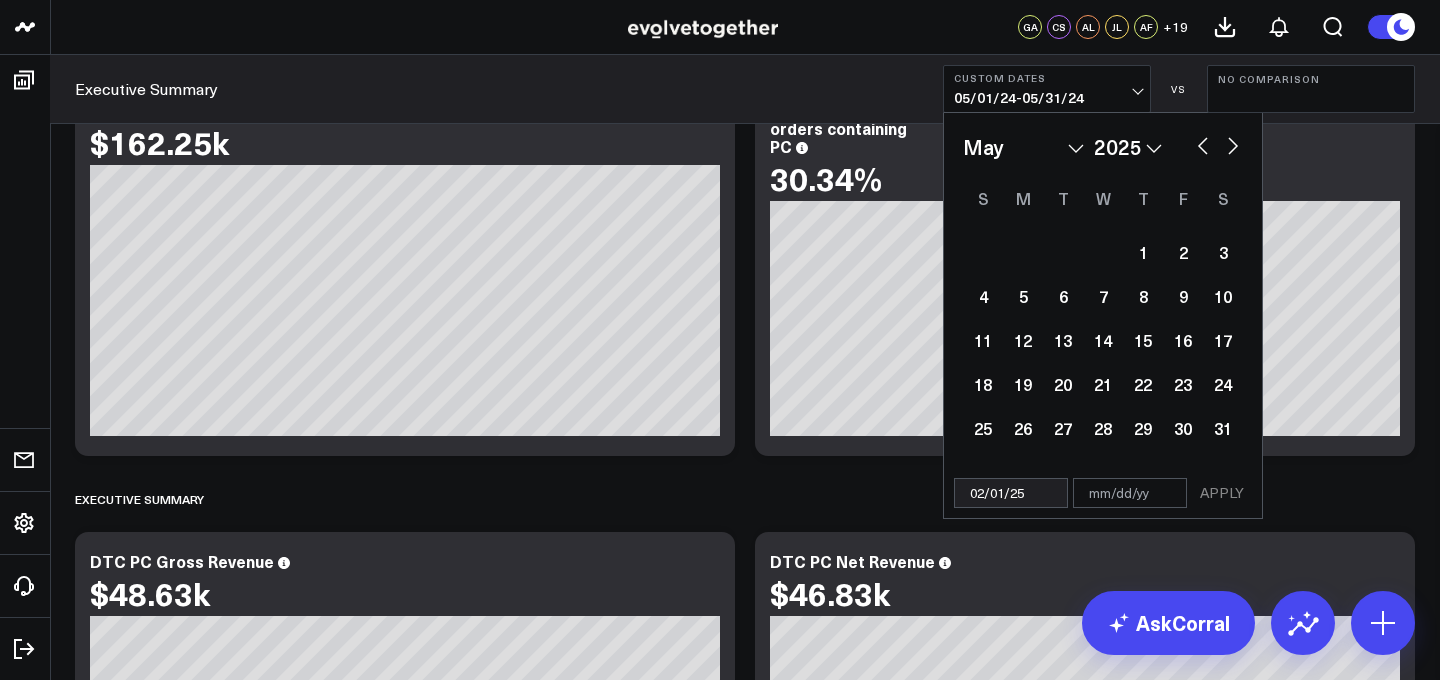 click at bounding box center (1233, 144) 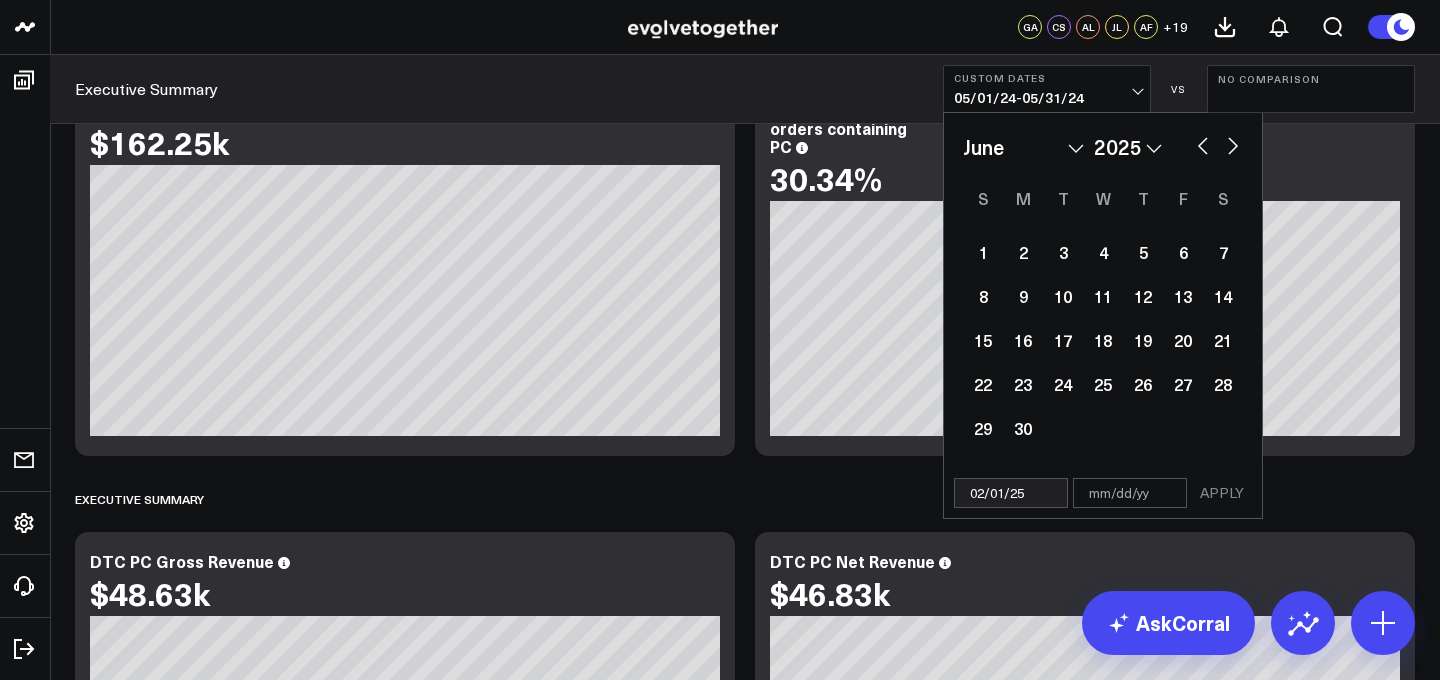click at bounding box center [1233, 144] 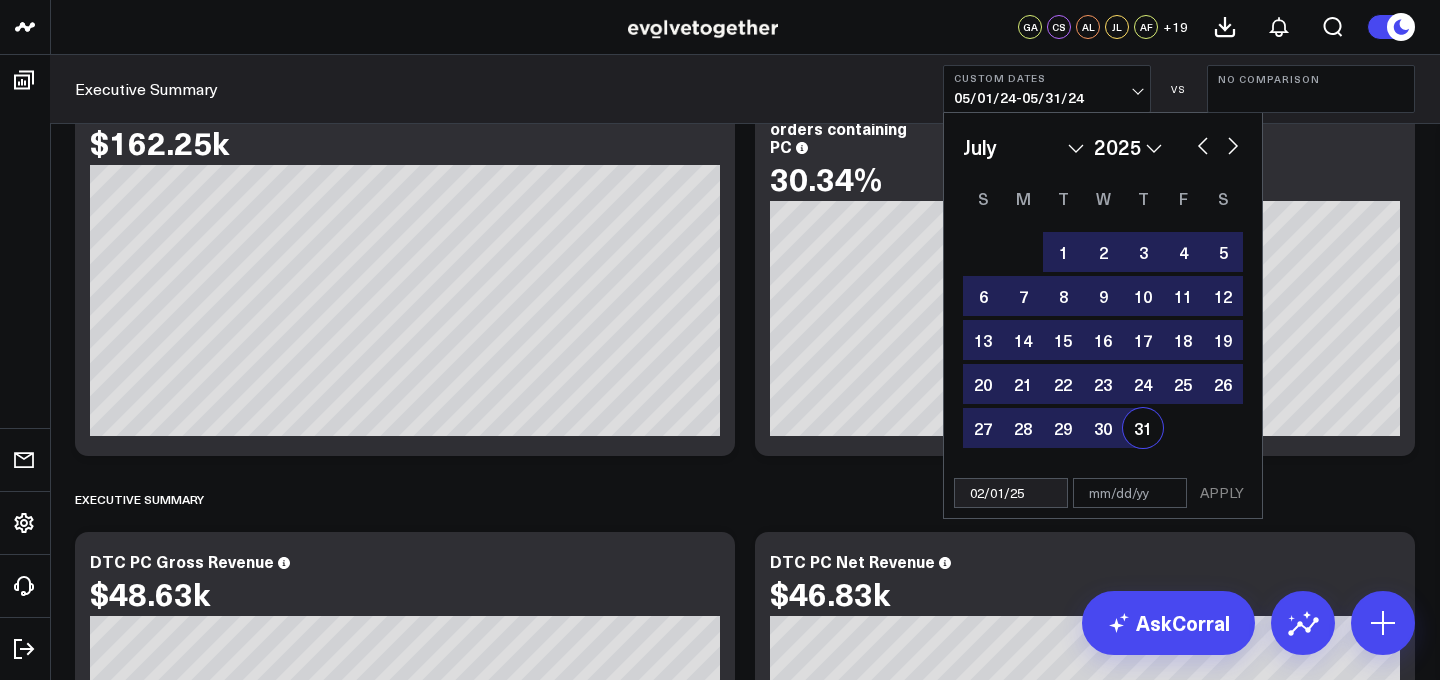click on "31" at bounding box center [1143, 428] 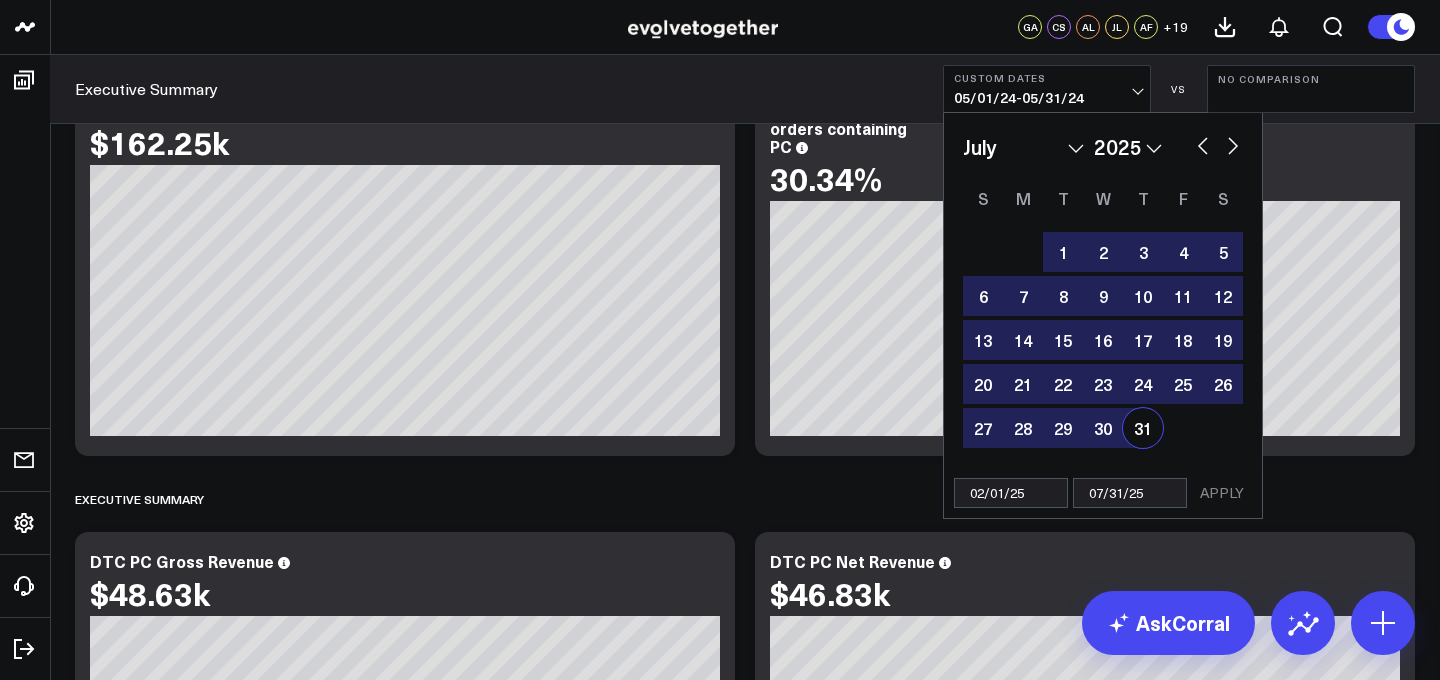 select on "6" 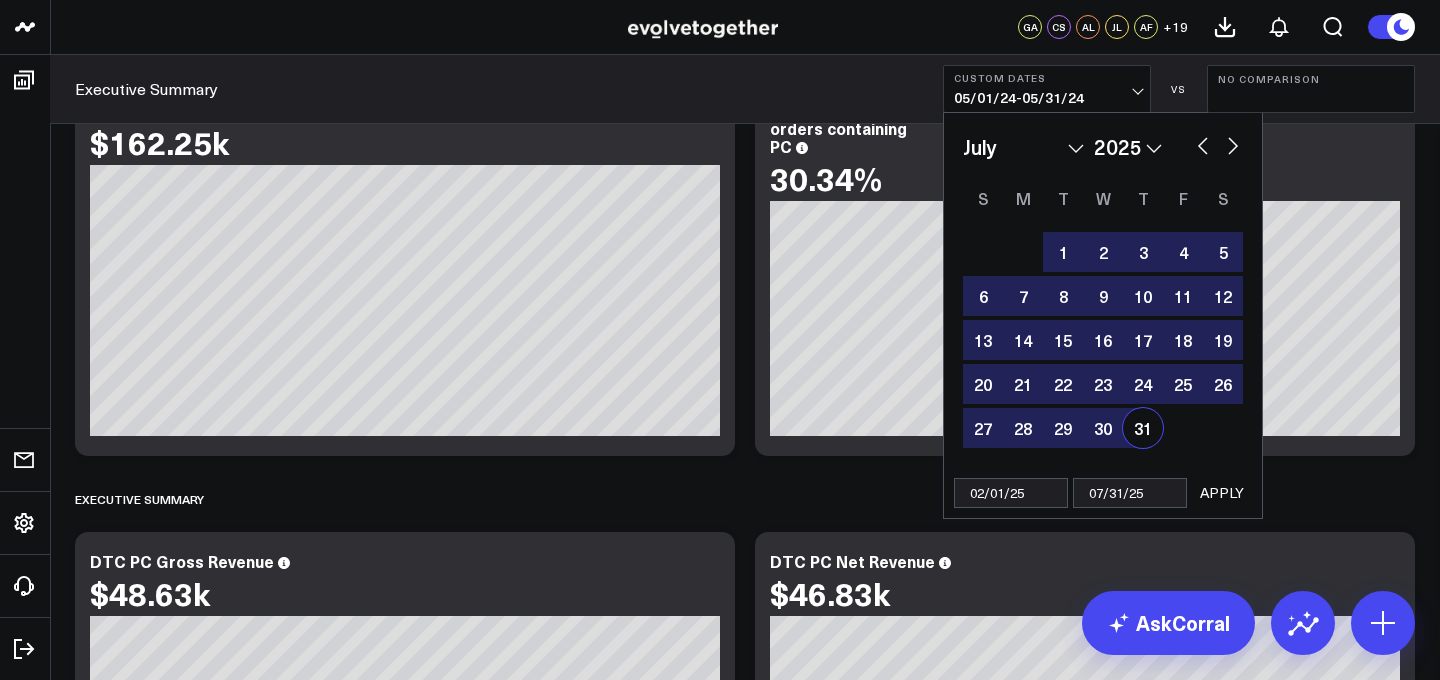 click on "APPLY" at bounding box center (1222, 493) 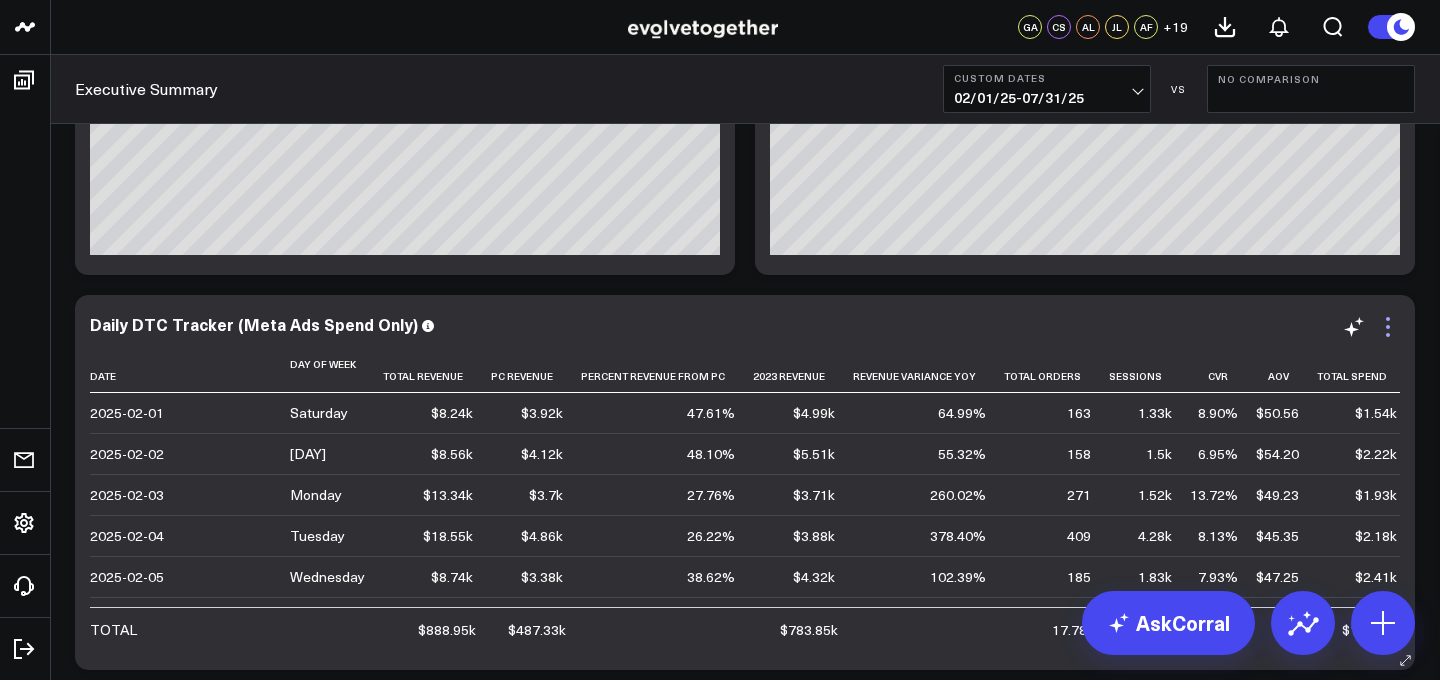 scroll, scrollTop: 3164, scrollLeft: 0, axis: vertical 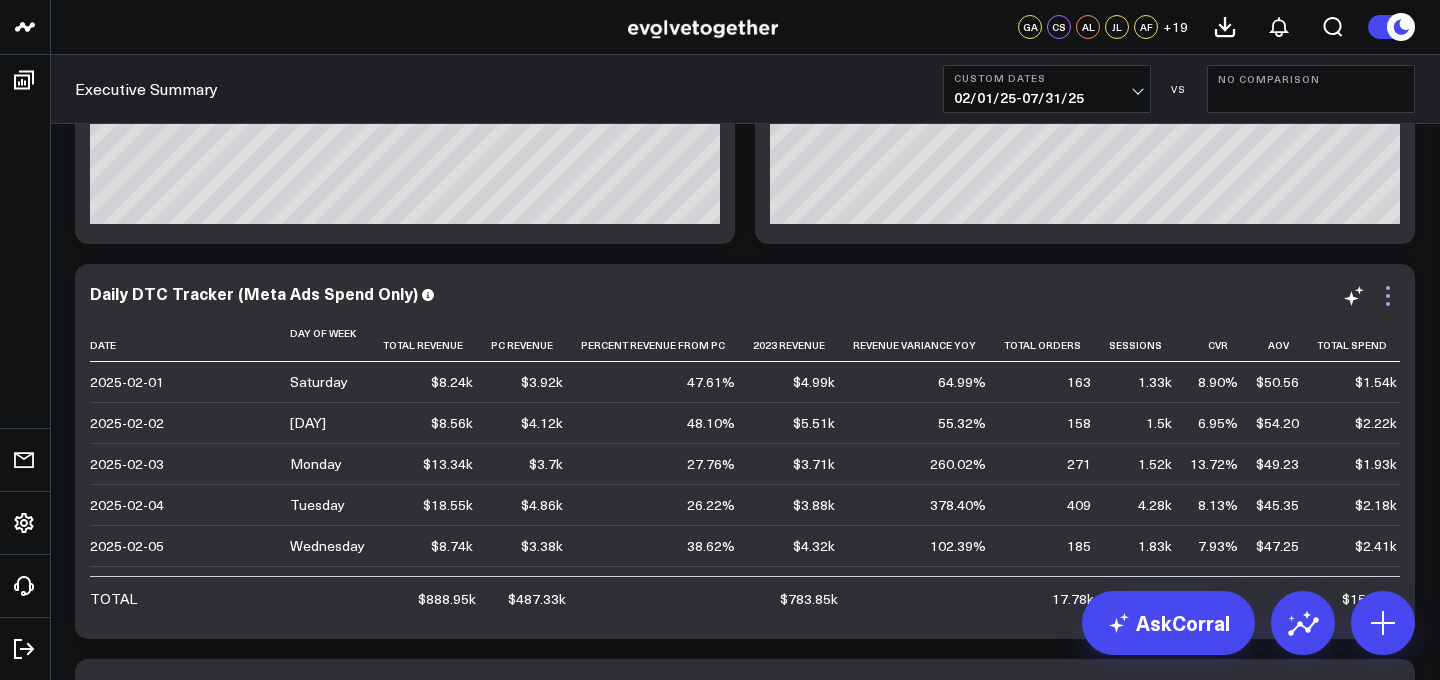 click 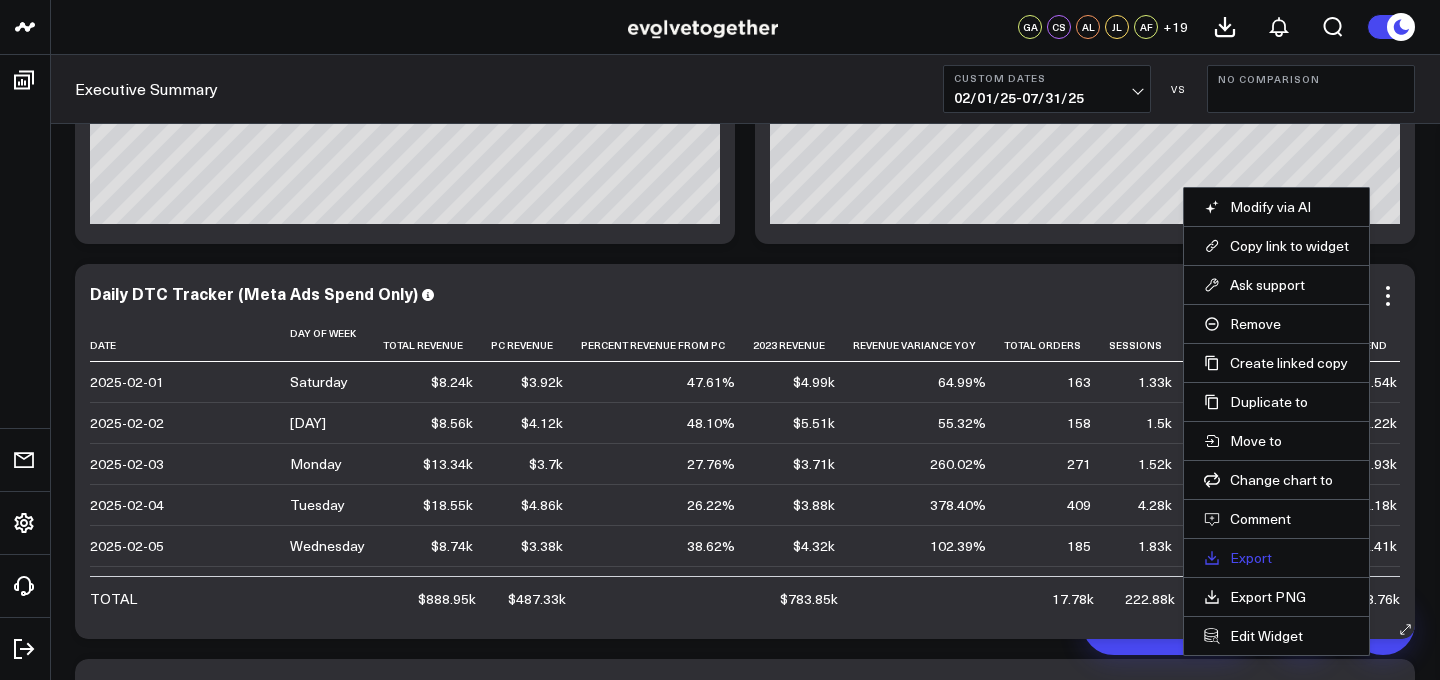 click on "Export" at bounding box center (1276, 558) 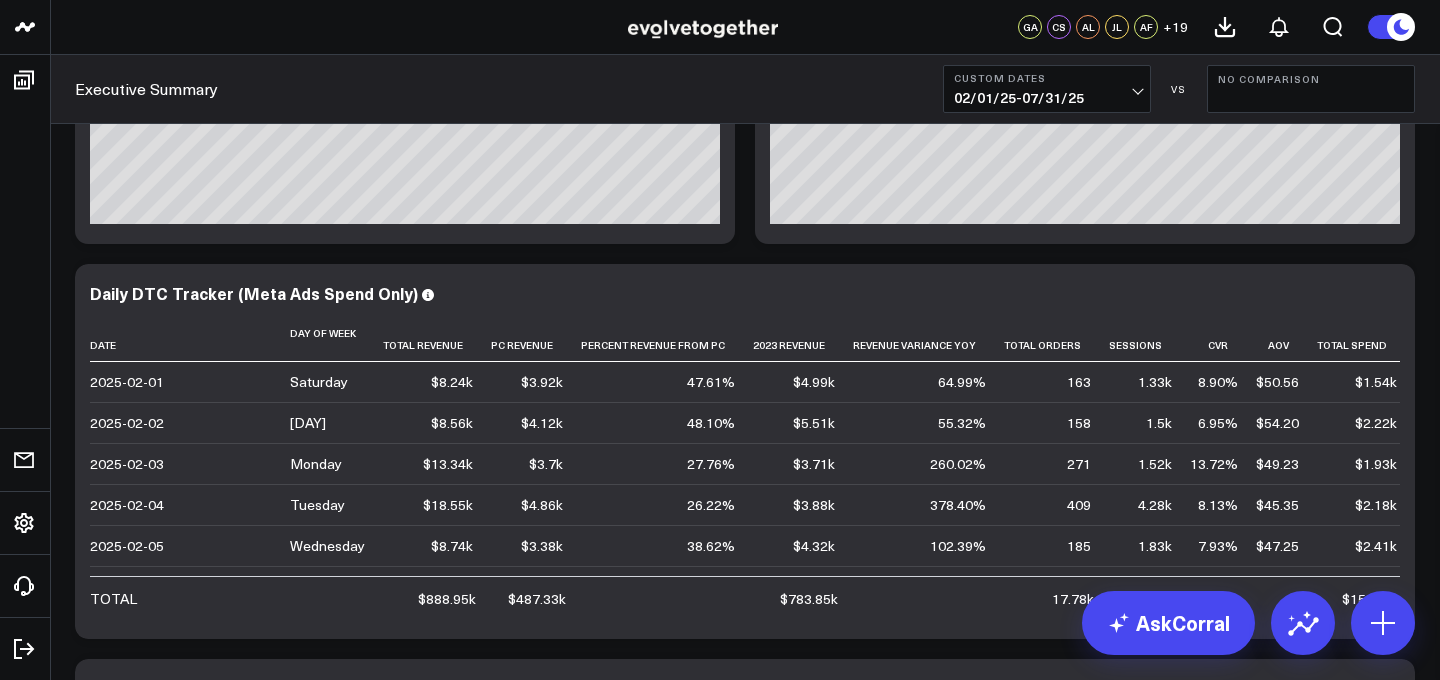 click on "Modify via AI Copy link to widget Ask support Remove Create linked copy Executive Summary MTD Report New Exec Summary Brand Awareness DTC Retention Retention by Products Originally Purchased Cohort Analysis Product Performance Jan 2024 Updates Exportable Data Goals Discount Codes Demographics Email Wholesale Digital Packet Sandbox Rebuild Dec 2023 Profitability & Retention Analysis Cynthia [LAST] Executive Summary PC Sales WoW & MoM All Customers Cohort Analysis Excluding Mask-Only Customers Product Behavior Personal Care Behavior Mask Behavior Channels Ads Meta Ads Google Ads TikTok Ads Affiliate ShareASale ShopMy TikTok Shop Facebook / Instagram Shop Shop App Amazon Amazon Team Alexa Investor Related Google Analytics 4 Duplicate to Executive Summary MTD Report New Exec Summary Brand Awareness DTC Retention Retention by Products Originally Purchased Cohort Analysis Product Performance Jan 2024 Updates Exportable Data Goals Discount Codes Demographics Email Wholesale Digital Packet Sandbox Rebuild Dec 2023 Ads DTC" at bounding box center [745, -141] 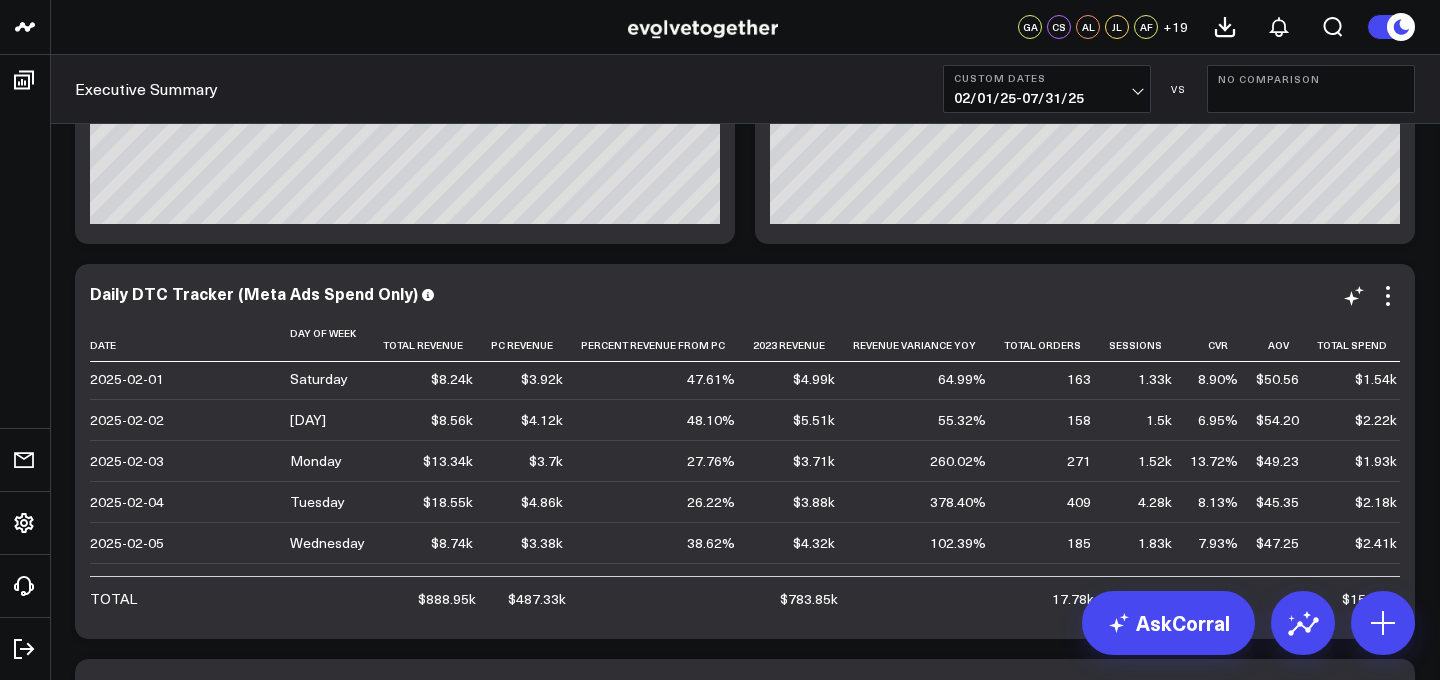 scroll, scrollTop: 0, scrollLeft: 0, axis: both 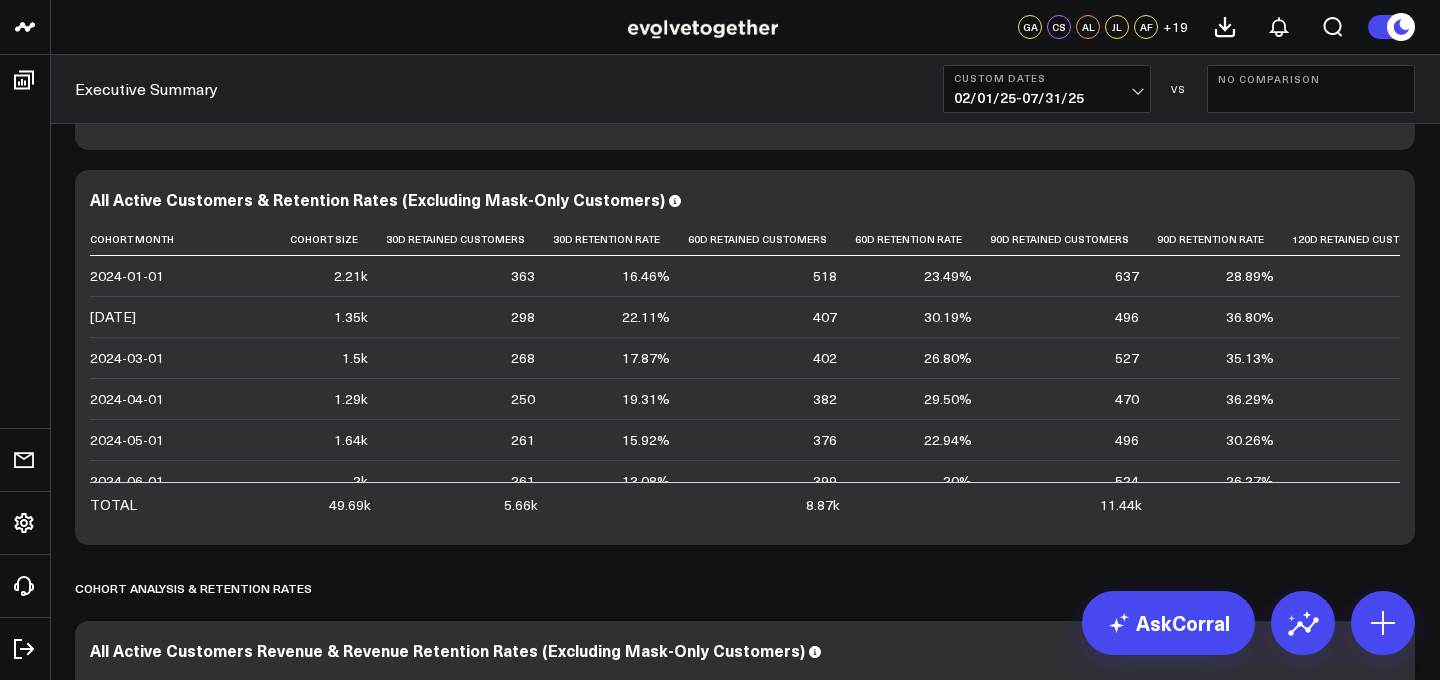 click on "[DATE]  -  [DATE]" at bounding box center [1047, 98] 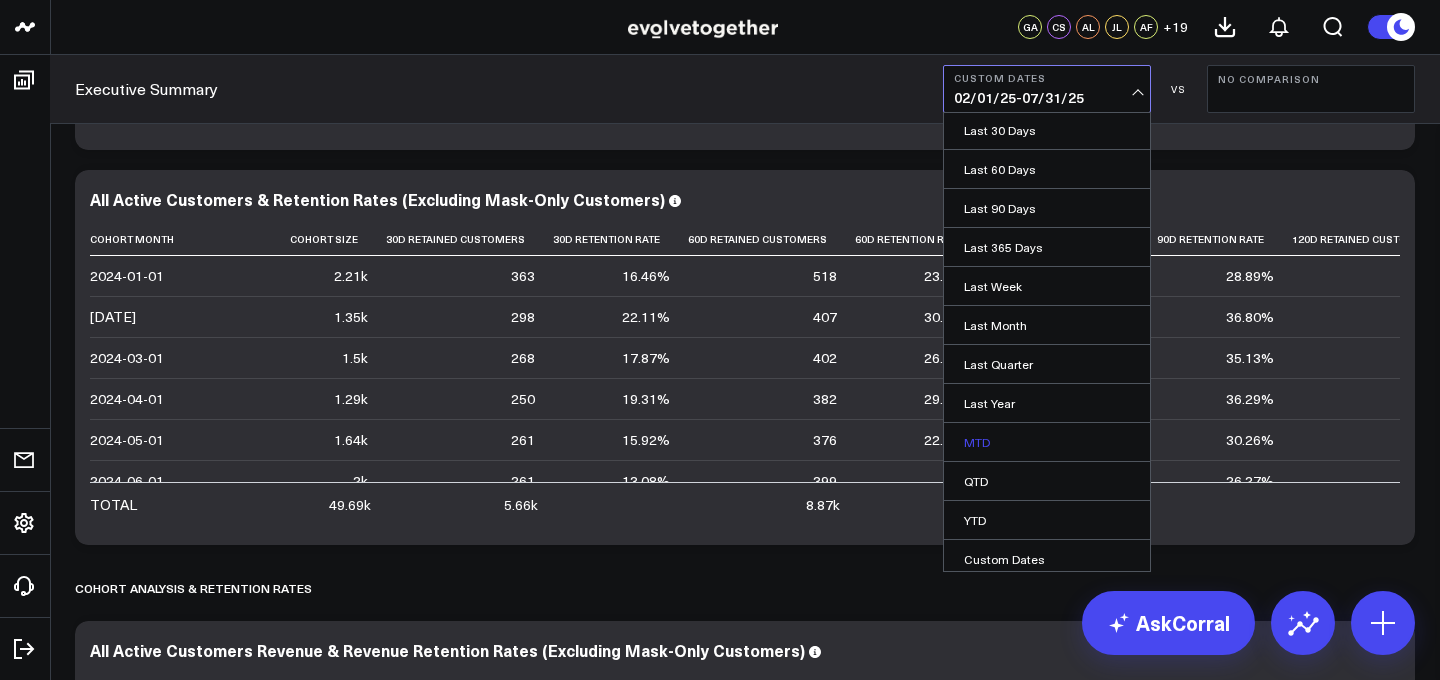 scroll, scrollTop: 87, scrollLeft: 0, axis: vertical 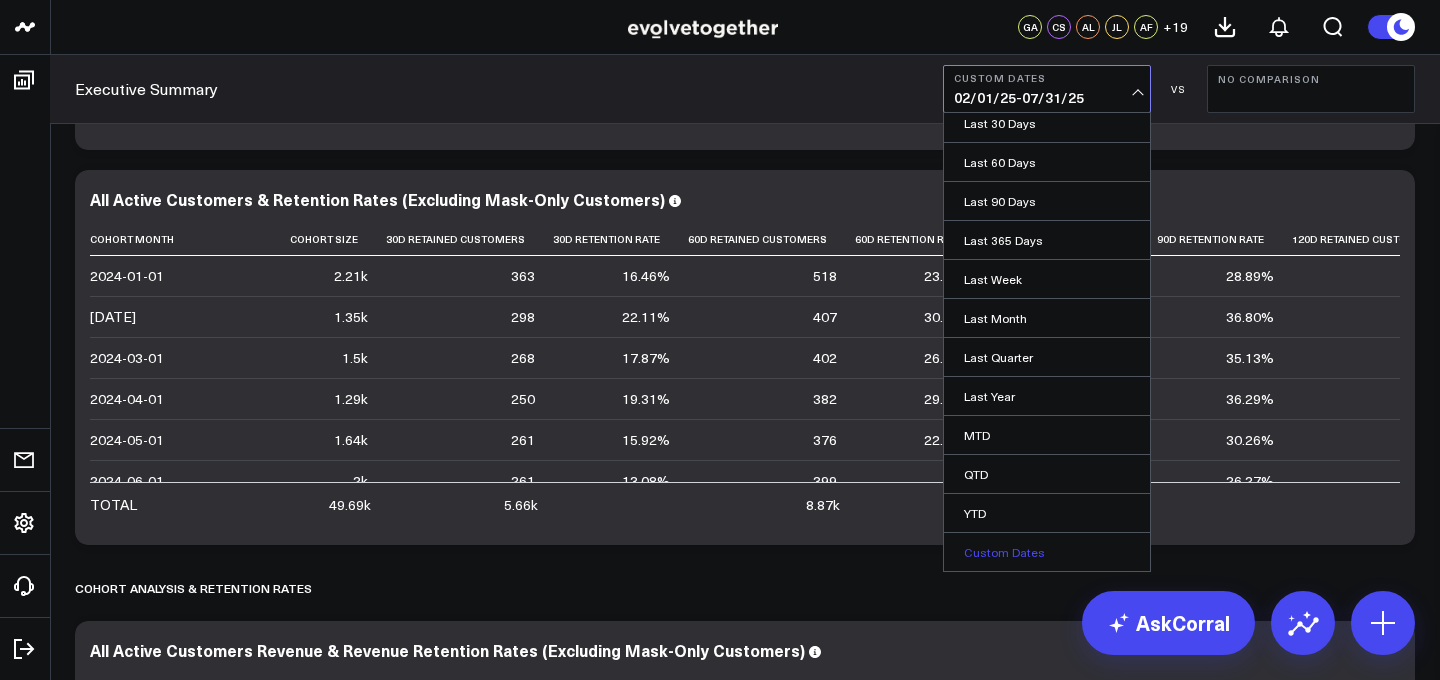click on "Custom Dates" at bounding box center [1047, 552] 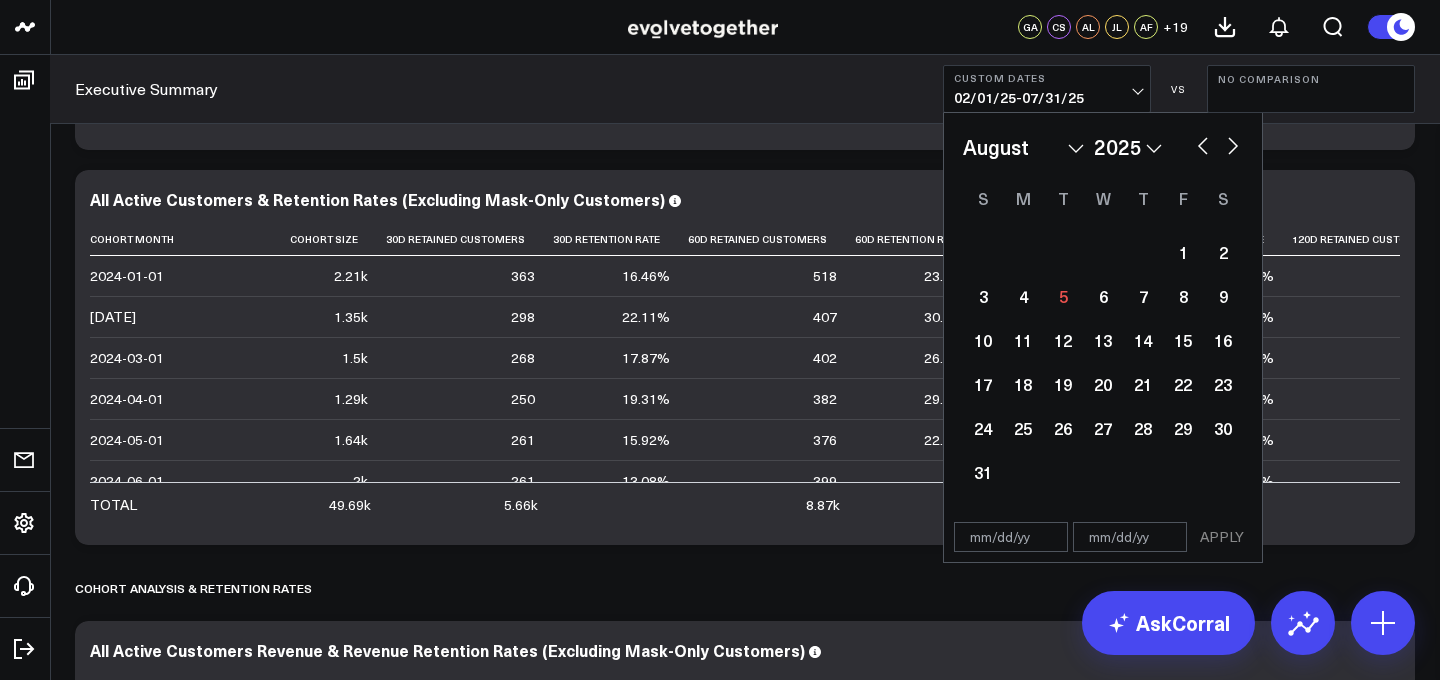 click on "January February March April May June July August September October November December" at bounding box center (1023, 147) 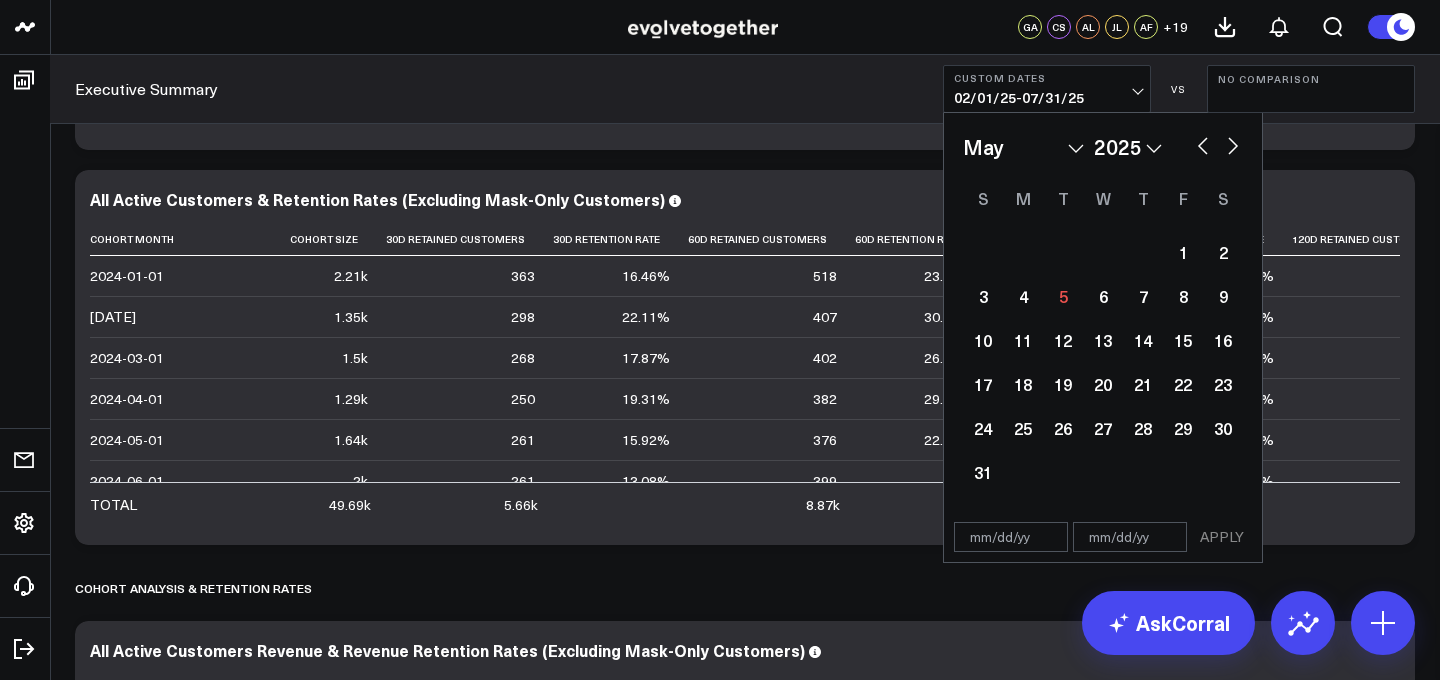 select on "4" 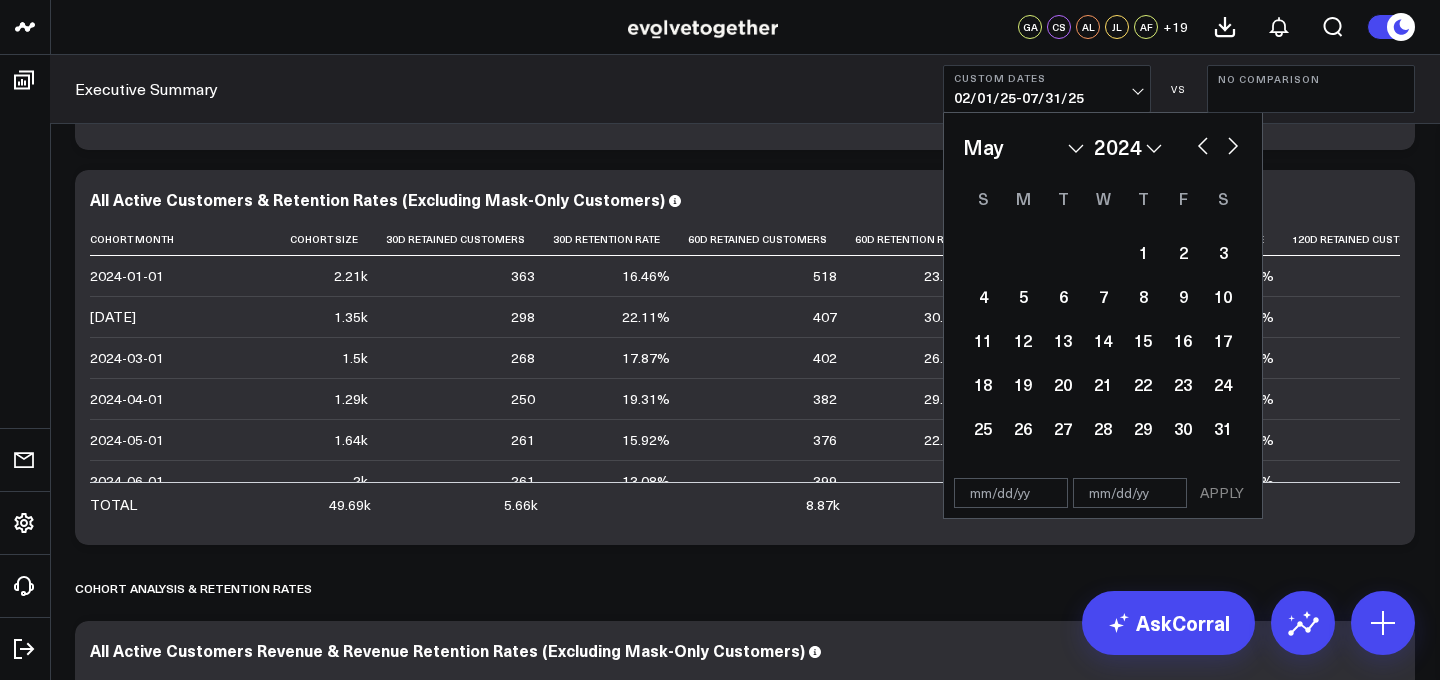 select on "4" 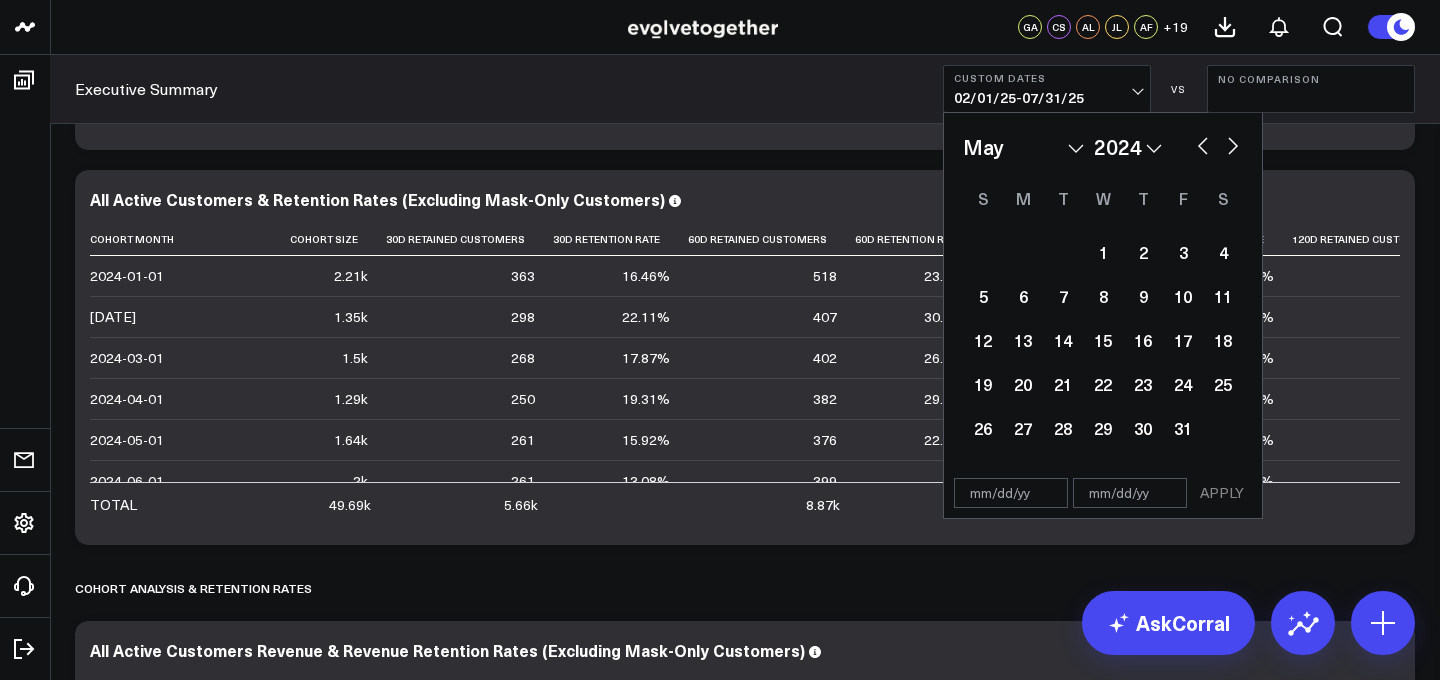 click at bounding box center [1011, 493] 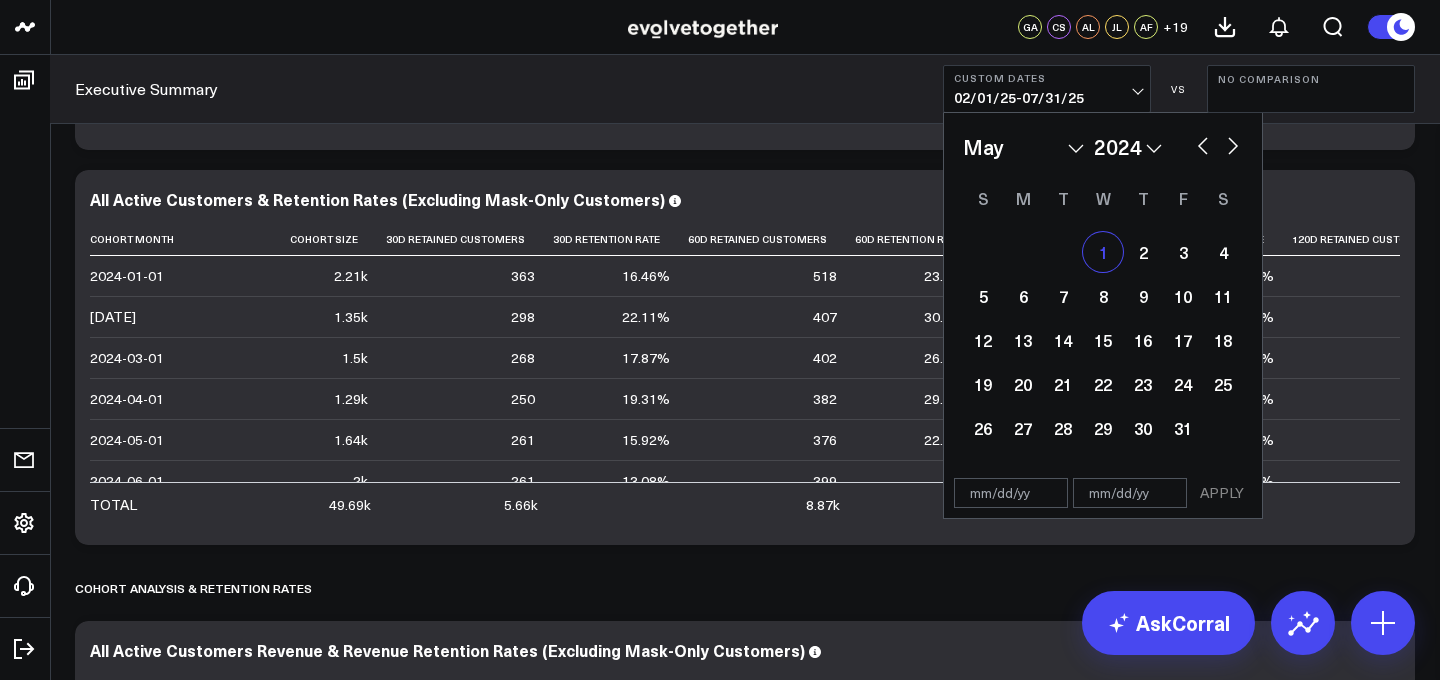 click on "1" at bounding box center [1103, 252] 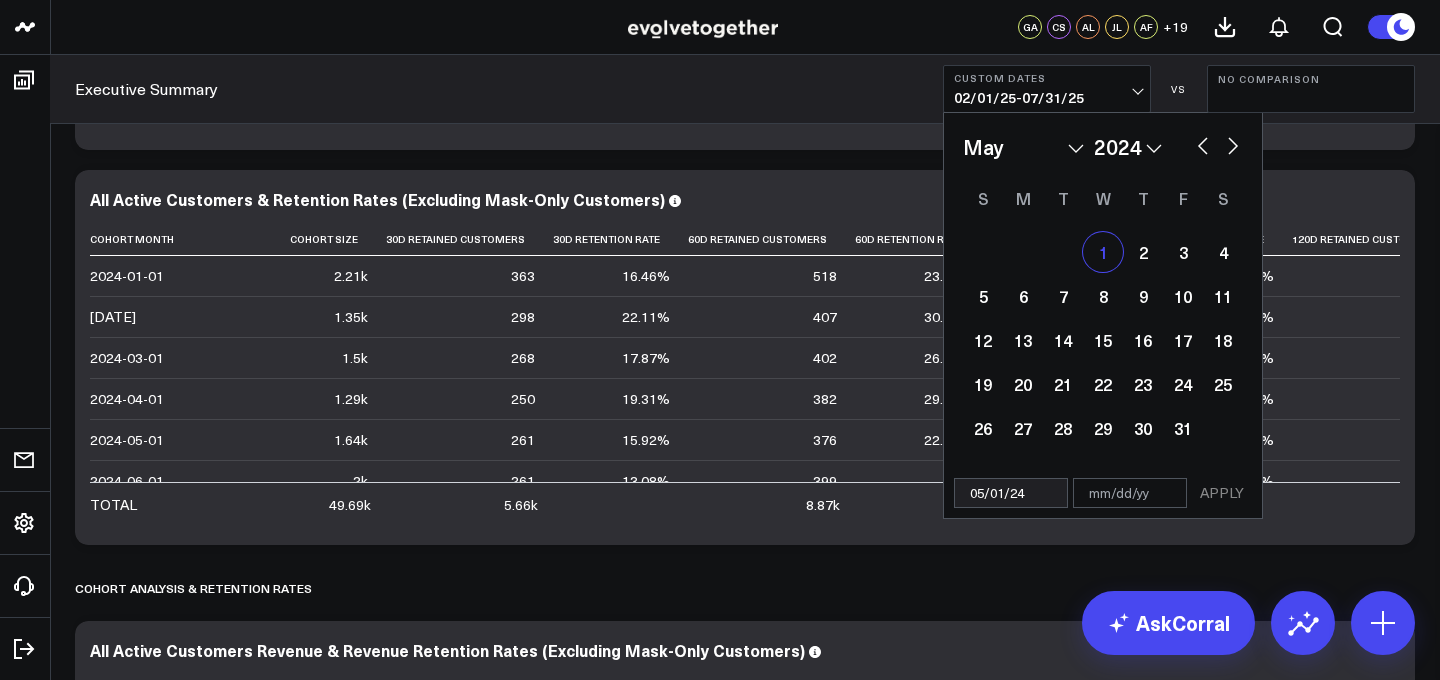 select on "4" 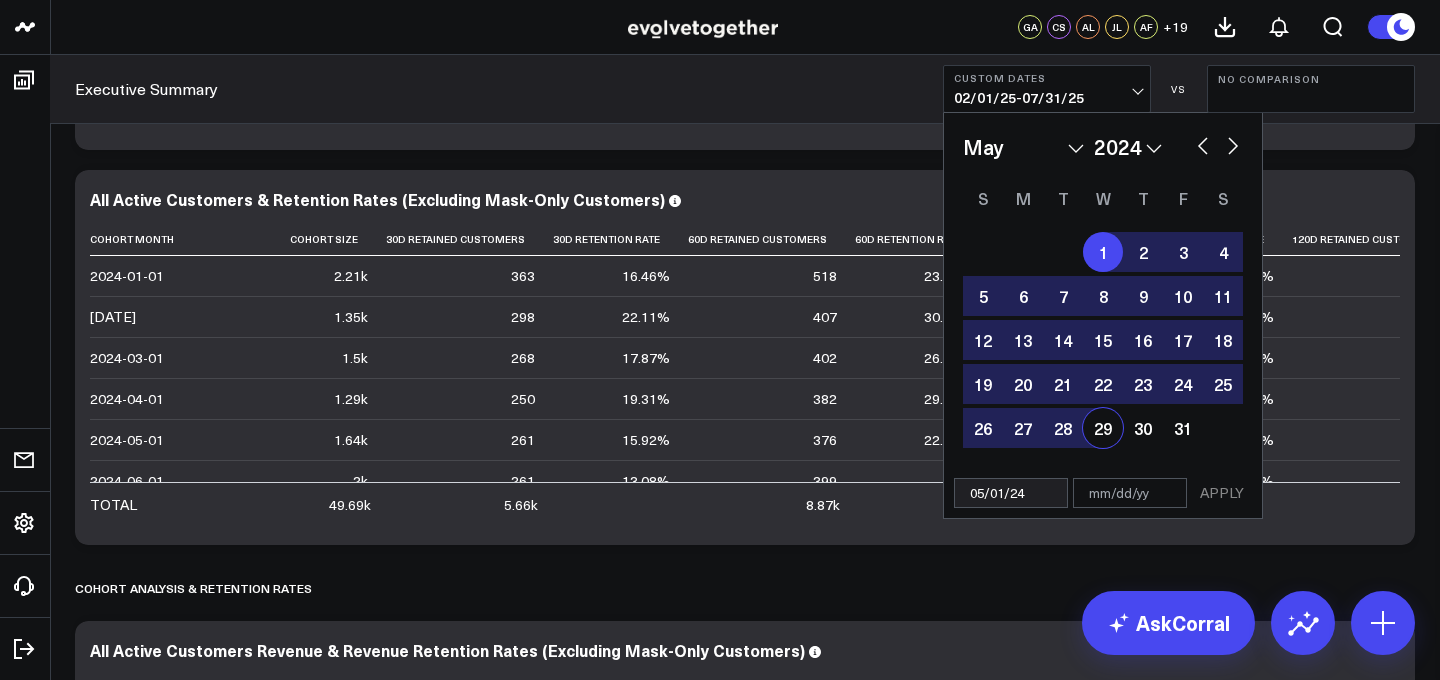 click at bounding box center [1130, 493] 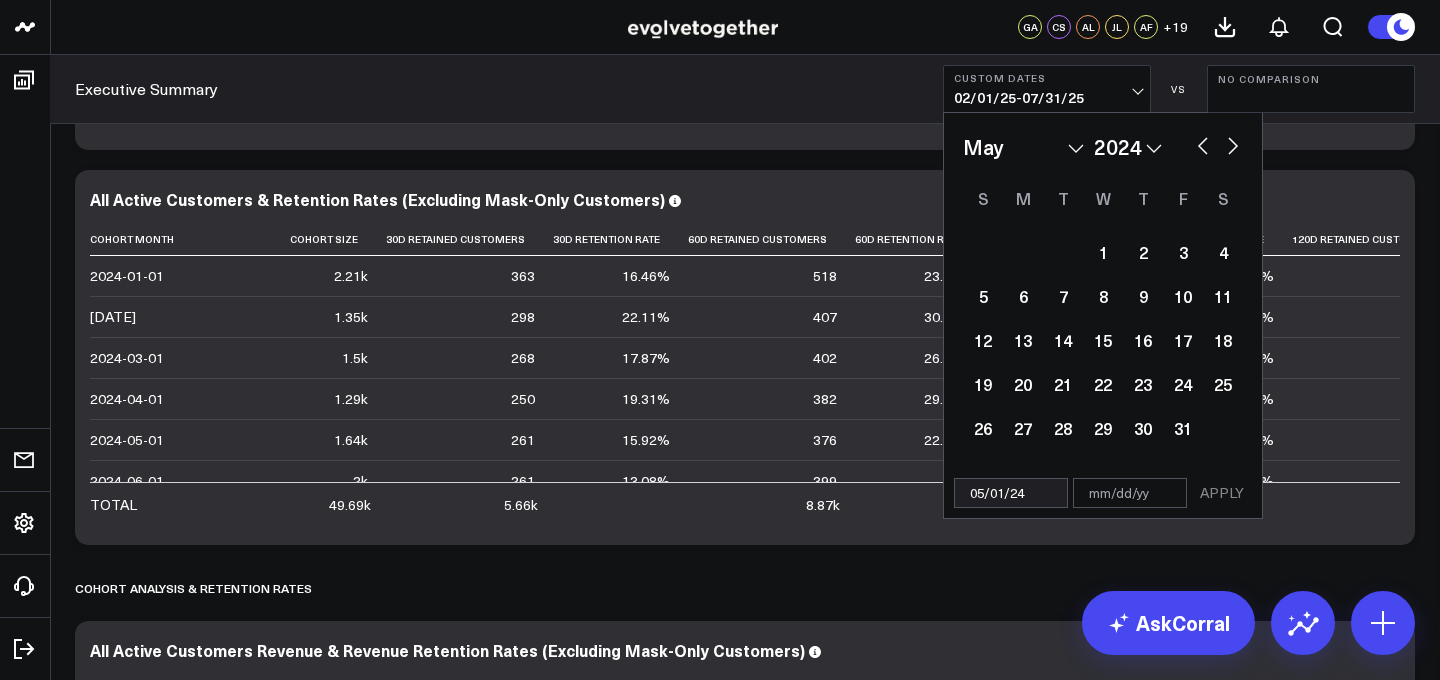 type on "0" 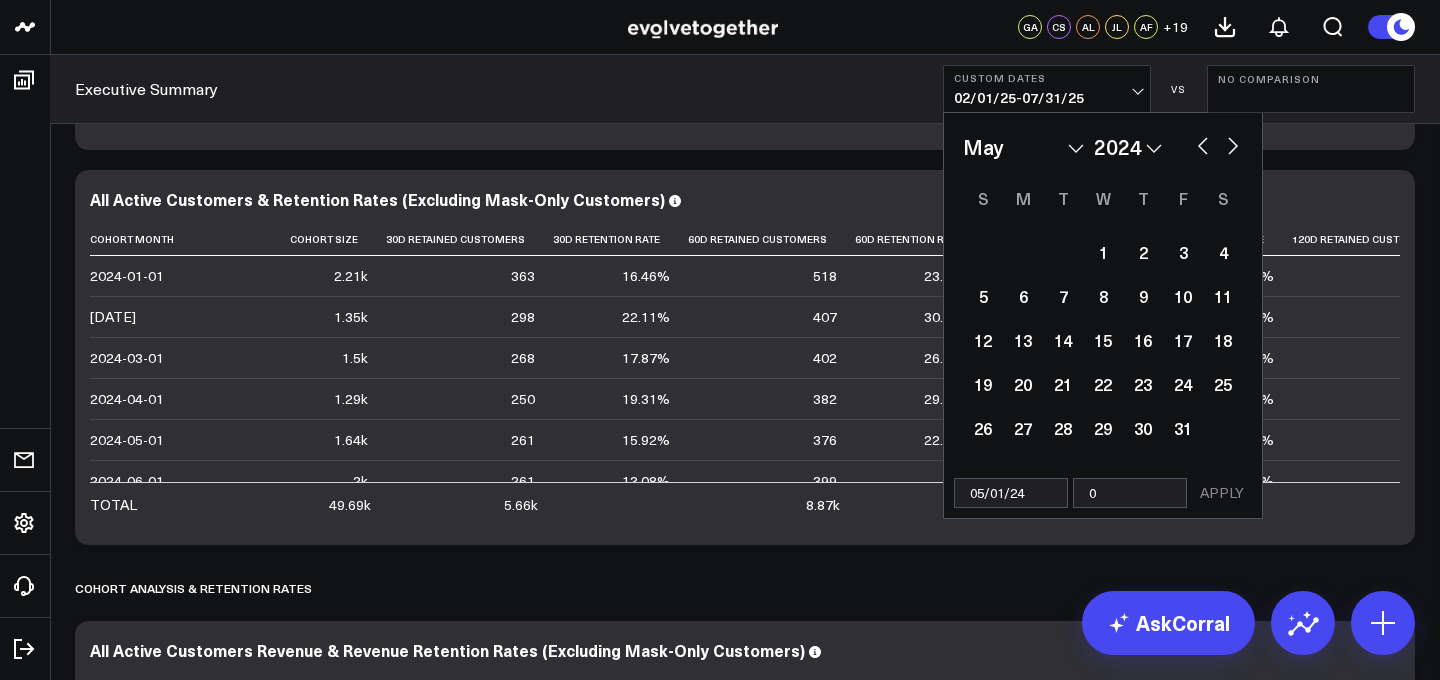select on "4" 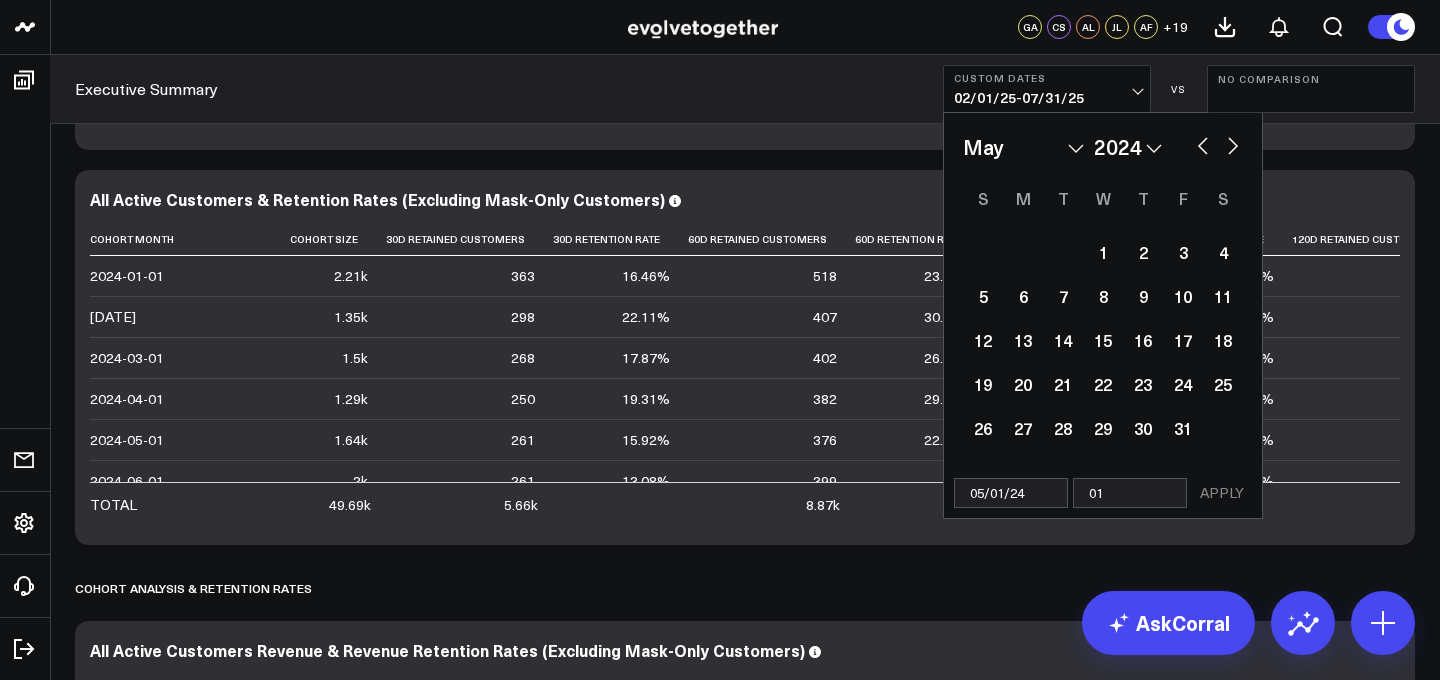 select on "4" 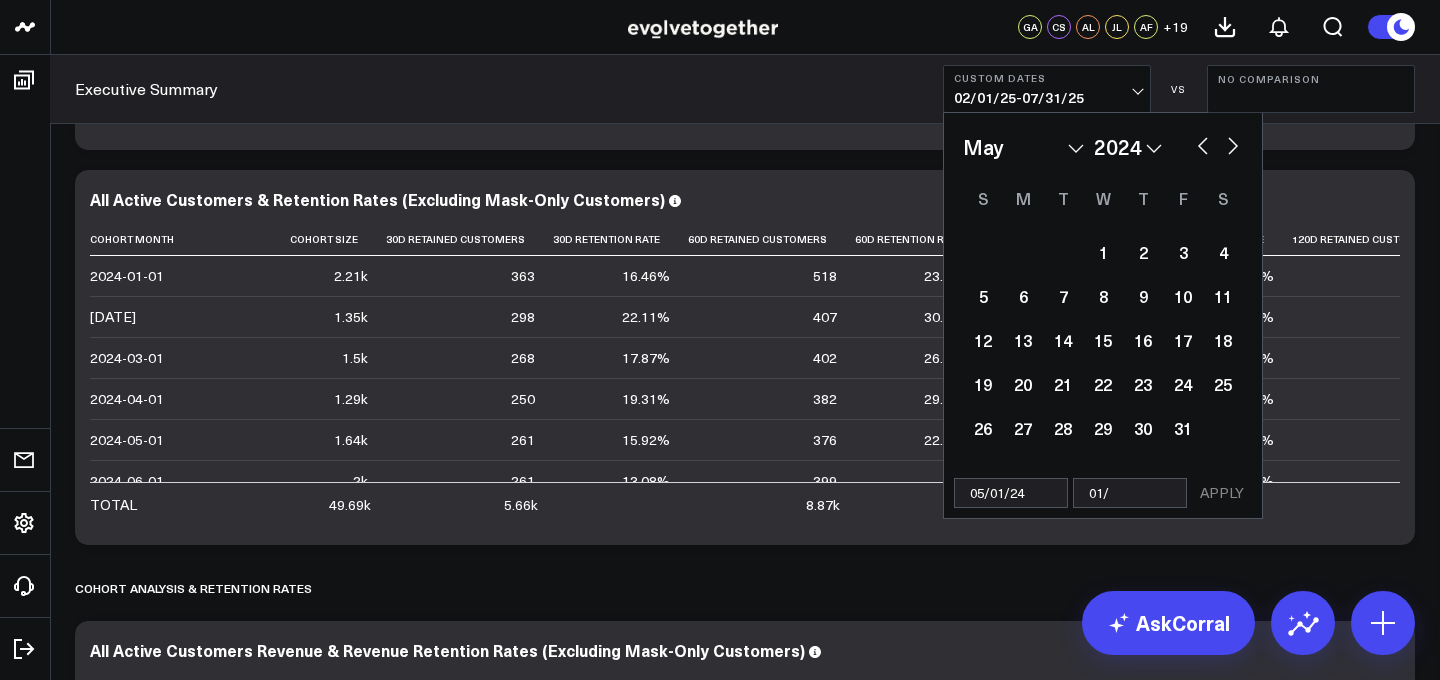 select on "4" 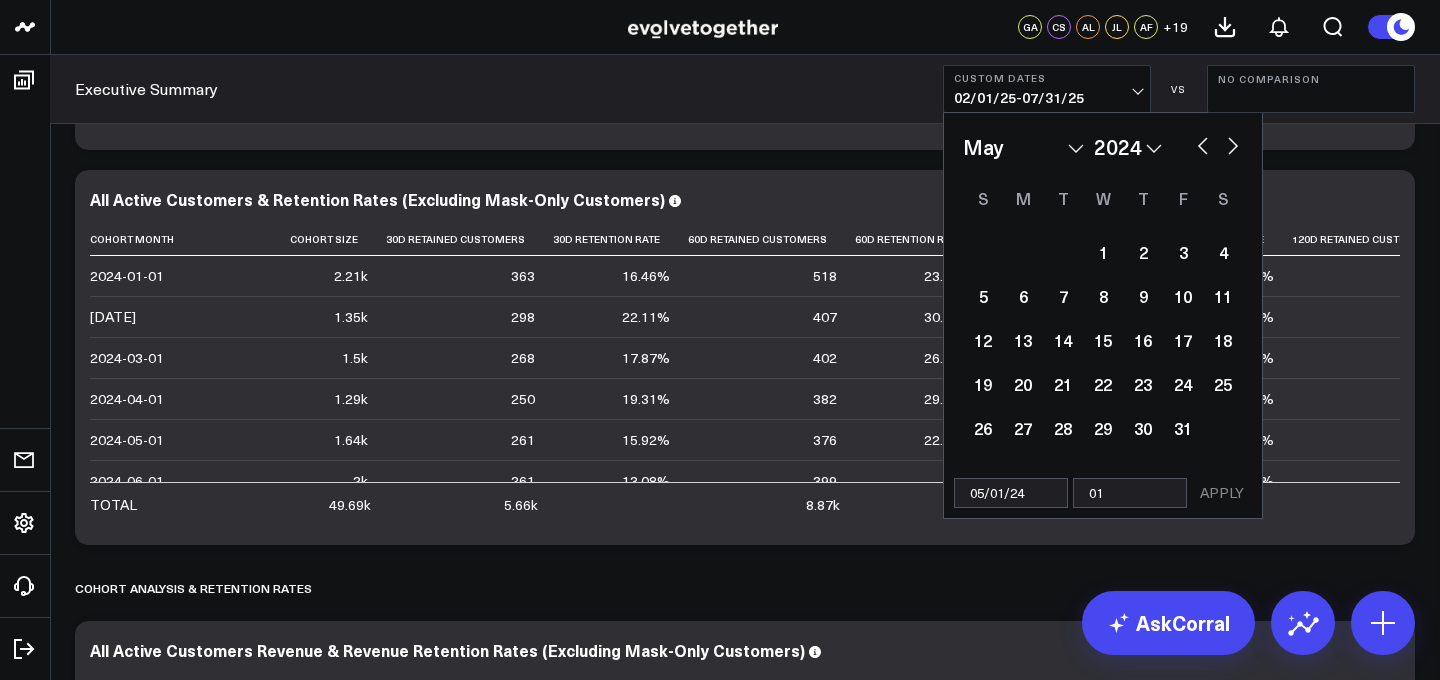 select on "4" 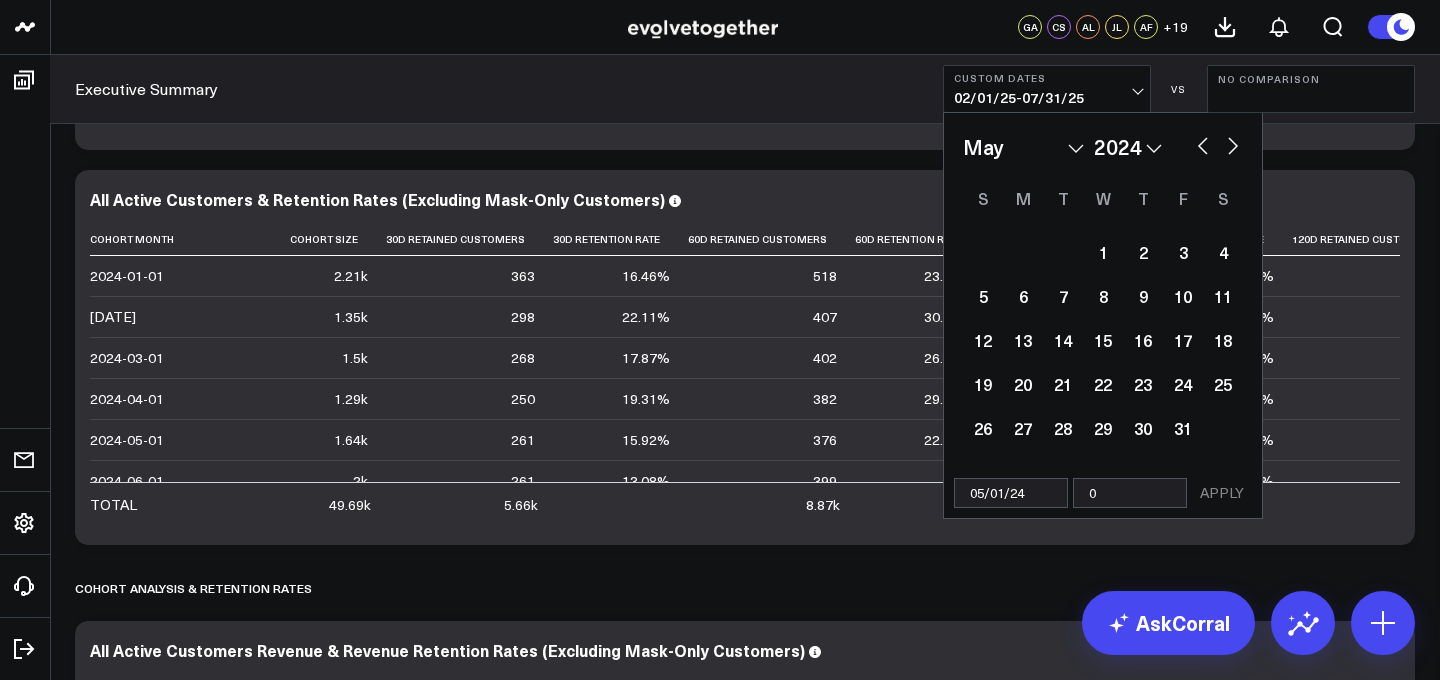 select on "4" 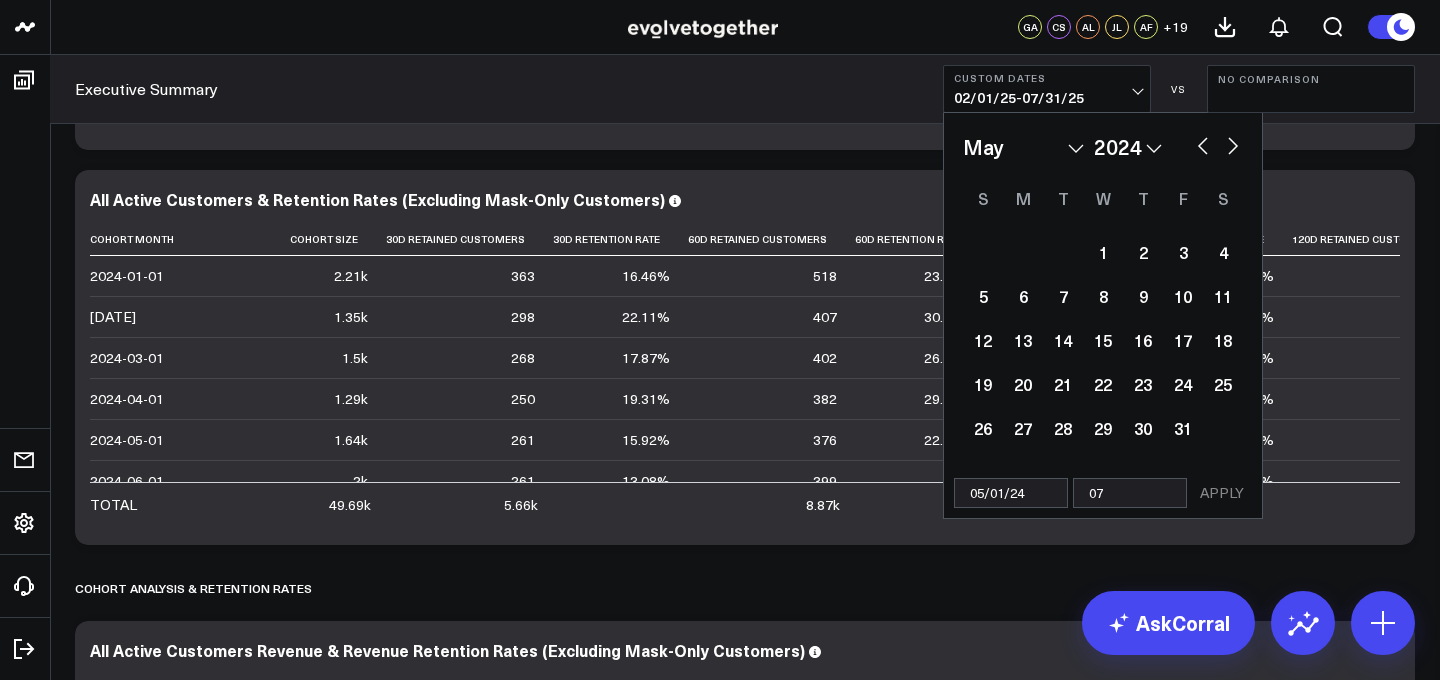 type on "07/" 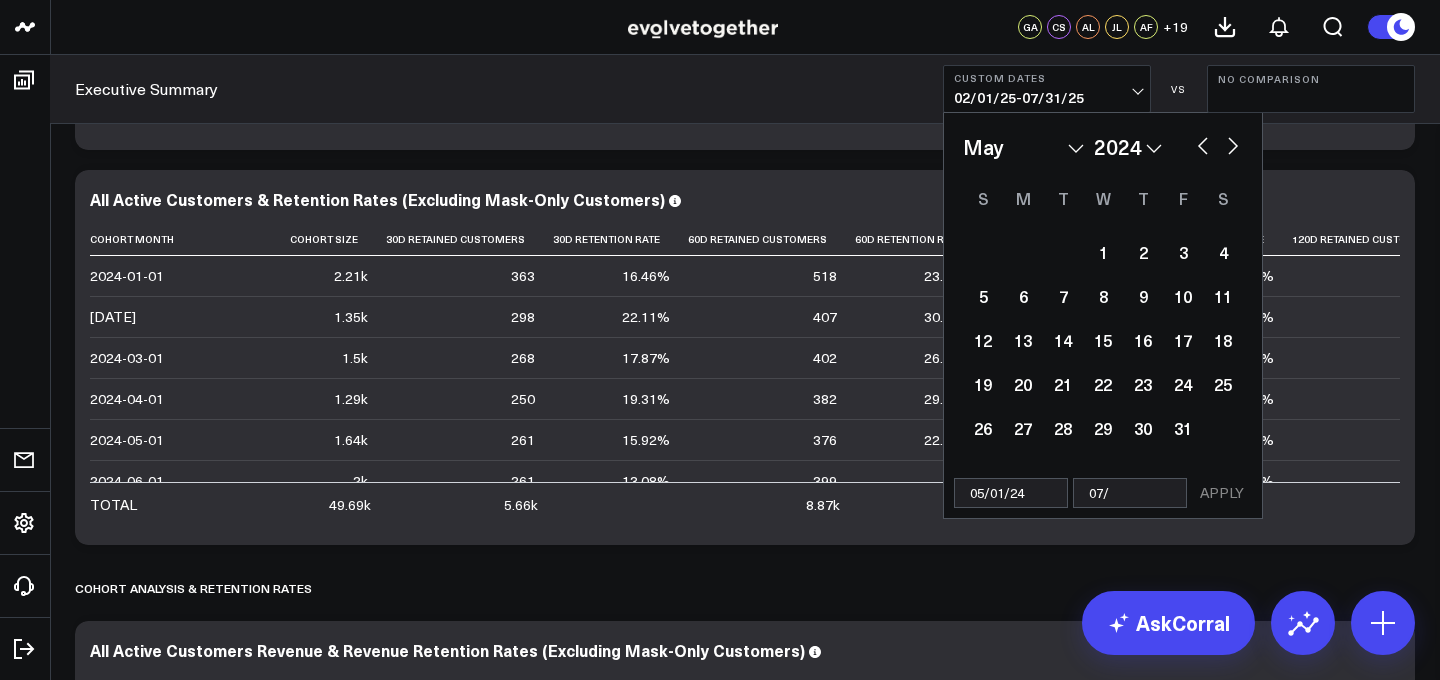 select on "4" 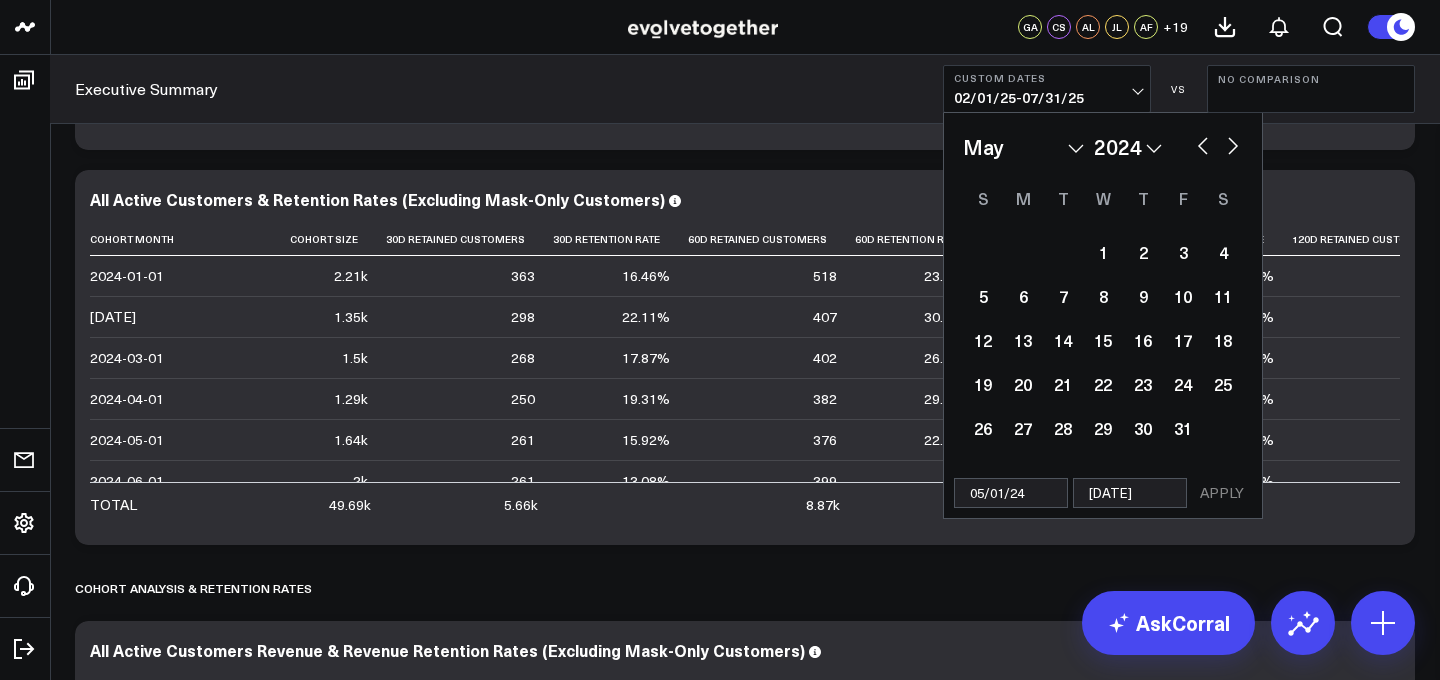 type on "07/31/25" 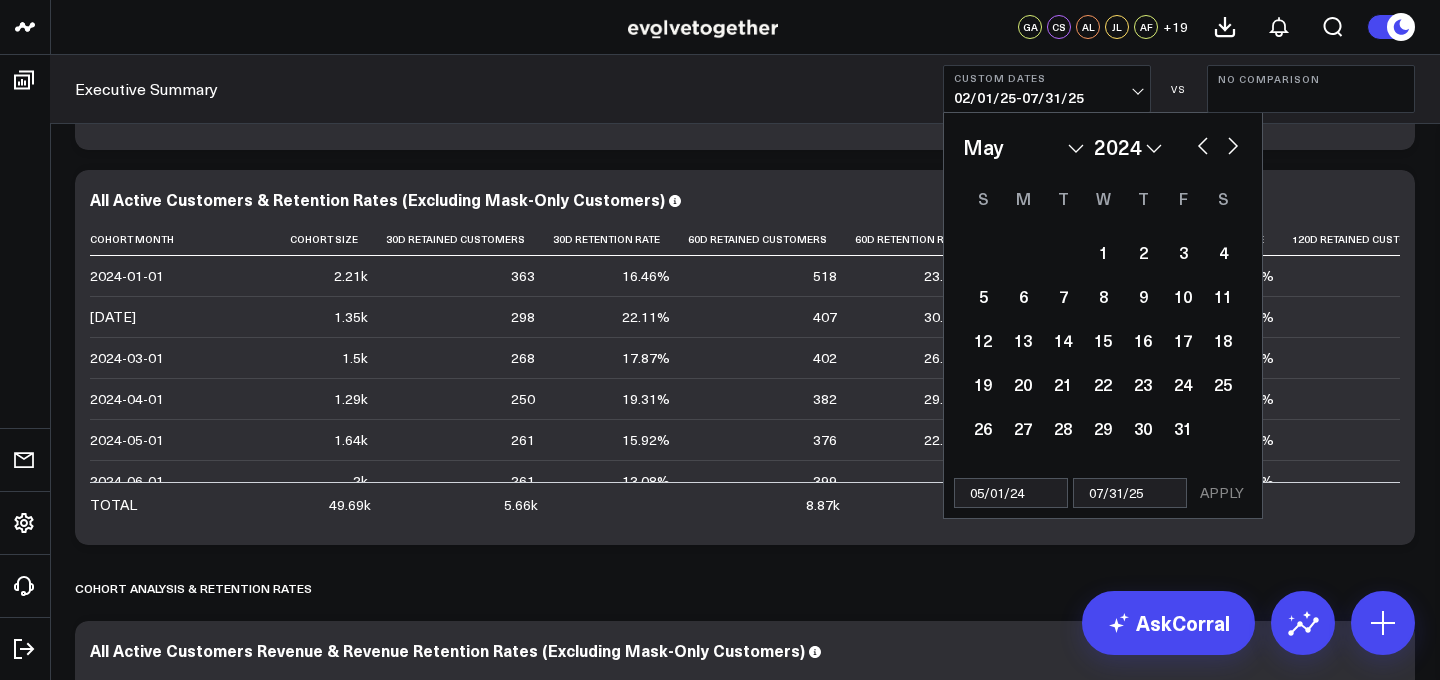 select on "4" 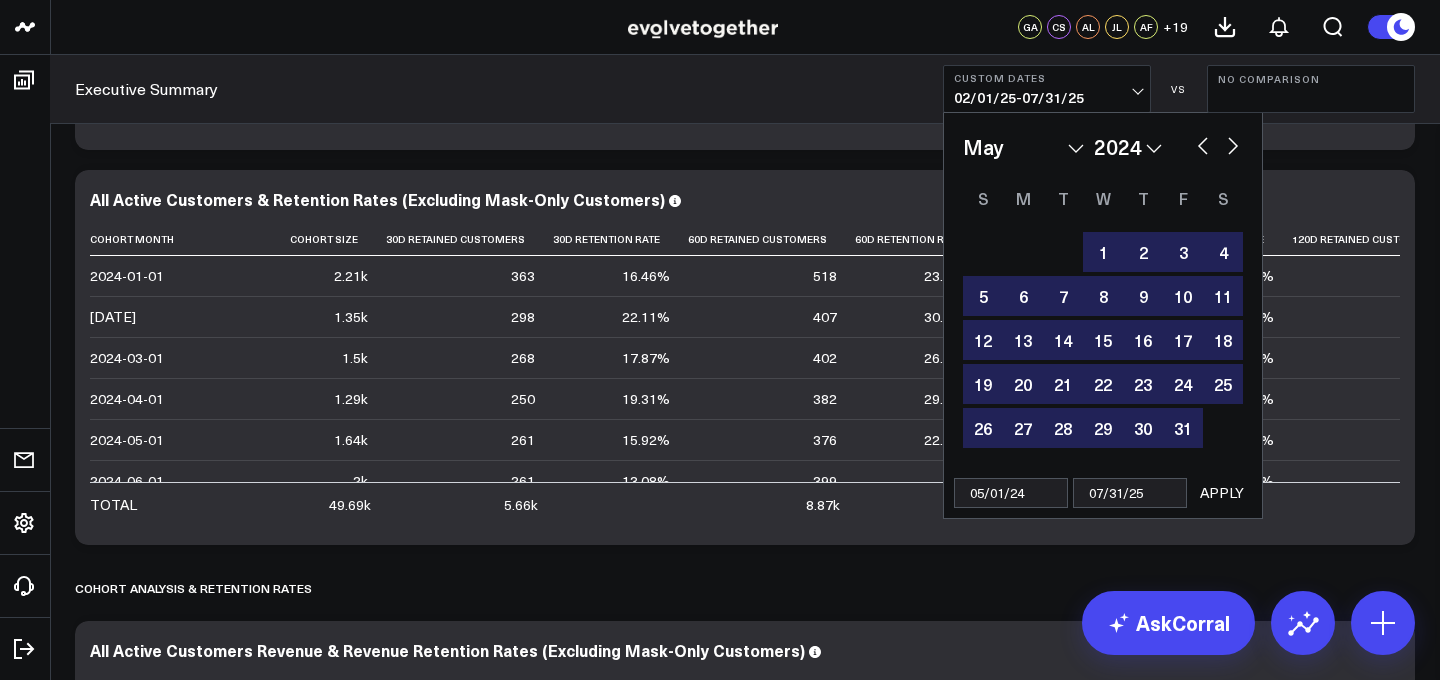 click on "APPLY" at bounding box center (1222, 493) 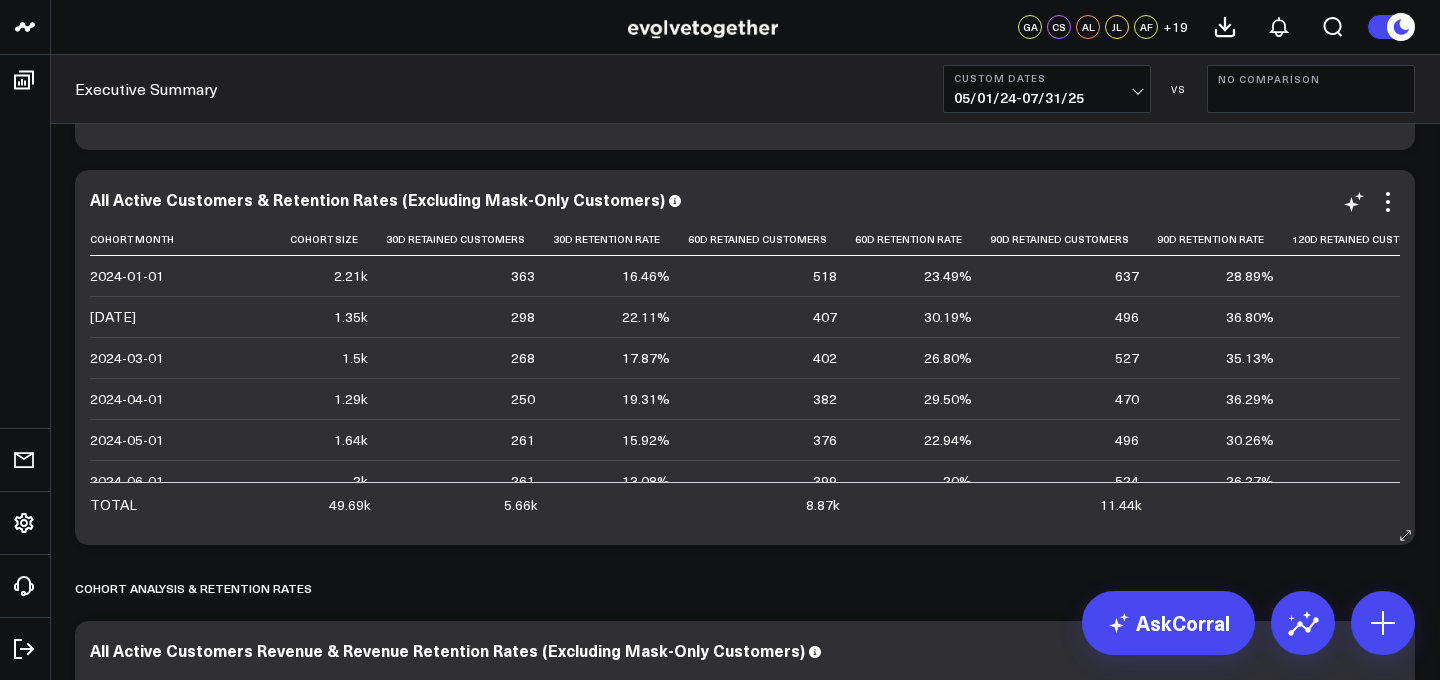 scroll, scrollTop: 3540, scrollLeft: 0, axis: vertical 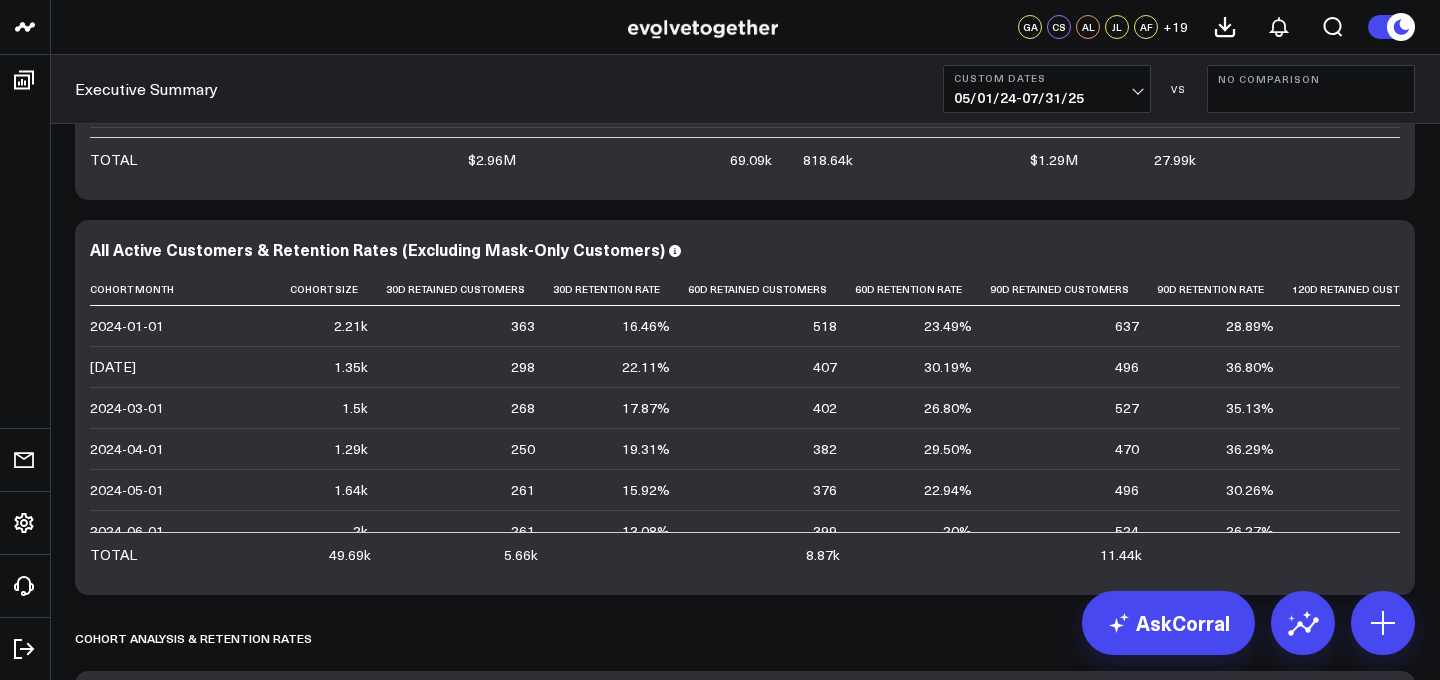 click on "Custom Dates [DATE]  -  [DATE]" at bounding box center [1047, 89] 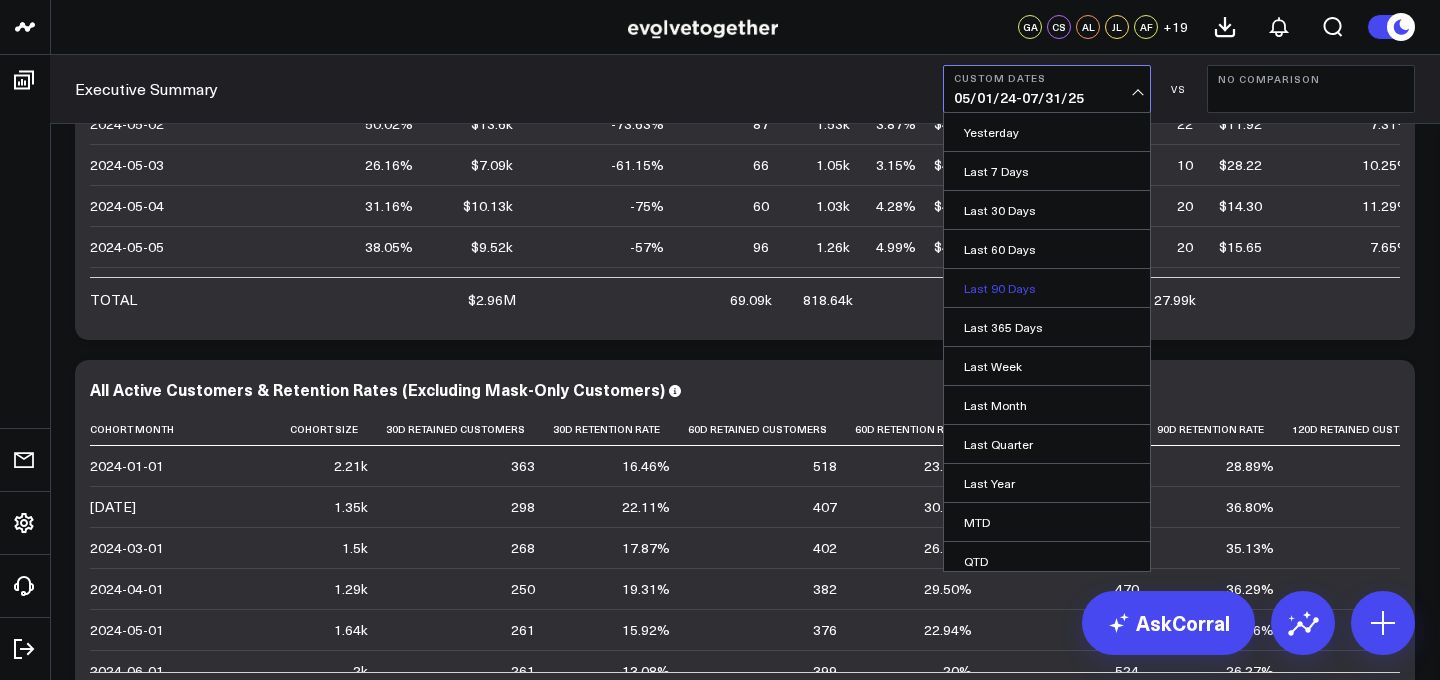 scroll, scrollTop: 3454, scrollLeft: 0, axis: vertical 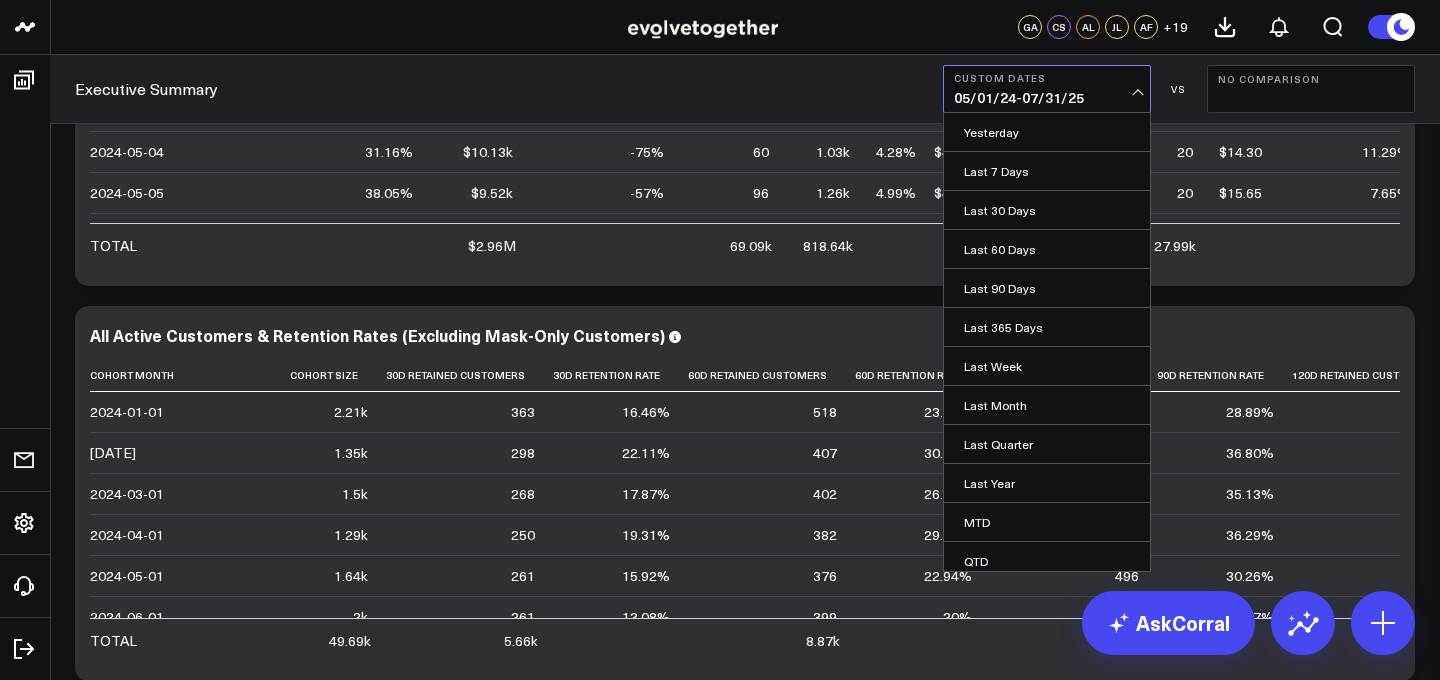 click on "Modify via AI Copy link to widget Ask support Remove Create linked copy Executive Summary MTD Report New Exec Summary Brand Awareness DTC Retention Retention by Products Originally Purchased Cohort Analysis Product Performance Jan 2024 Updates Exportable Data Goals Discount Codes Demographics Email Wholesale Digital Packet Sandbox Rebuild Dec 2023 Profitability & Retention Analysis Cynthia [LAST] Executive Summary PC Sales WoW & MoM All Customers Cohort Analysis Excluding Mask-Only Customers Product Behavior Personal Care Behavior Mask Behavior Channels Ads Meta Ads Google Ads TikTok Ads Affiliate ShareASale ShopMy TikTok Shop Facebook / Instagram Shop Shop App Amazon Amazon Team Alexa Investor Related Google Analytics 4 Duplicate to Executive Summary MTD Report New Exec Summary Brand Awareness DTC Retention Retention by Products Originally Purchased Cohort Analysis Product Performance Jan 2024 Updates Exportable Data Goals Discount Codes Demographics Email Wholesale Digital Packet Sandbox Rebuild Dec 2023 Ads DTC" at bounding box center [745, -494] 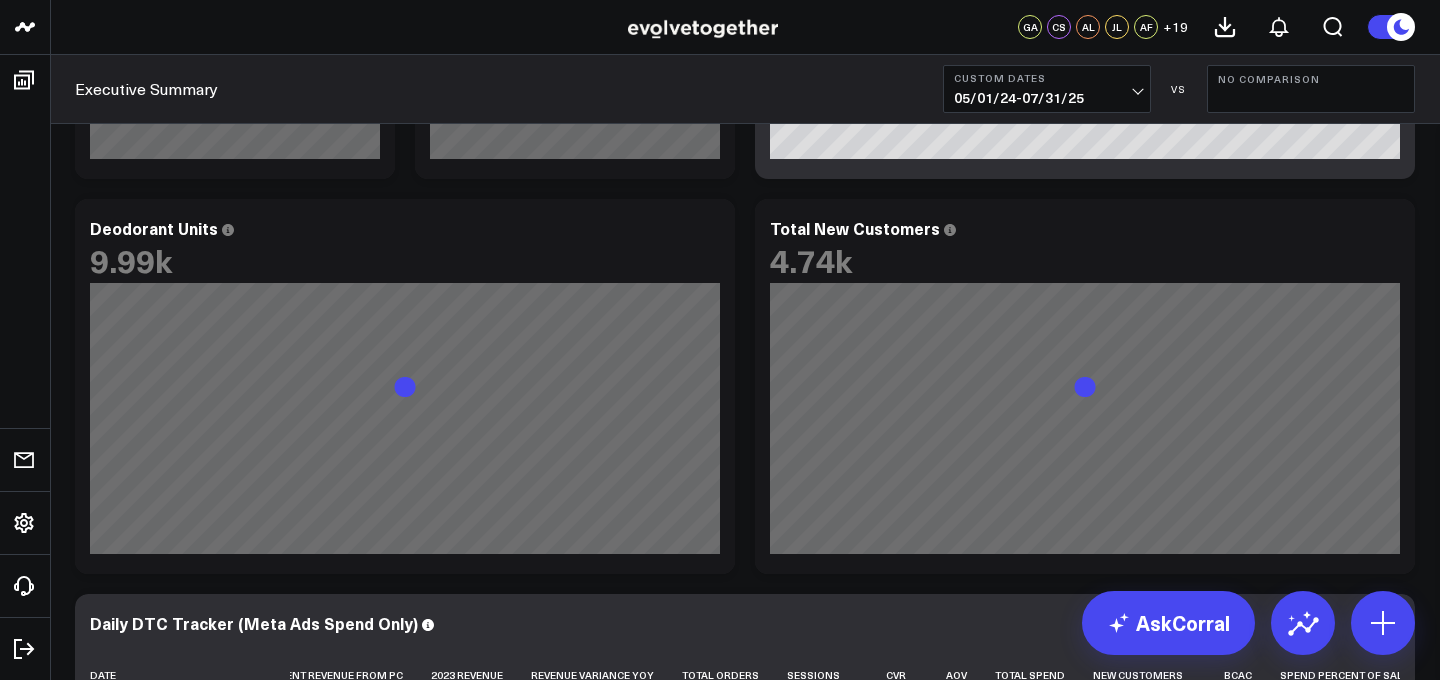 scroll, scrollTop: 3224, scrollLeft: 0, axis: vertical 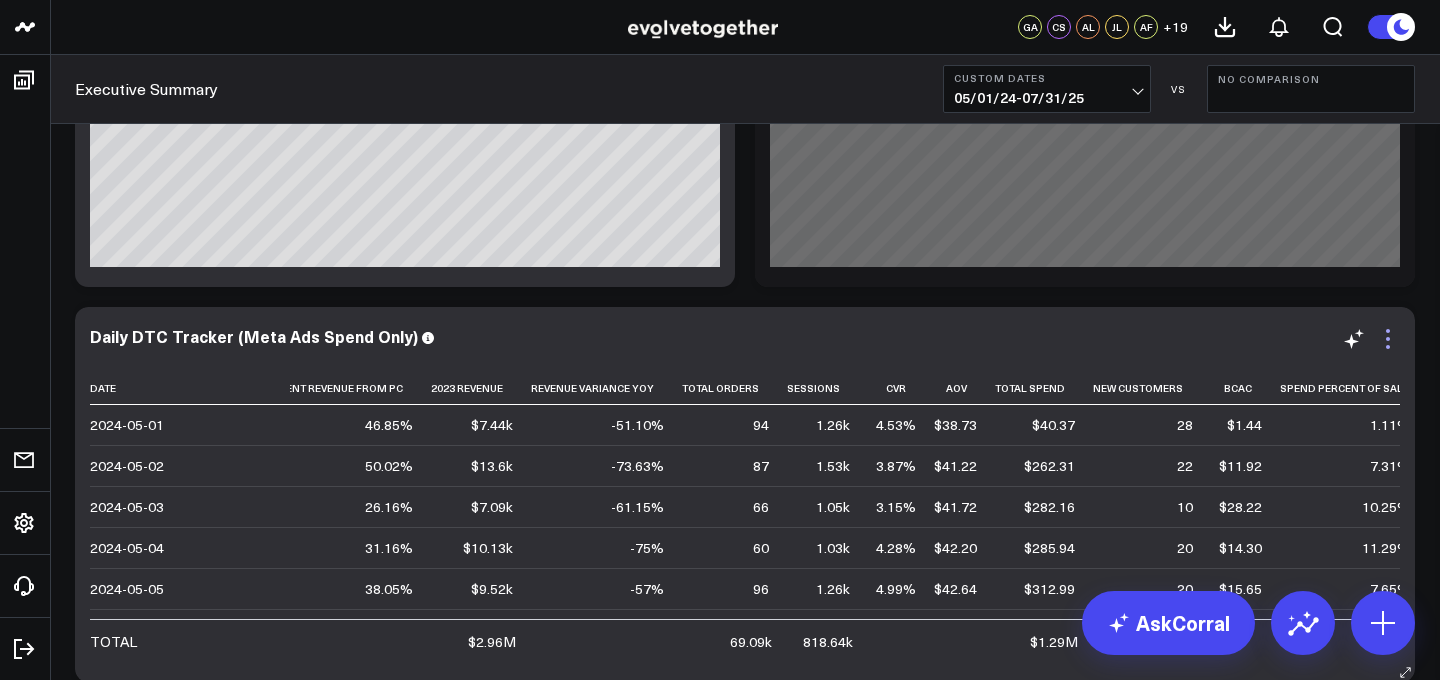 click 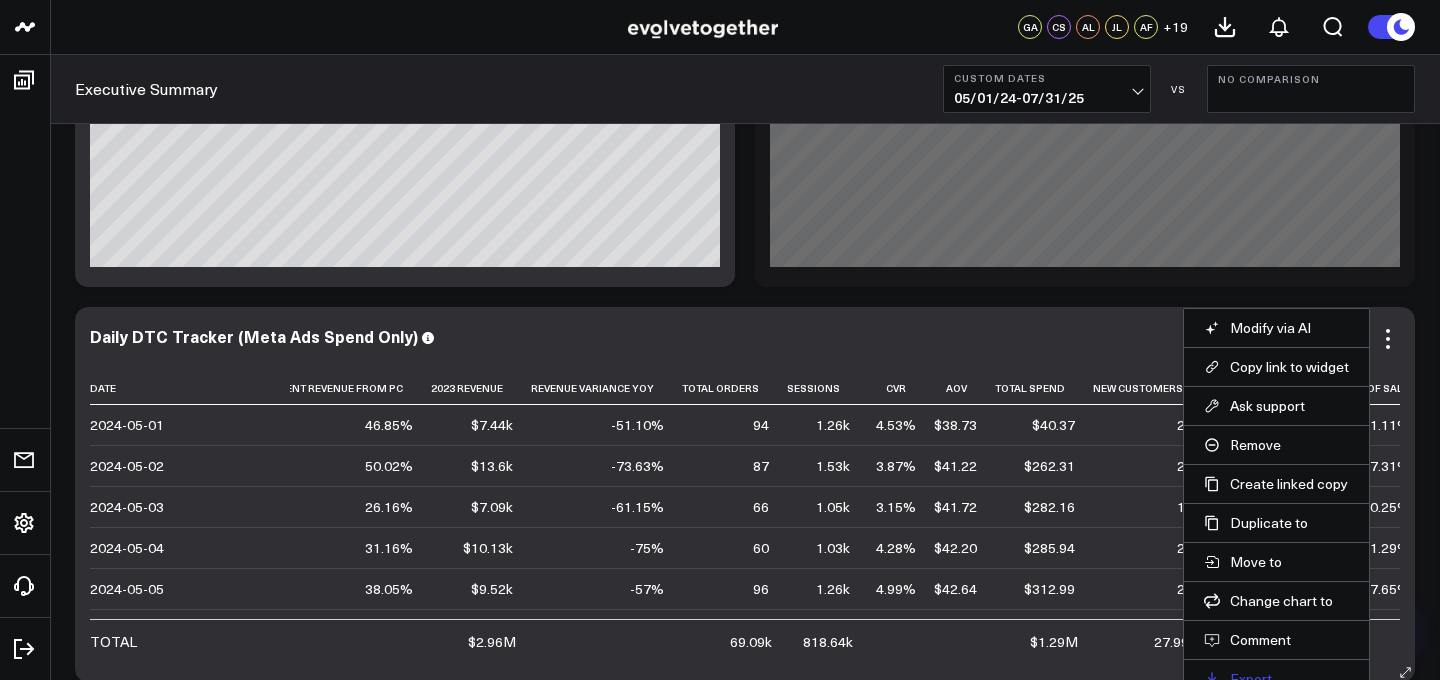 scroll, scrollTop: 3086, scrollLeft: 0, axis: vertical 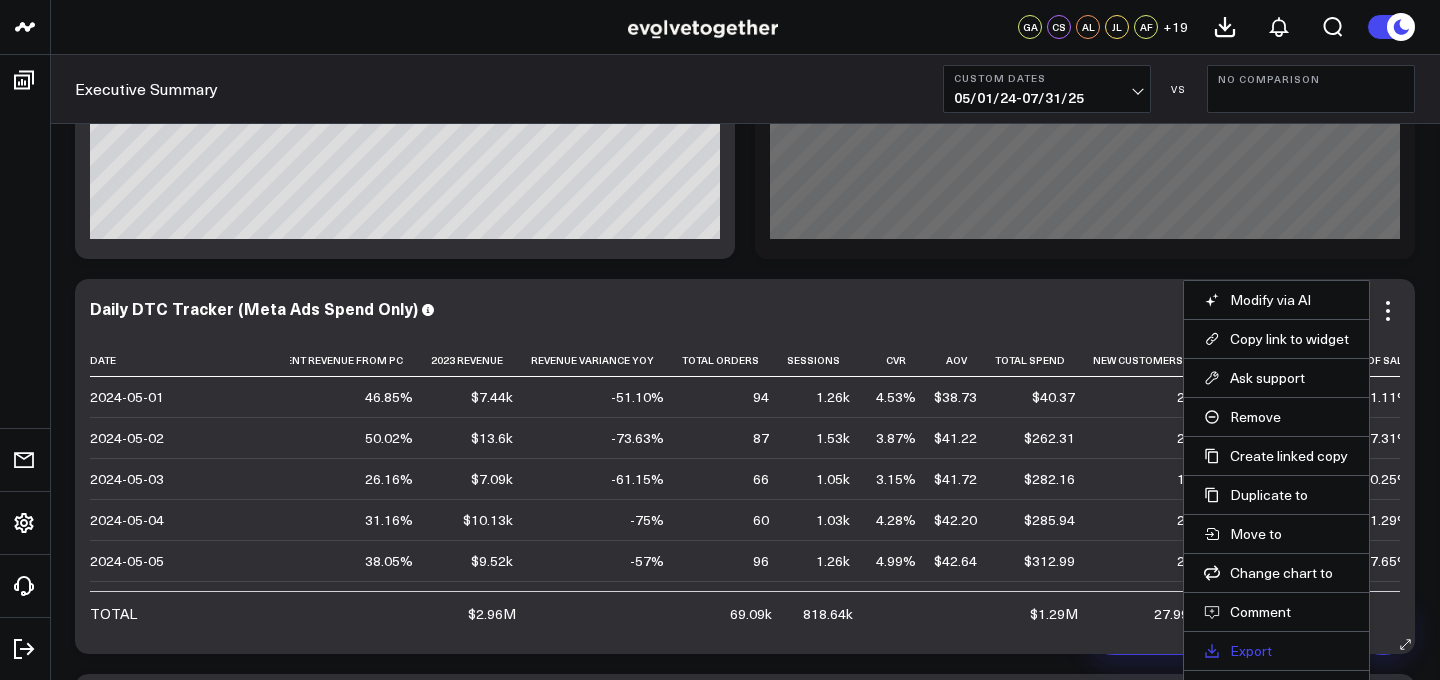 click on "Export" at bounding box center (1276, 651) 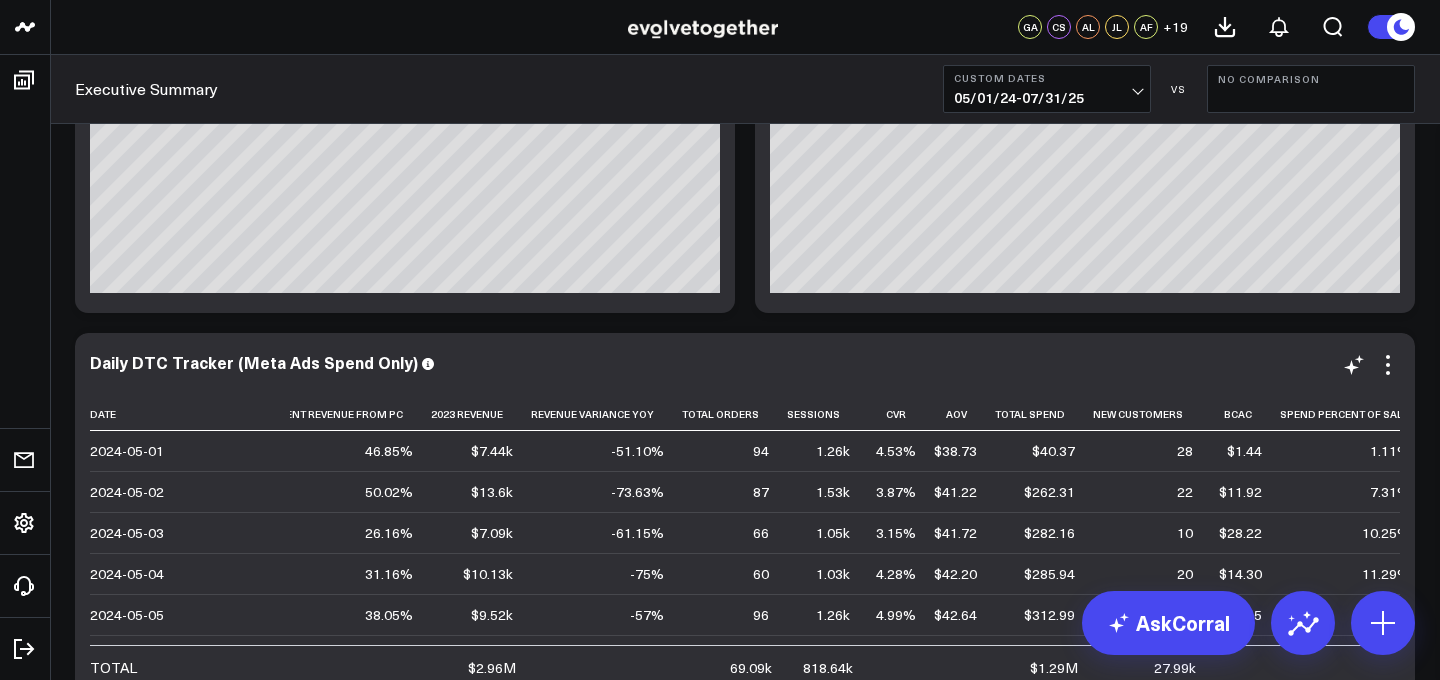 scroll, scrollTop: 3029, scrollLeft: 0, axis: vertical 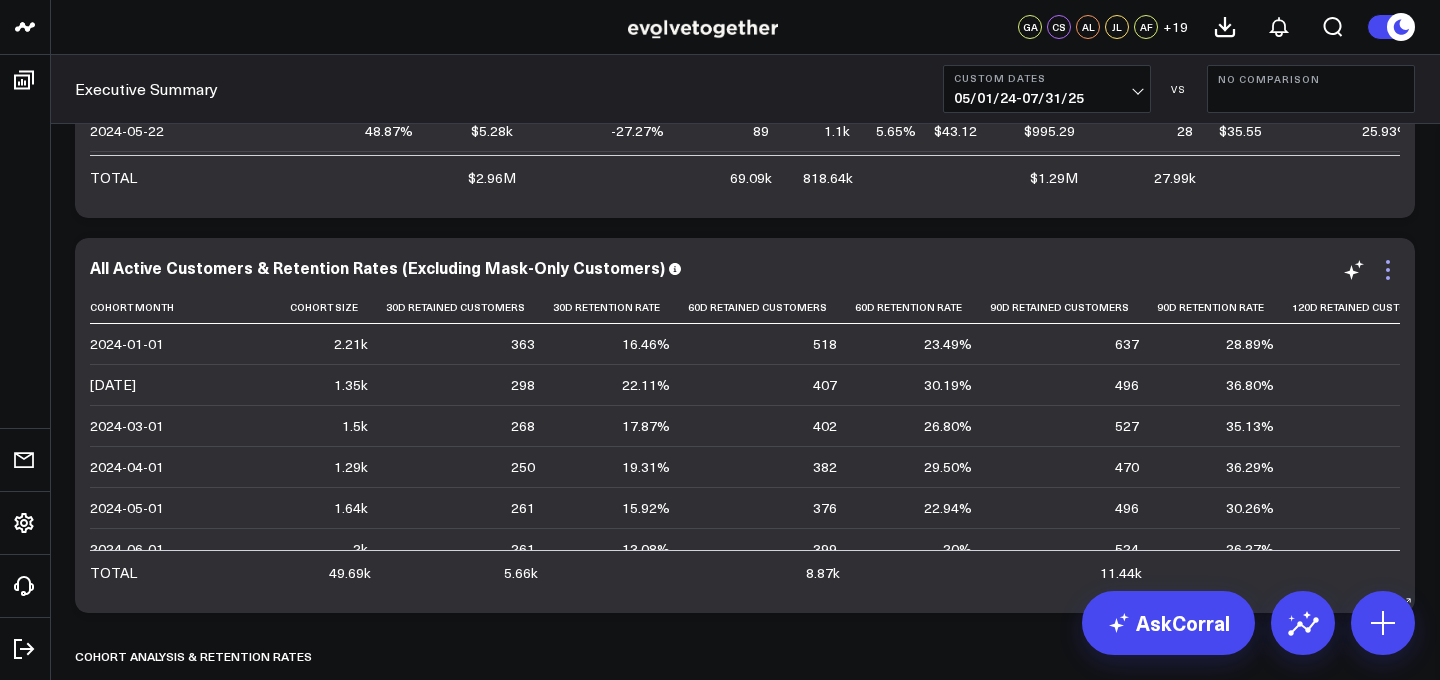 click 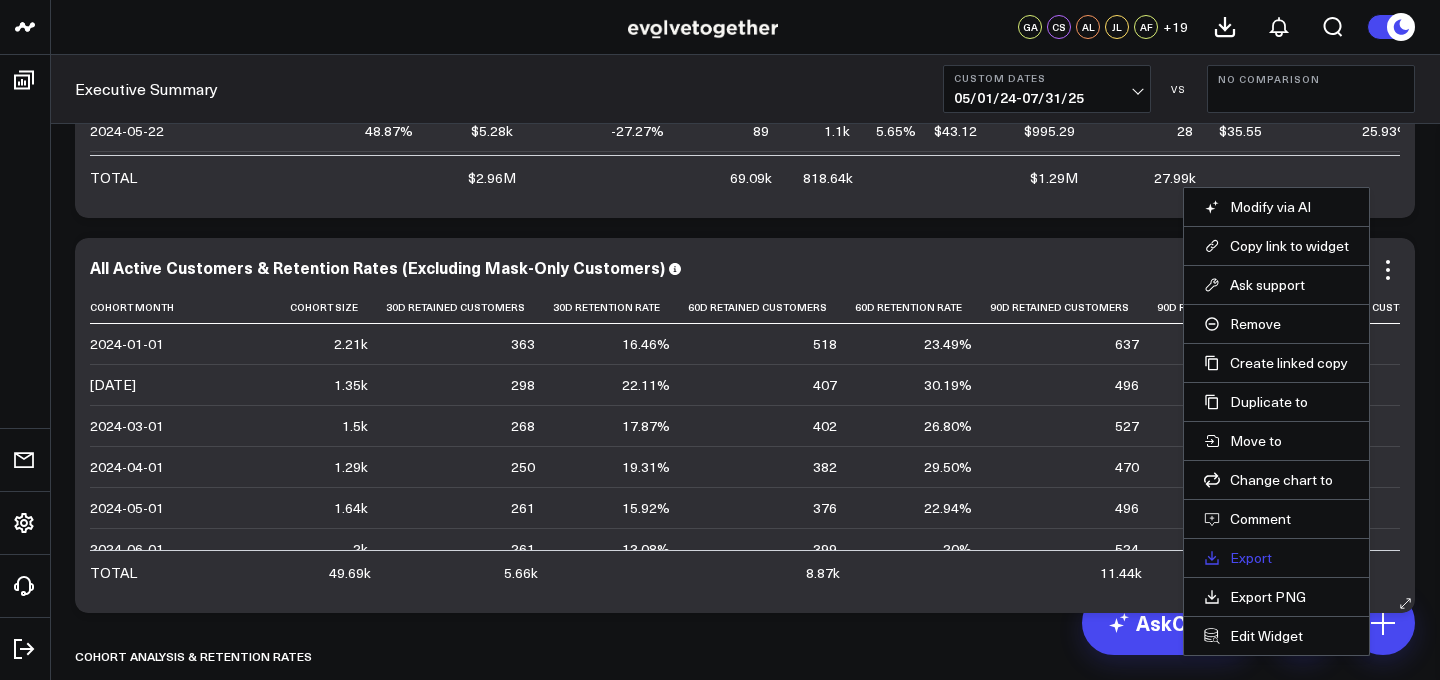 click on "Export" at bounding box center (1276, 558) 